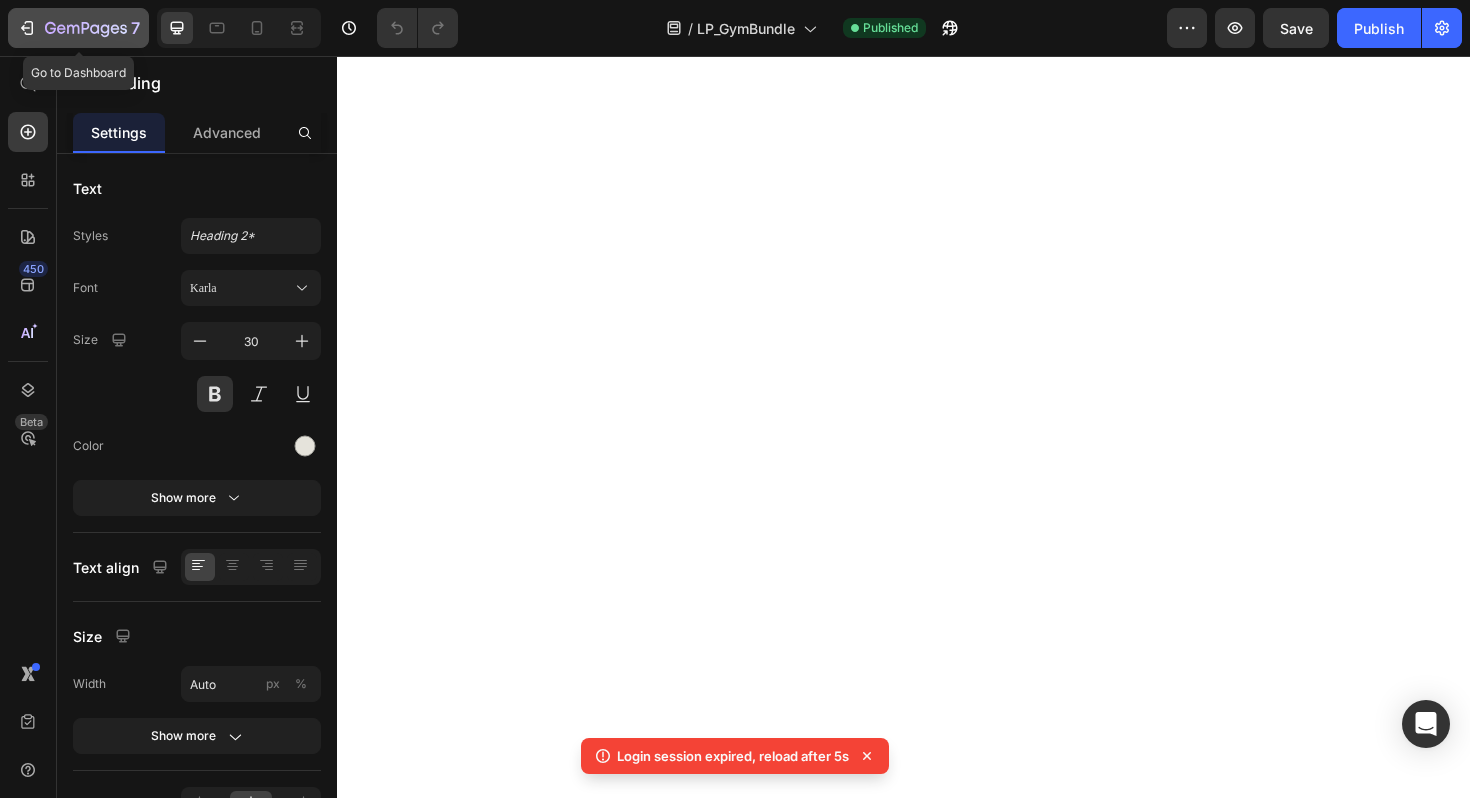 scroll, scrollTop: 0, scrollLeft: 0, axis: both 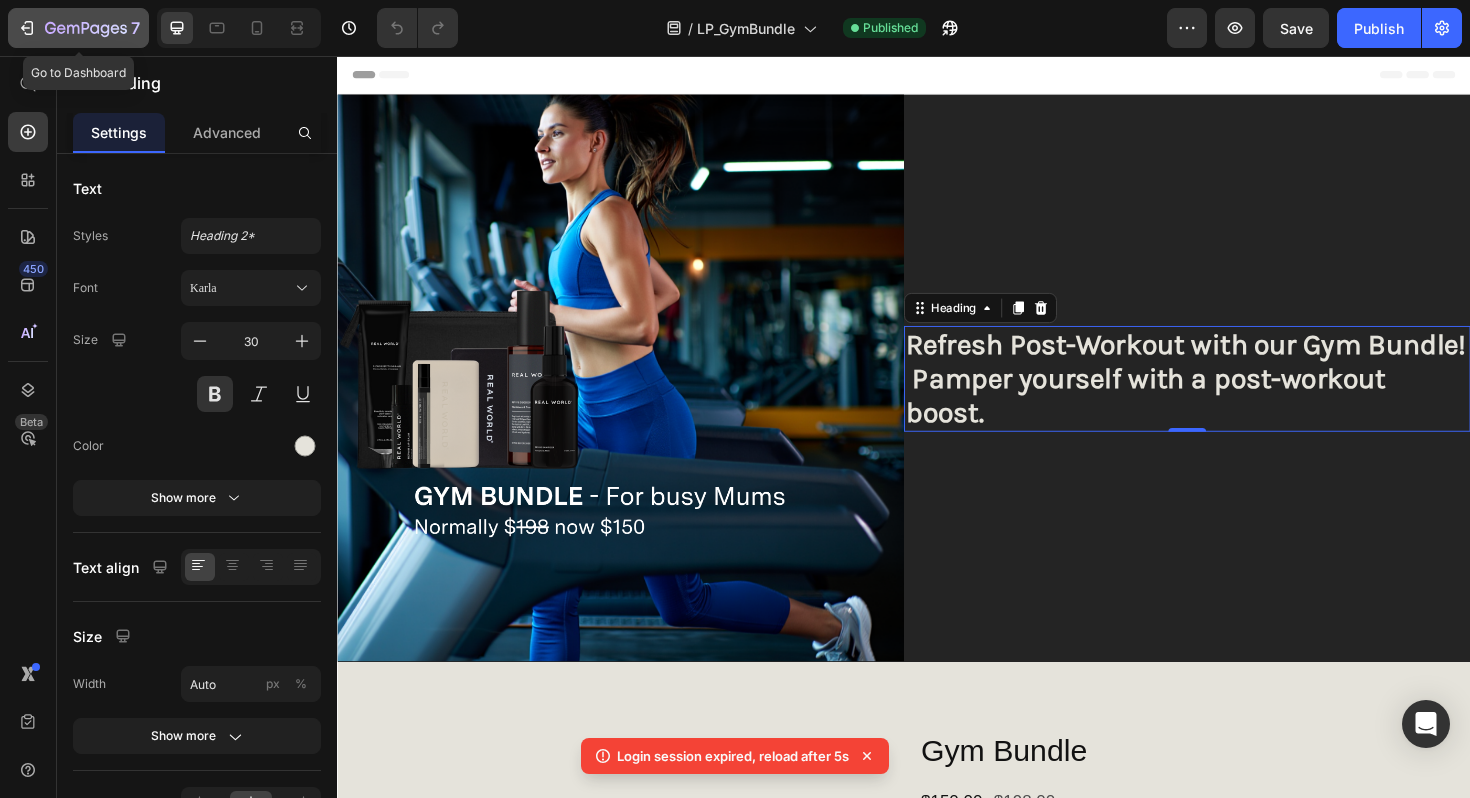 click 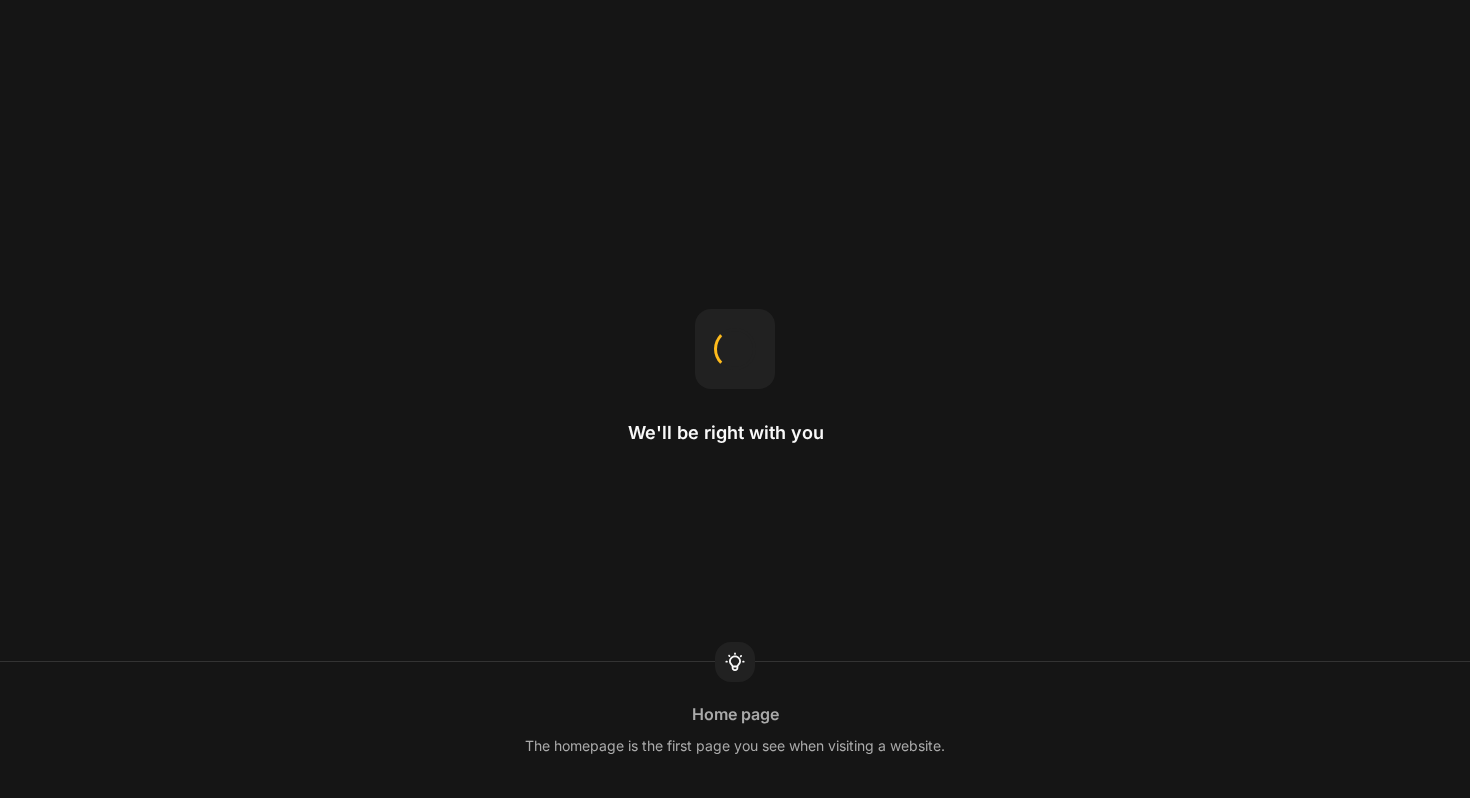 scroll, scrollTop: 0, scrollLeft: 0, axis: both 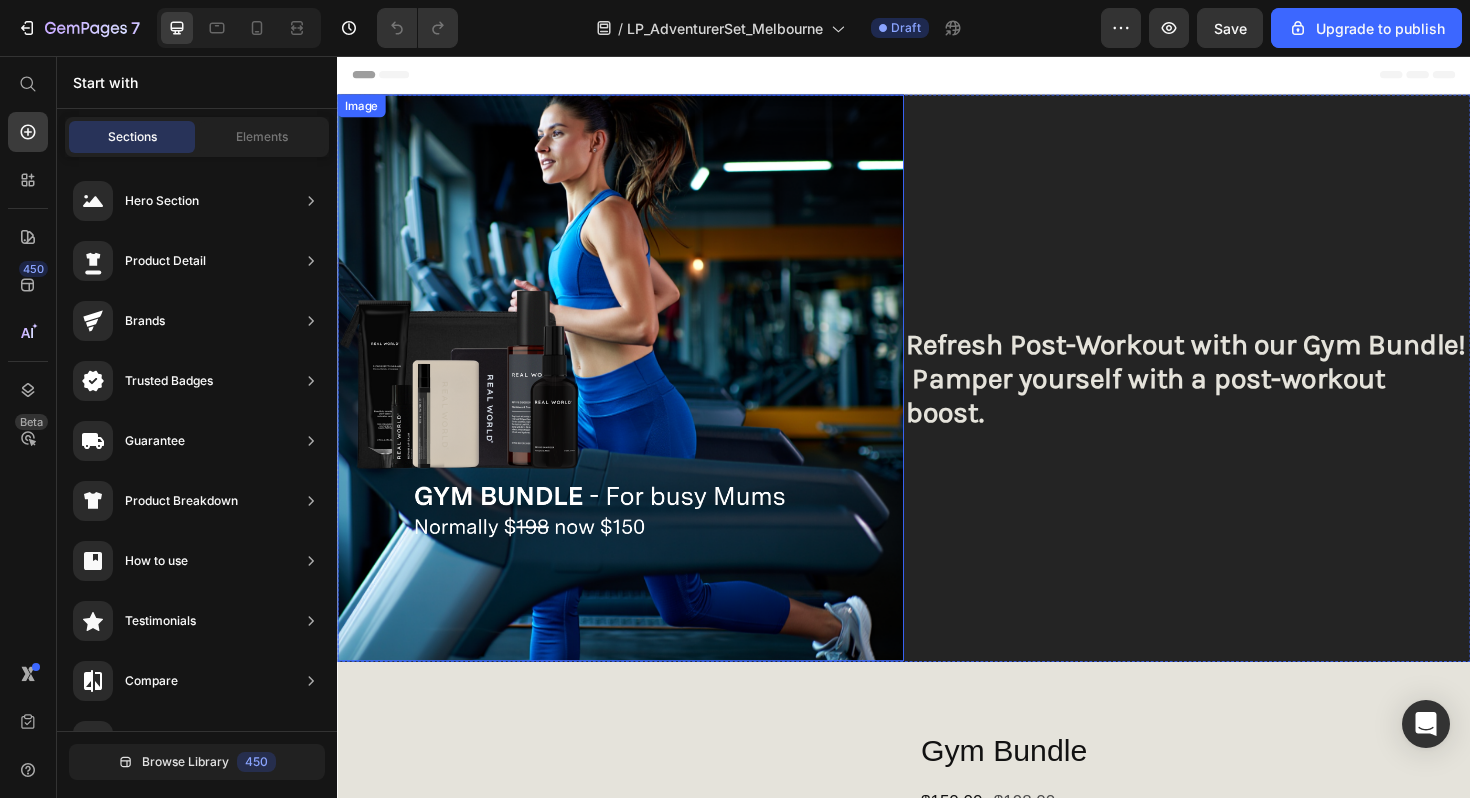 click at bounding box center [637, 397] 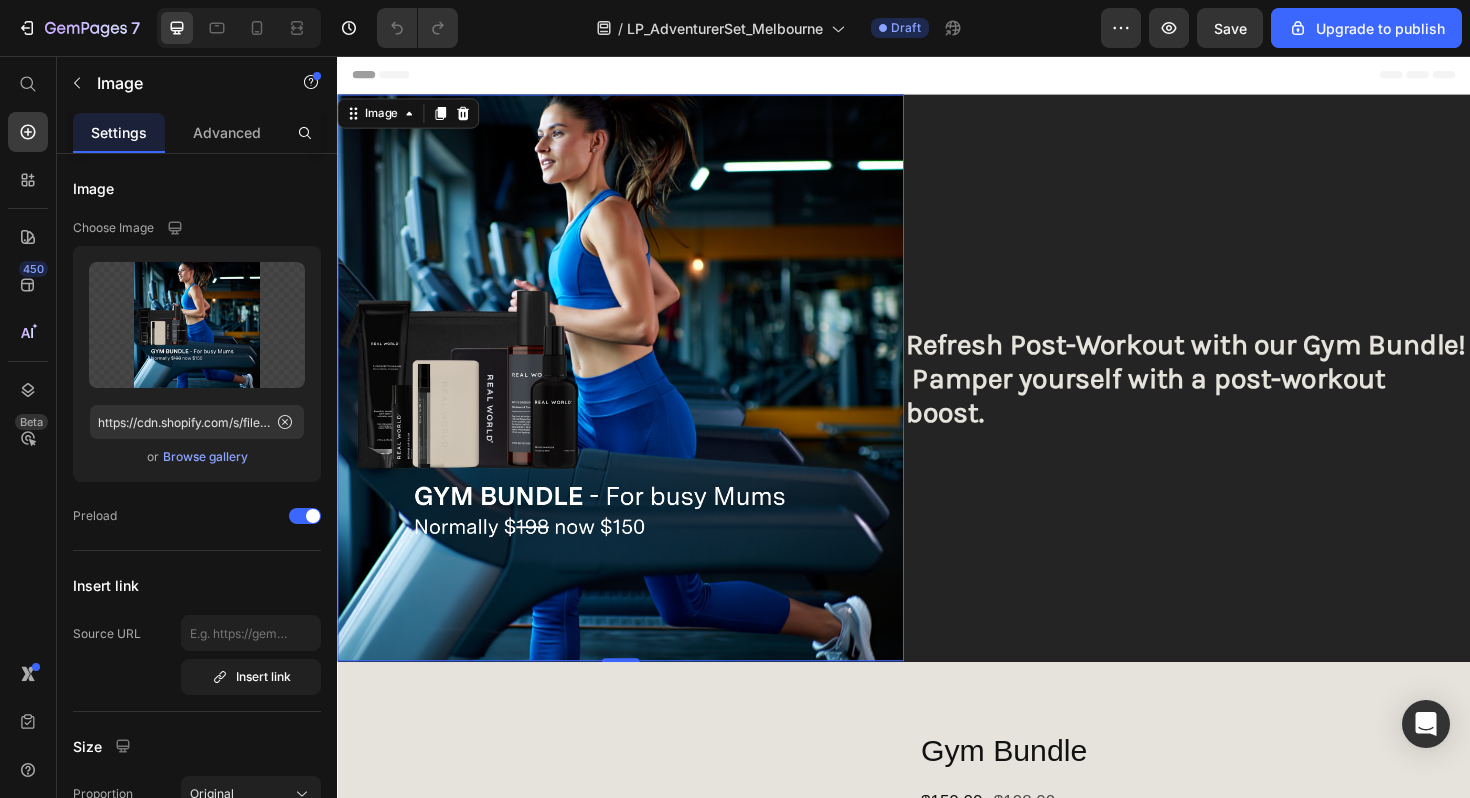 click at bounding box center (637, 397) 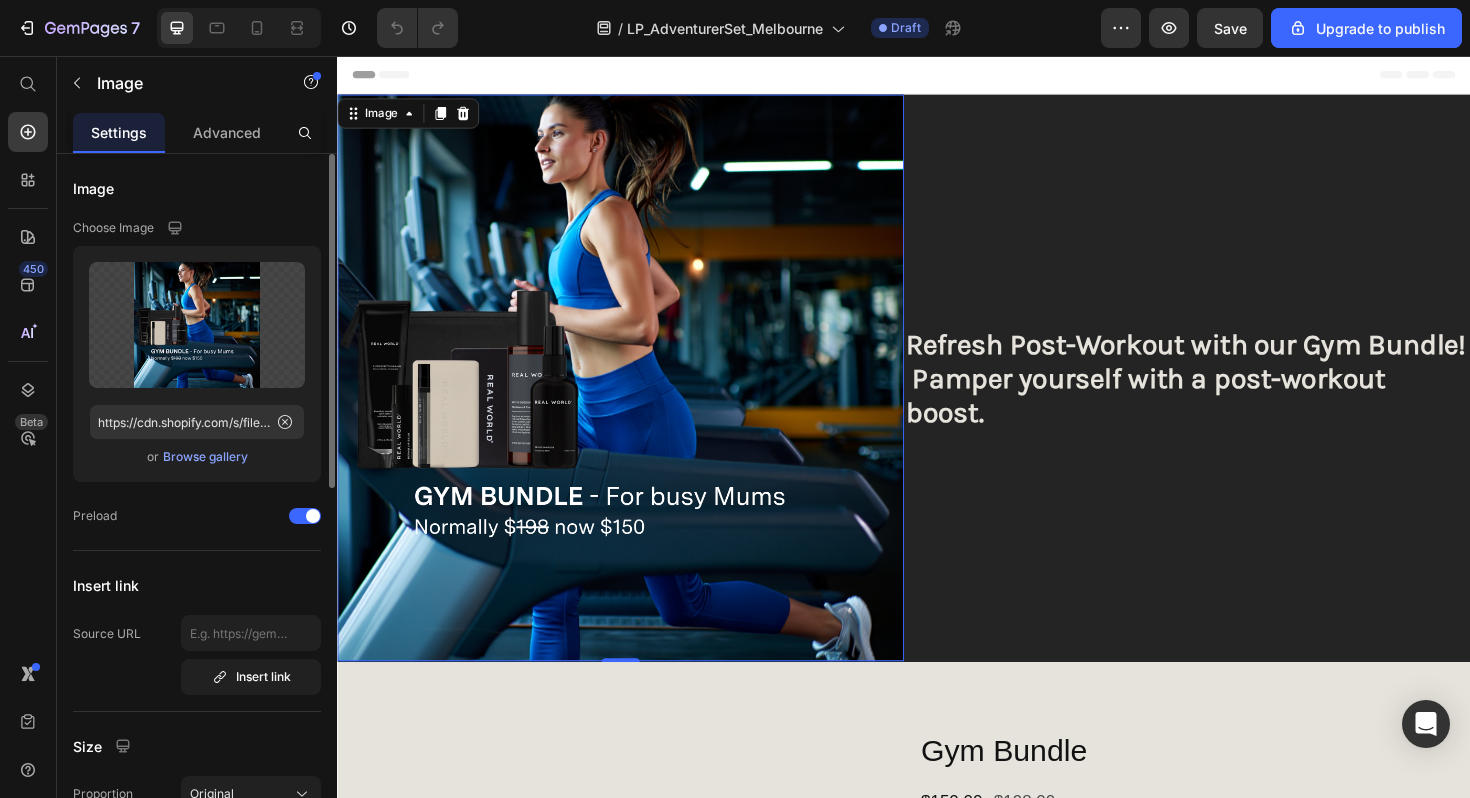 click on "Browse gallery" at bounding box center (205, 457) 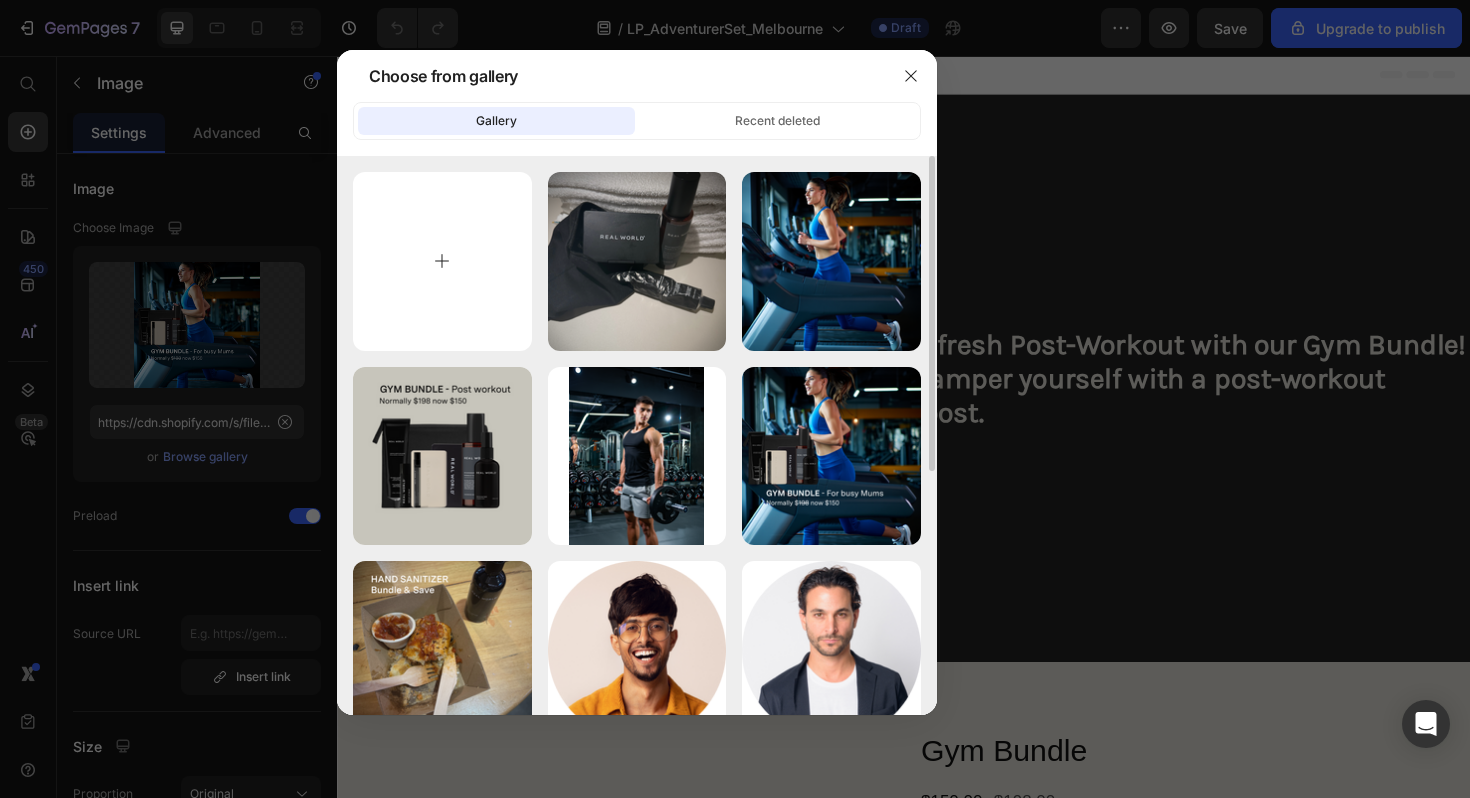 click at bounding box center [442, 261] 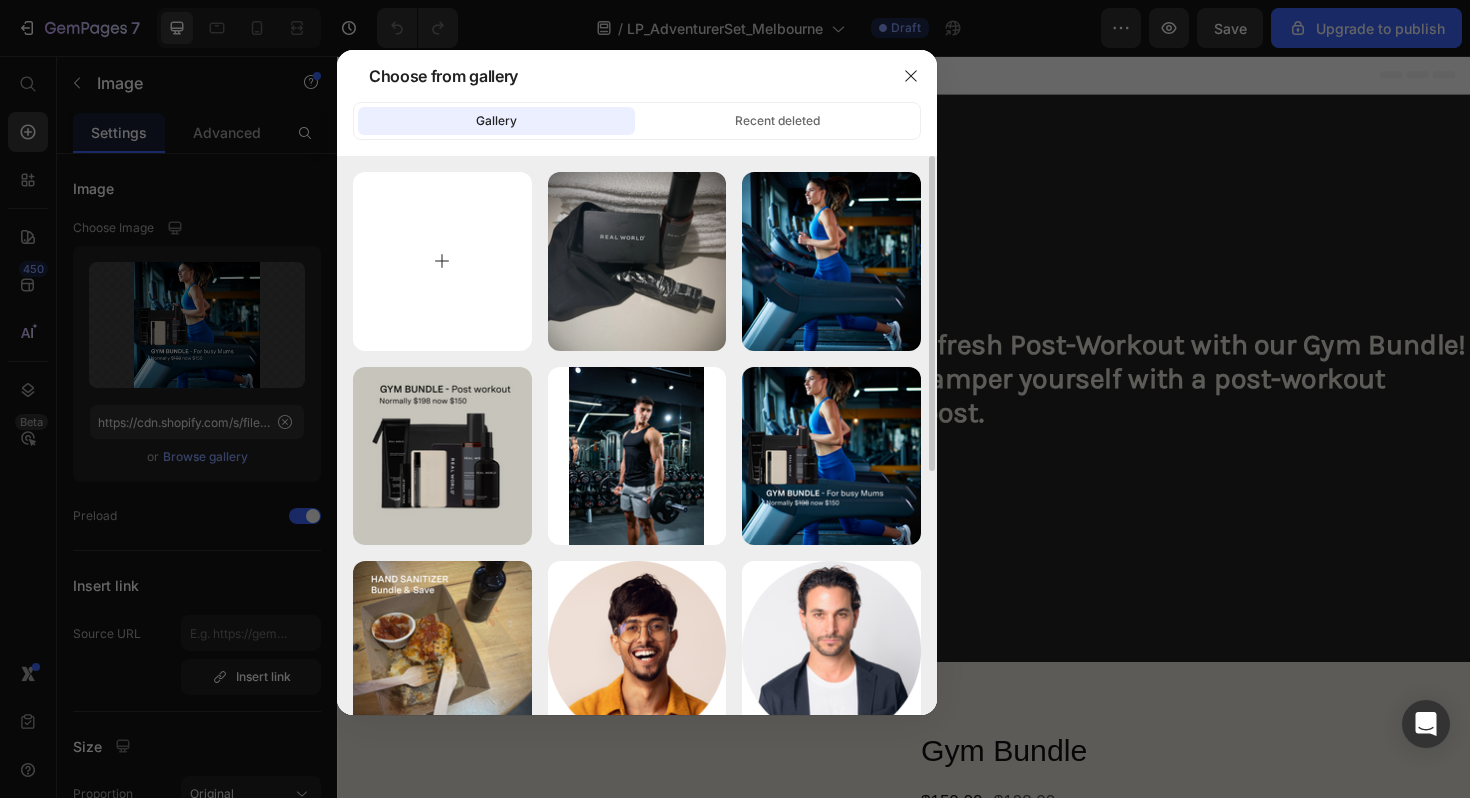 type on "C:\fakepath\Your paragraph text.png" 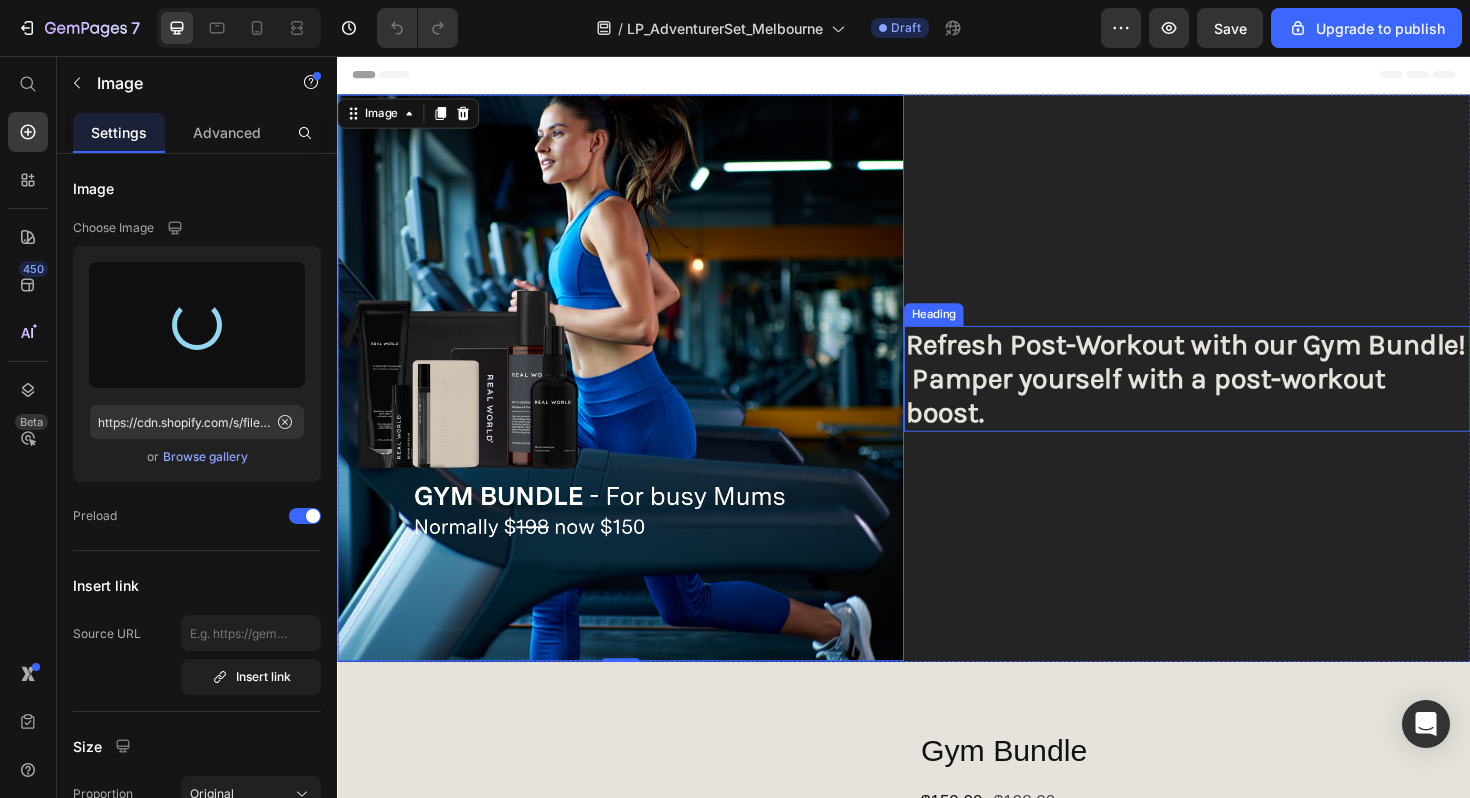 type on "https://cdn.shopify.com/s/files/1/0593/1506/0924/files/gempages_573891662921597774-b51c2174-d21b-4d8d-a678-a13937fa21be.png" 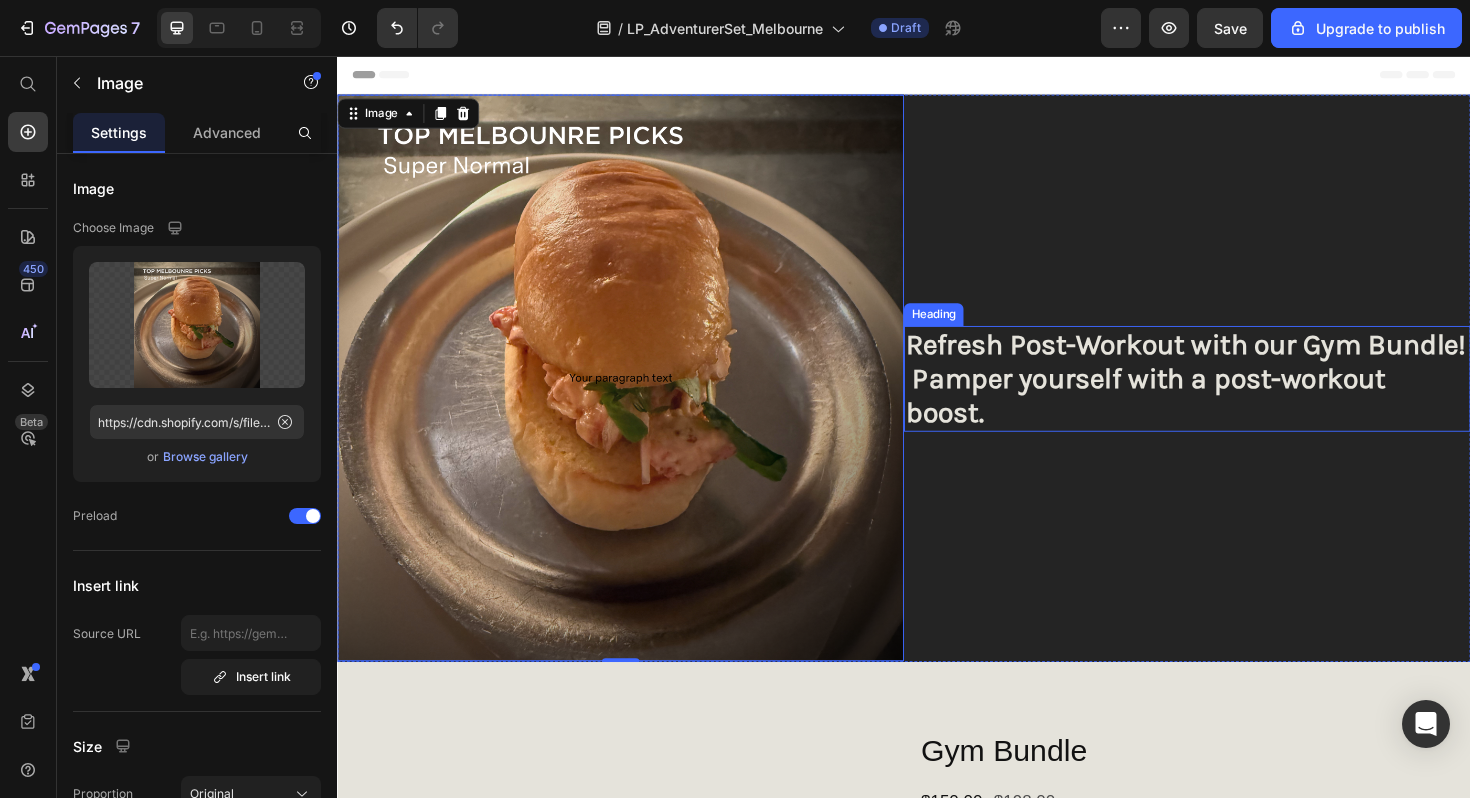 click on "Refresh Post-Workout with our Gym Bundle!  Pamper yourself with a post-workout boost." at bounding box center (1237, 398) 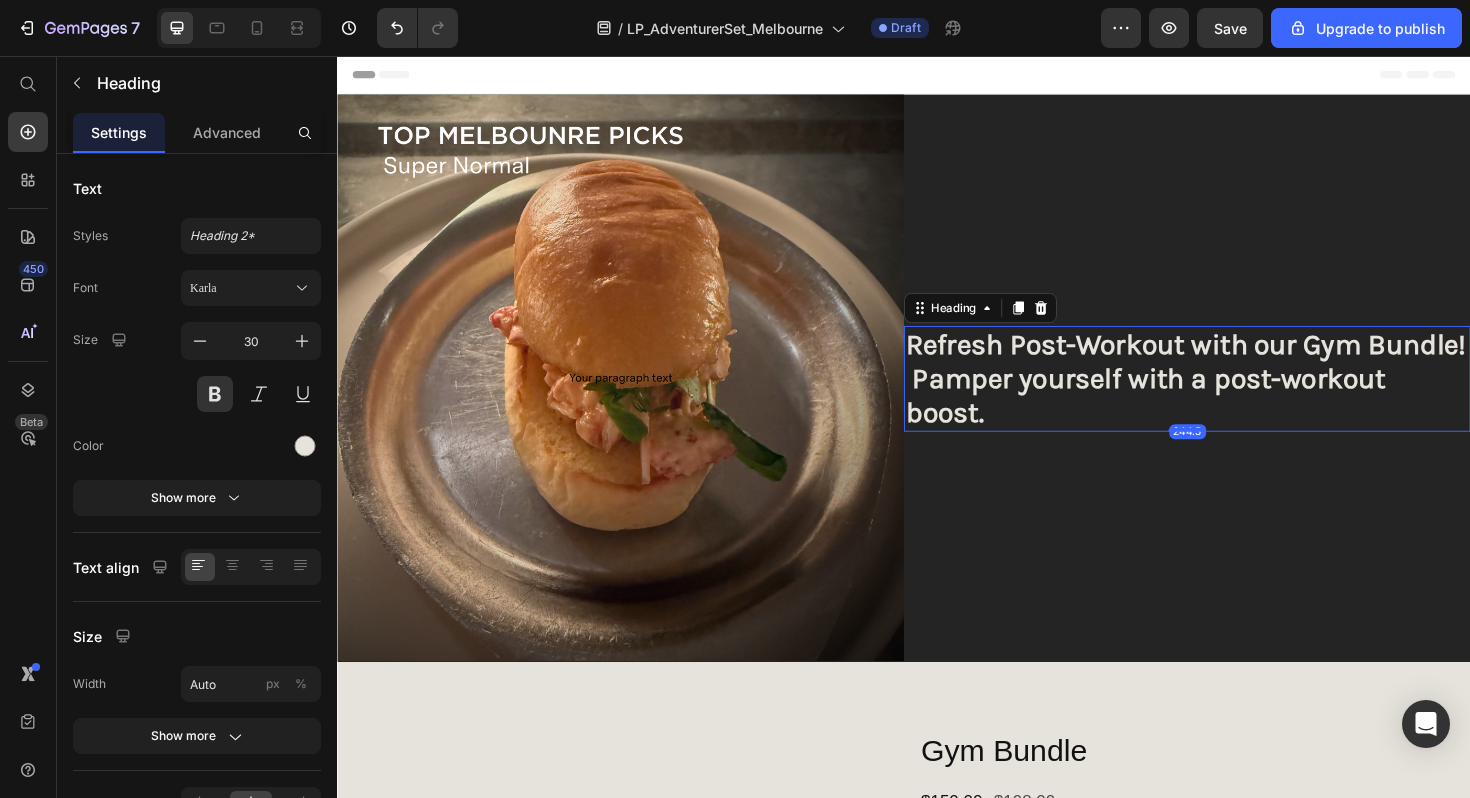 click on "Refresh Post-Workout with our Gym Bundle!  Pamper yourself with a post-workout boost." at bounding box center [1237, 398] 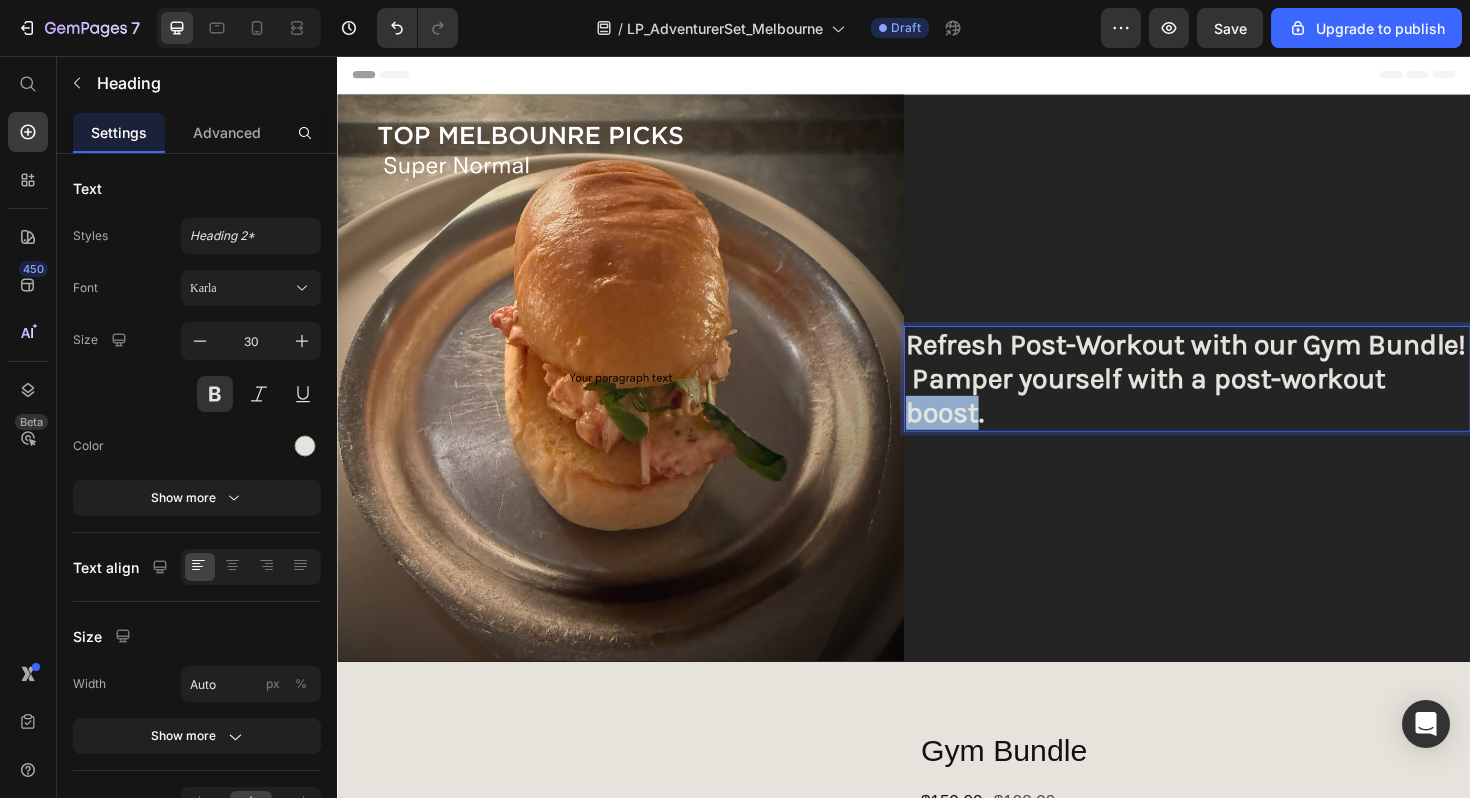 click on "Refresh Post-Workout with our Gym Bundle!  Pamper yourself with a post-workout boost." at bounding box center (1237, 398) 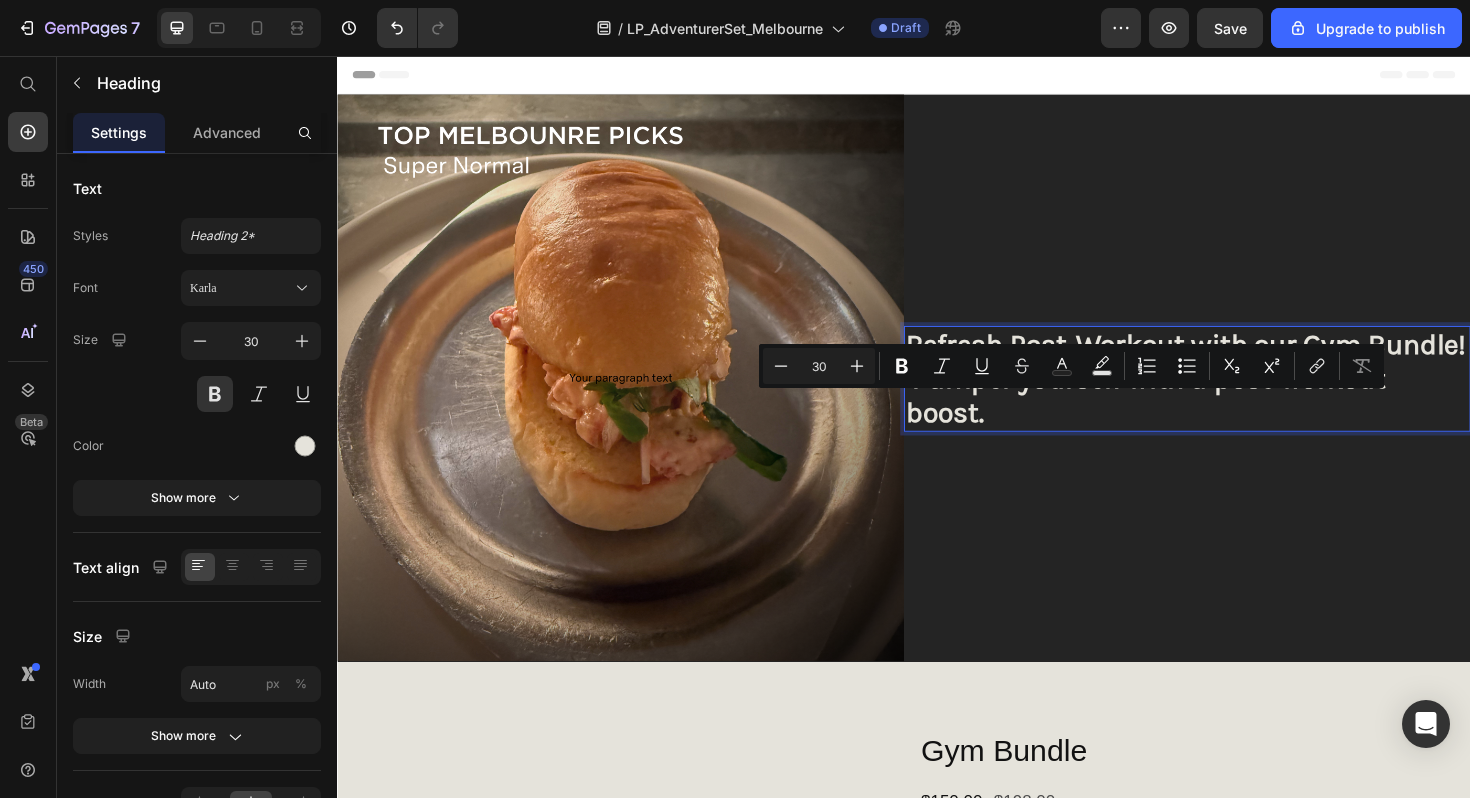 click on "Refresh Post-Workout with our Gym Bundle!  Pamper yourself with a post-workout boost." at bounding box center [1237, 398] 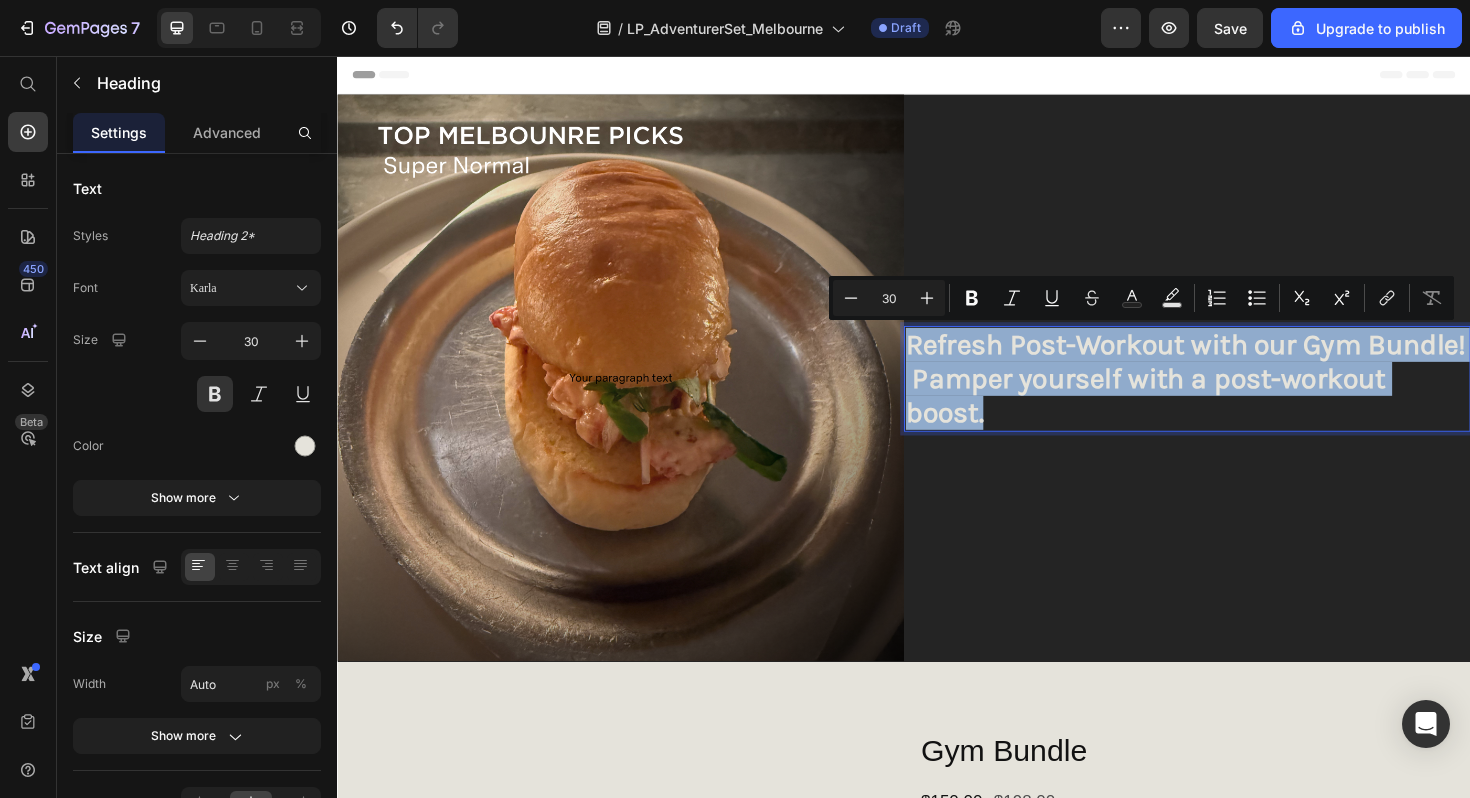 drag, startPoint x: 1150, startPoint y: 438, endPoint x: 947, endPoint y: 358, distance: 218.19487 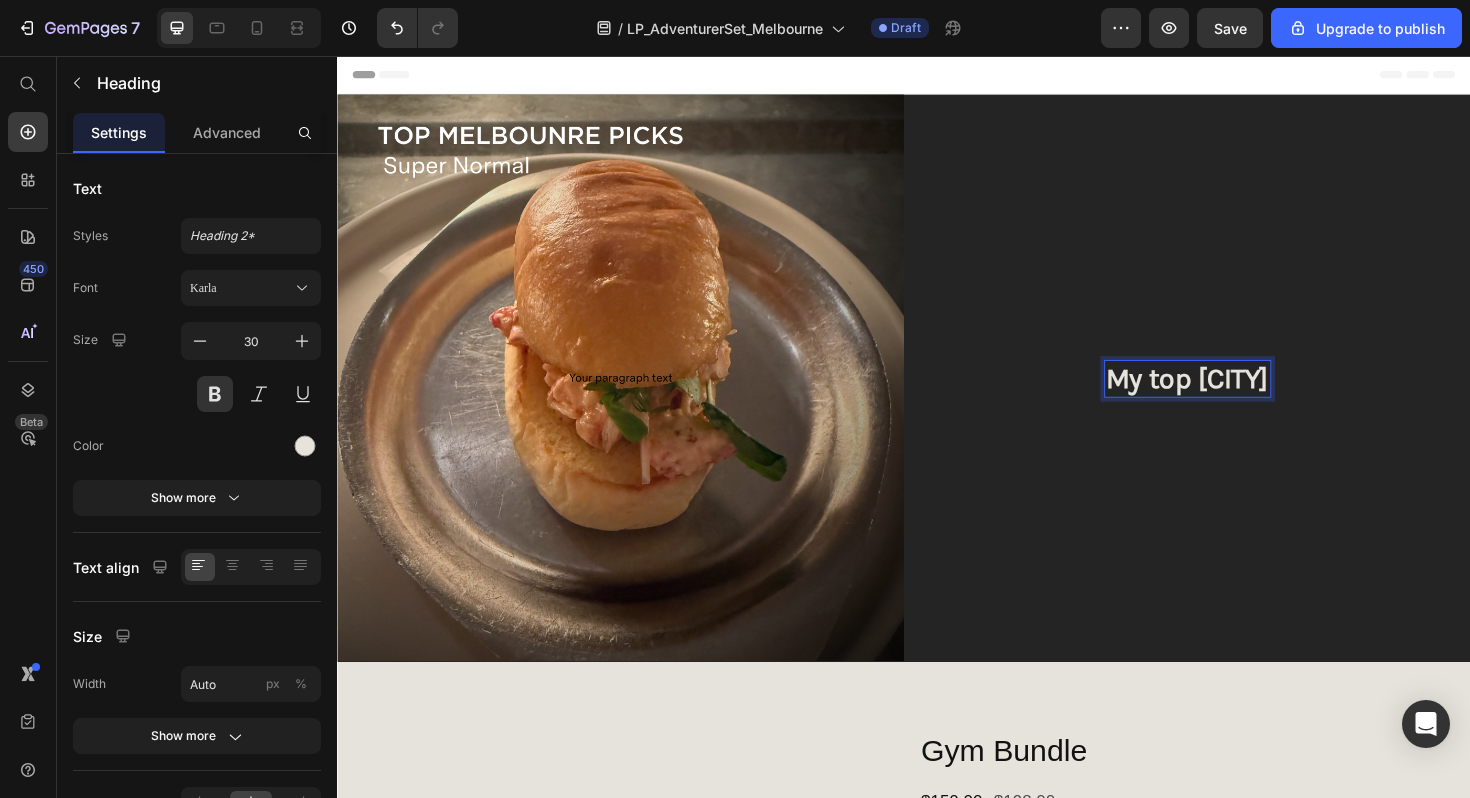 click on "My top Melbourne" at bounding box center [1237, 398] 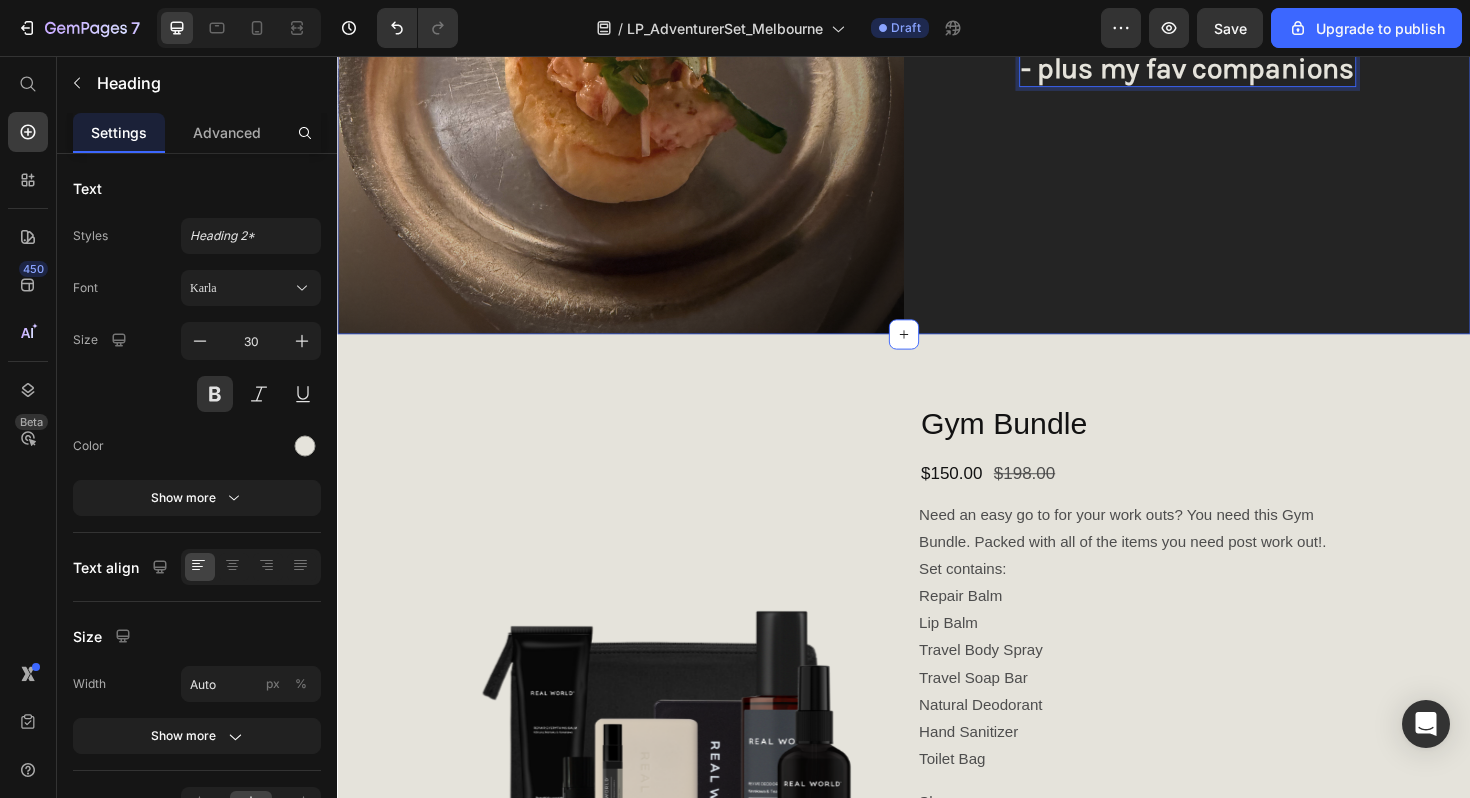 scroll, scrollTop: 352, scrollLeft: 0, axis: vertical 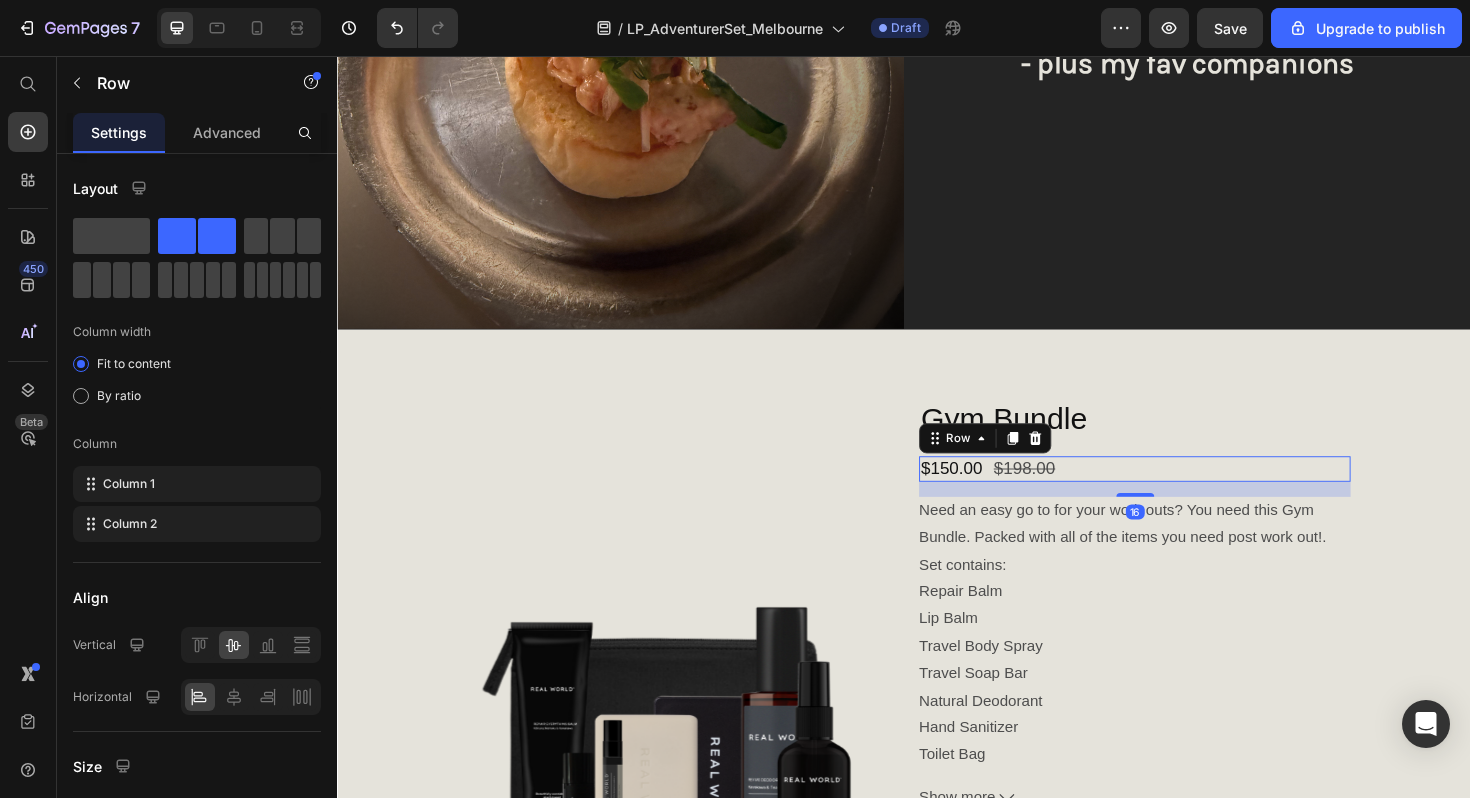 click on "$150.00 Product Price $198.00 Product Price Row   16" at bounding box center [1181, 493] 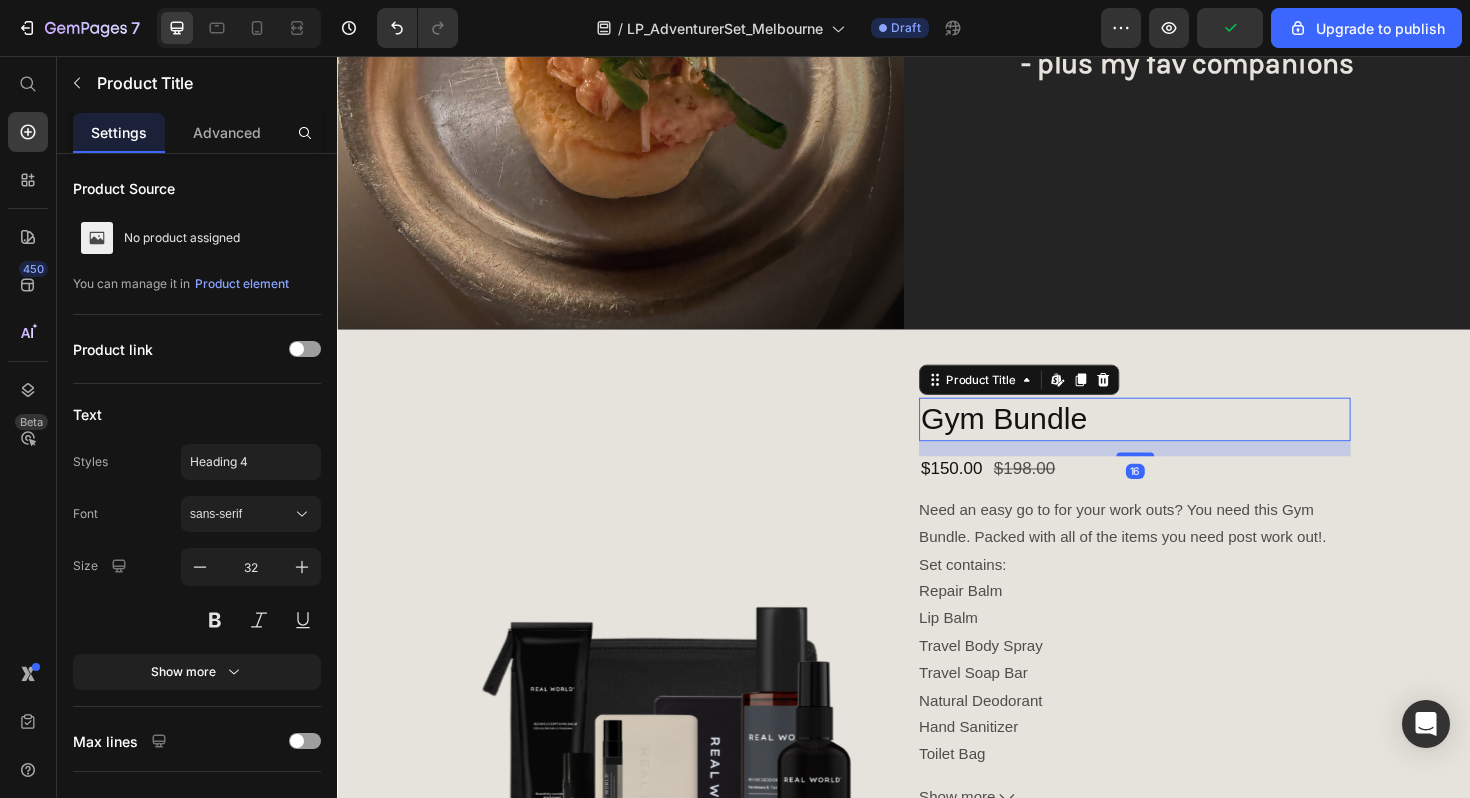click on "Gym Bundle" at bounding box center (1181, 441) 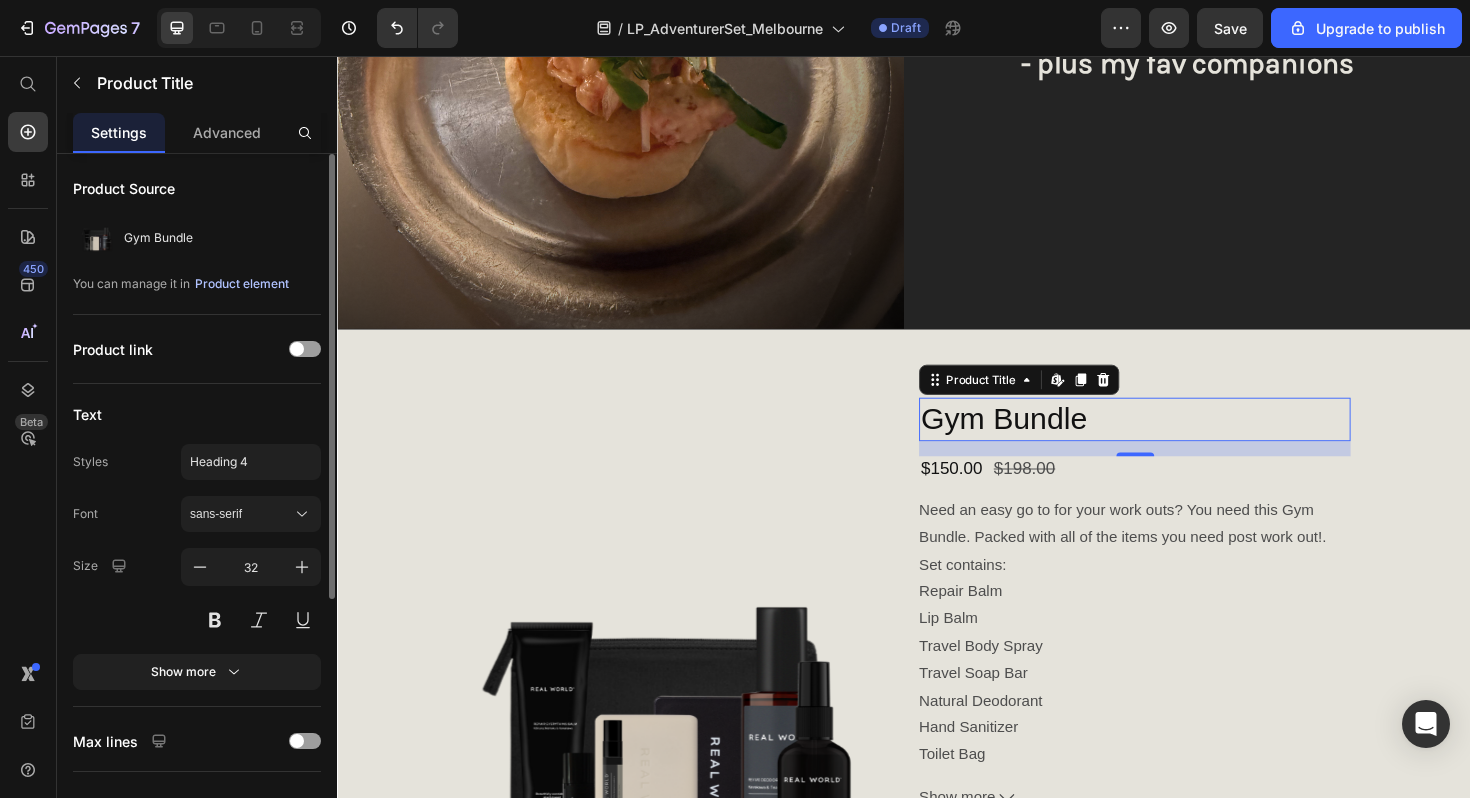 click on "Product element" at bounding box center (242, 284) 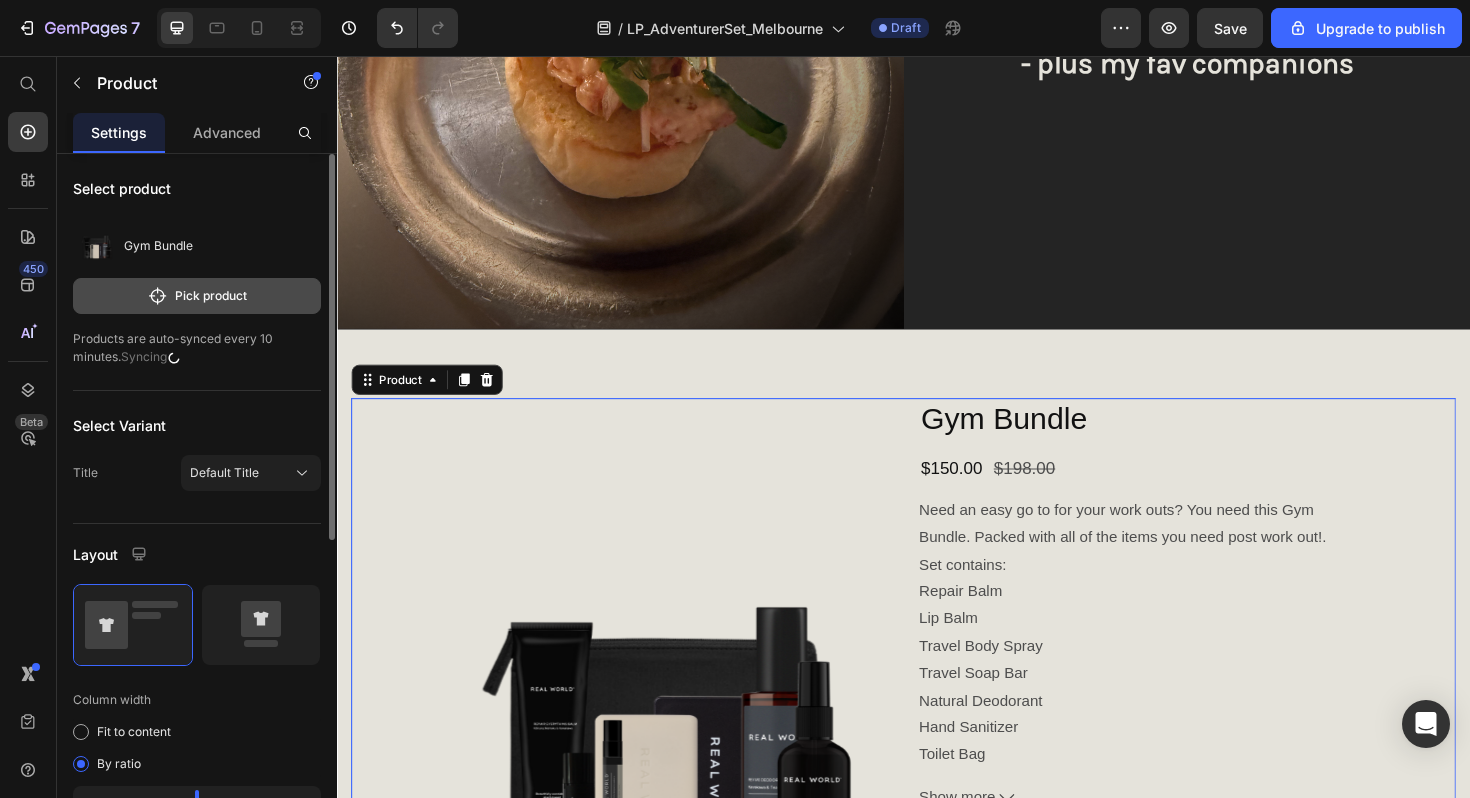 click on "Pick product" at bounding box center [197, 296] 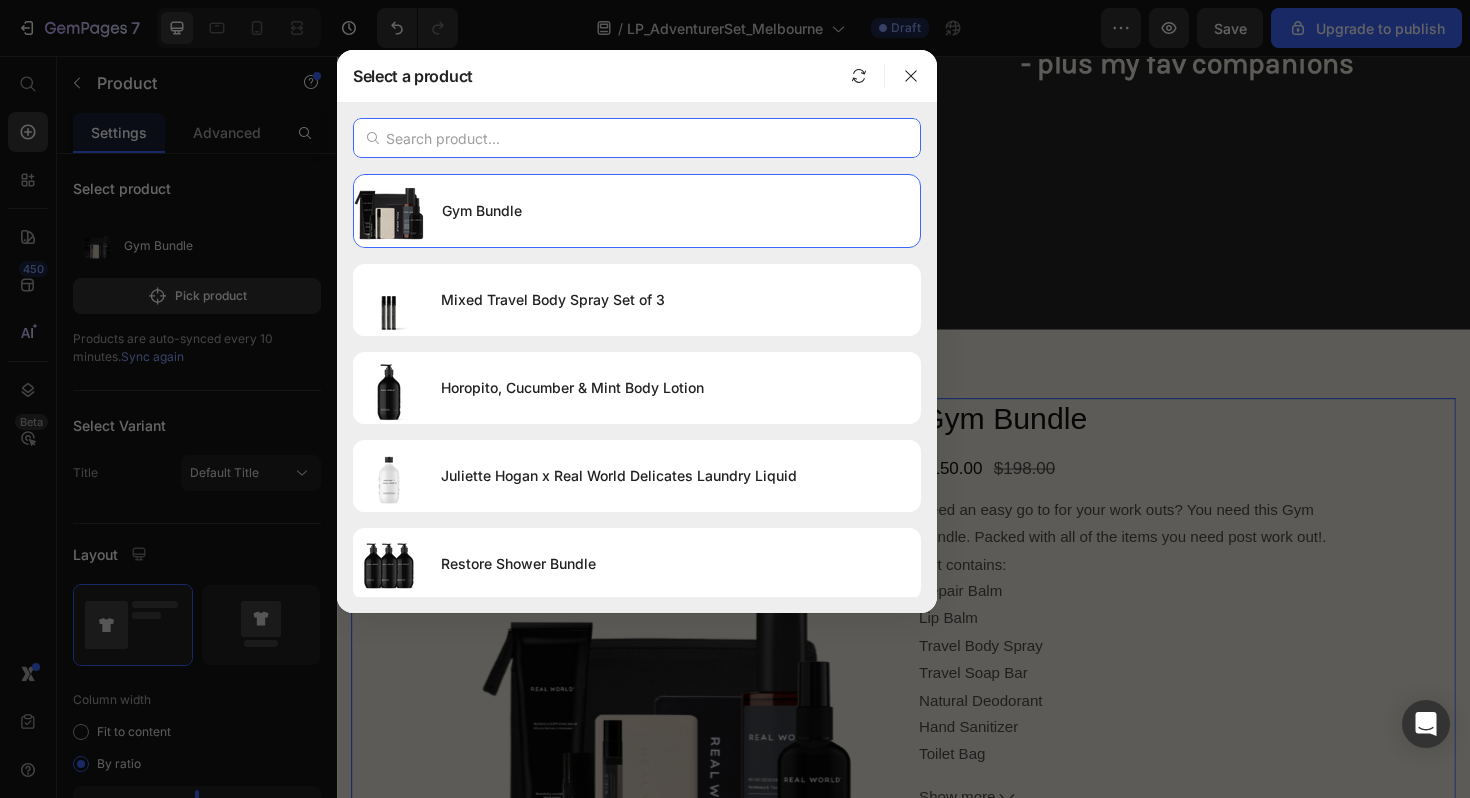 click at bounding box center (637, 138) 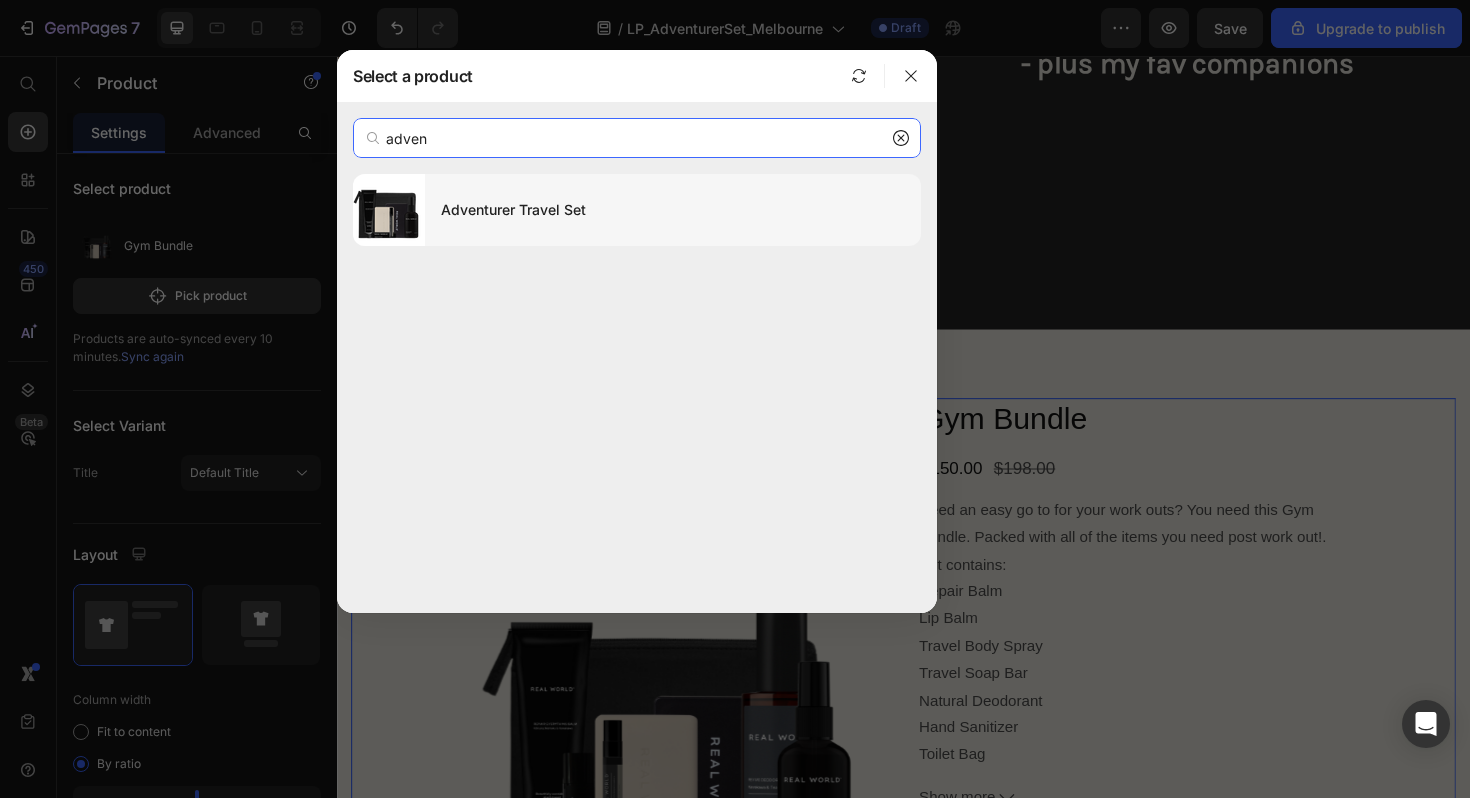 type on "adven" 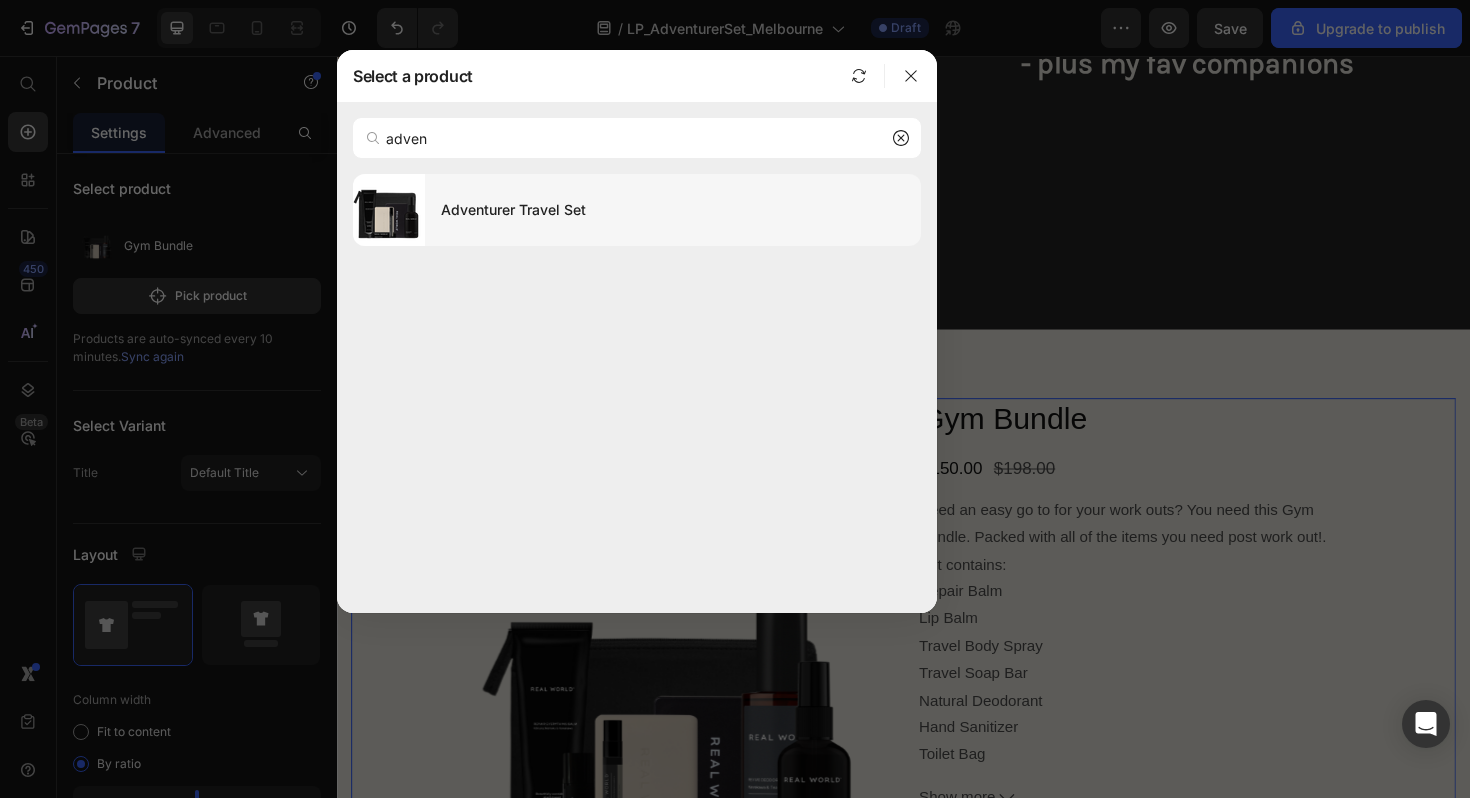 click on "Adventurer Travel Set" at bounding box center [673, 210] 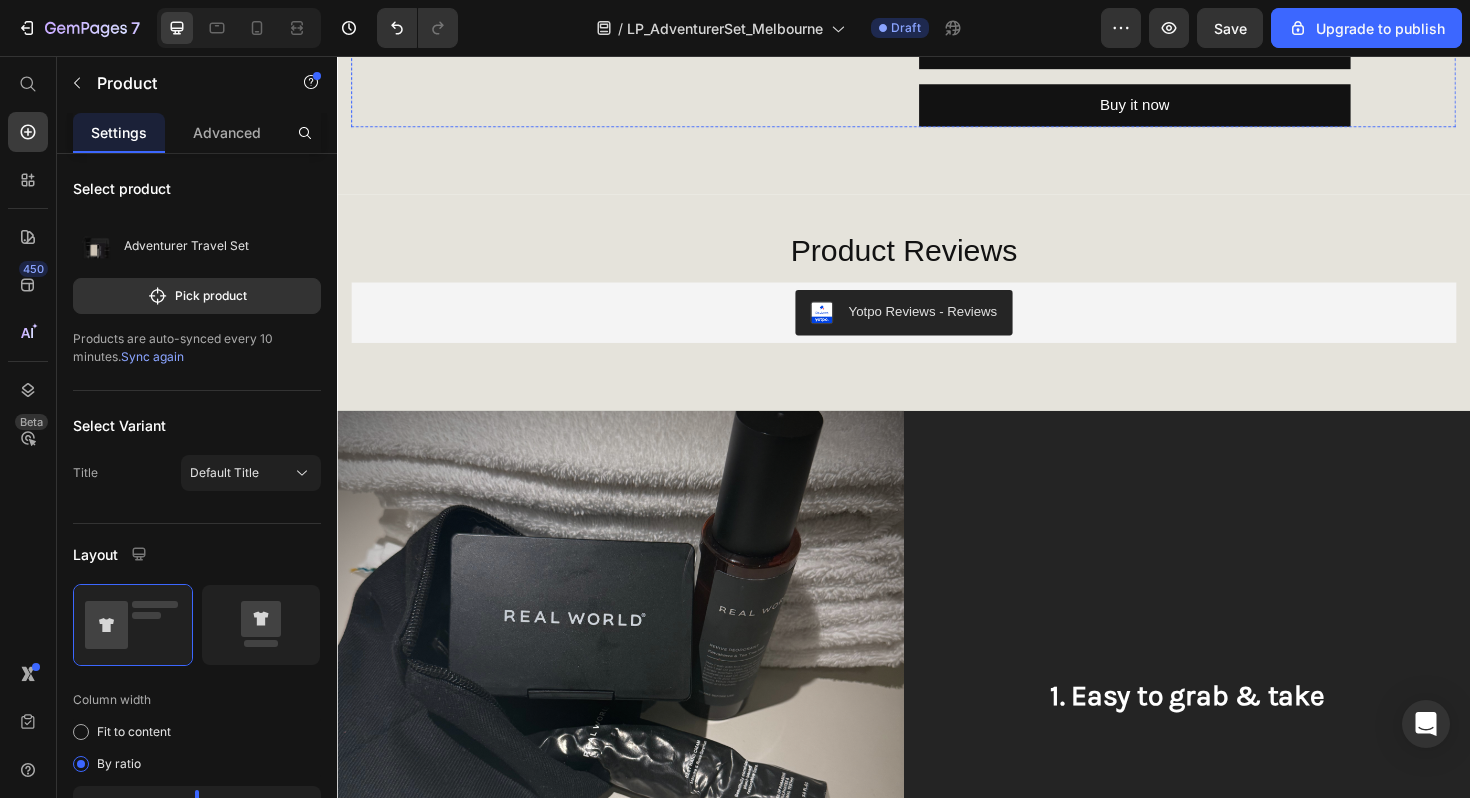 scroll, scrollTop: 1419, scrollLeft: 0, axis: vertical 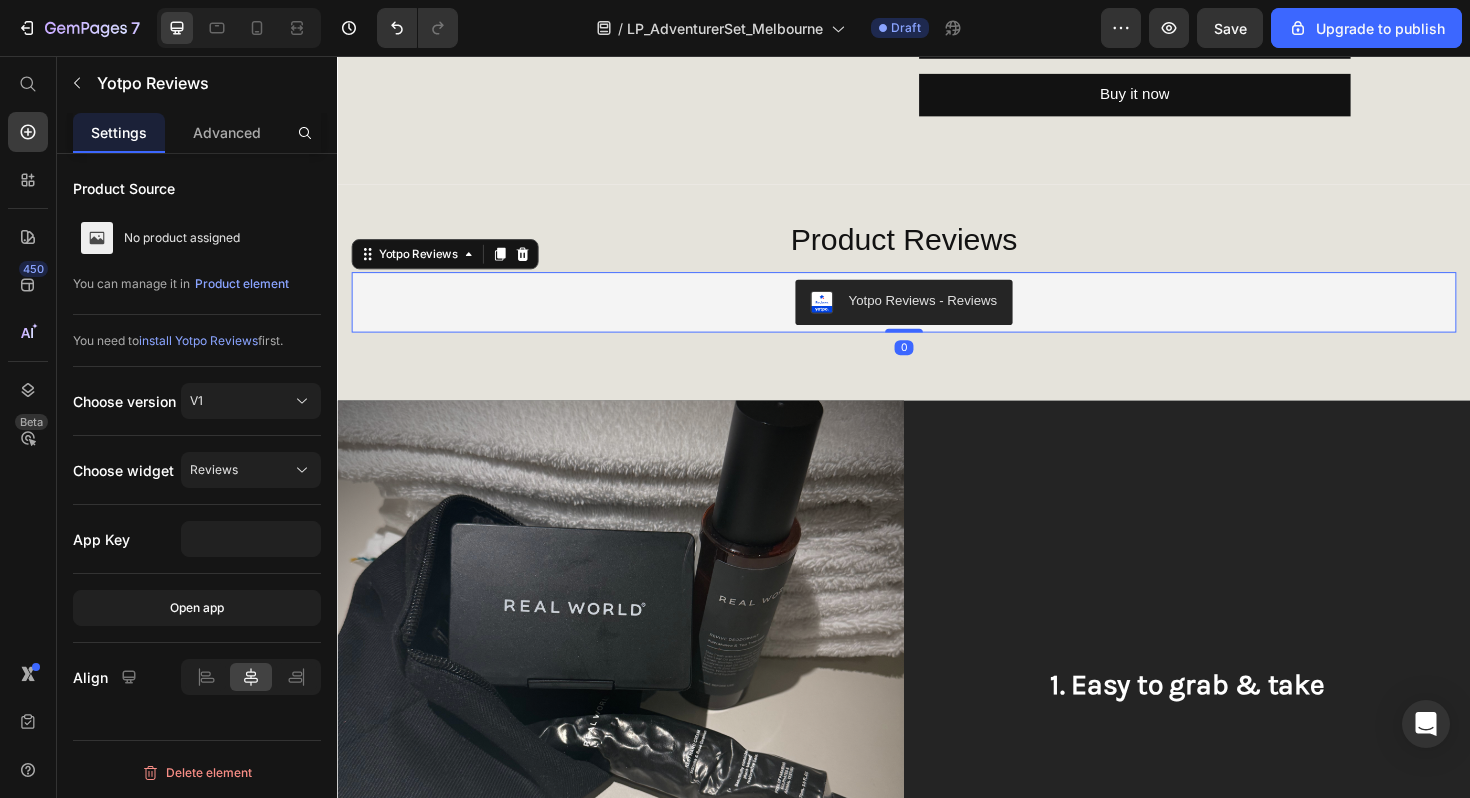 click on "Yotpo Reviews - Reviews" at bounding box center (956, 315) 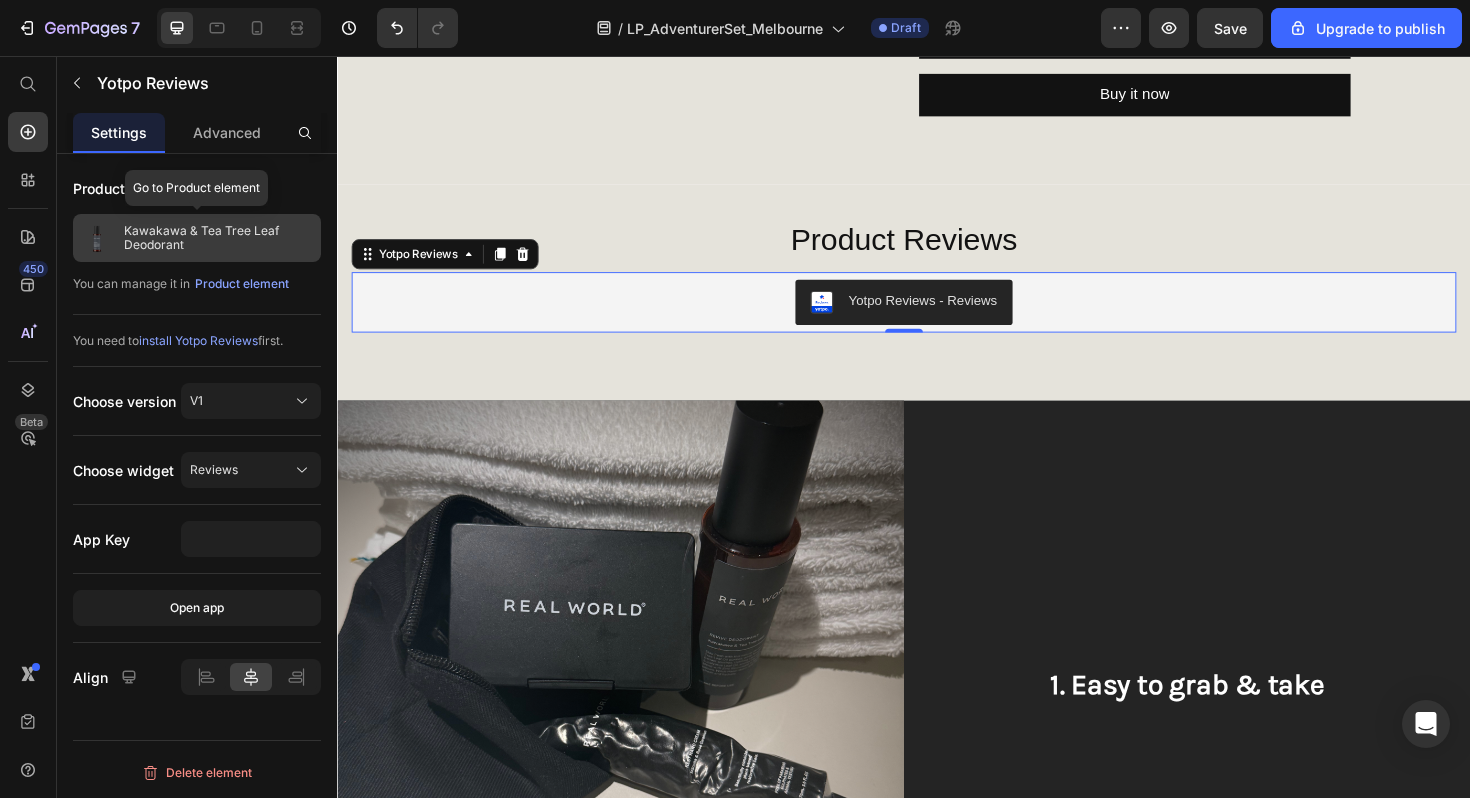 click on "Kawakawa & Tea Tree Leaf Deodorant" at bounding box center [218, 238] 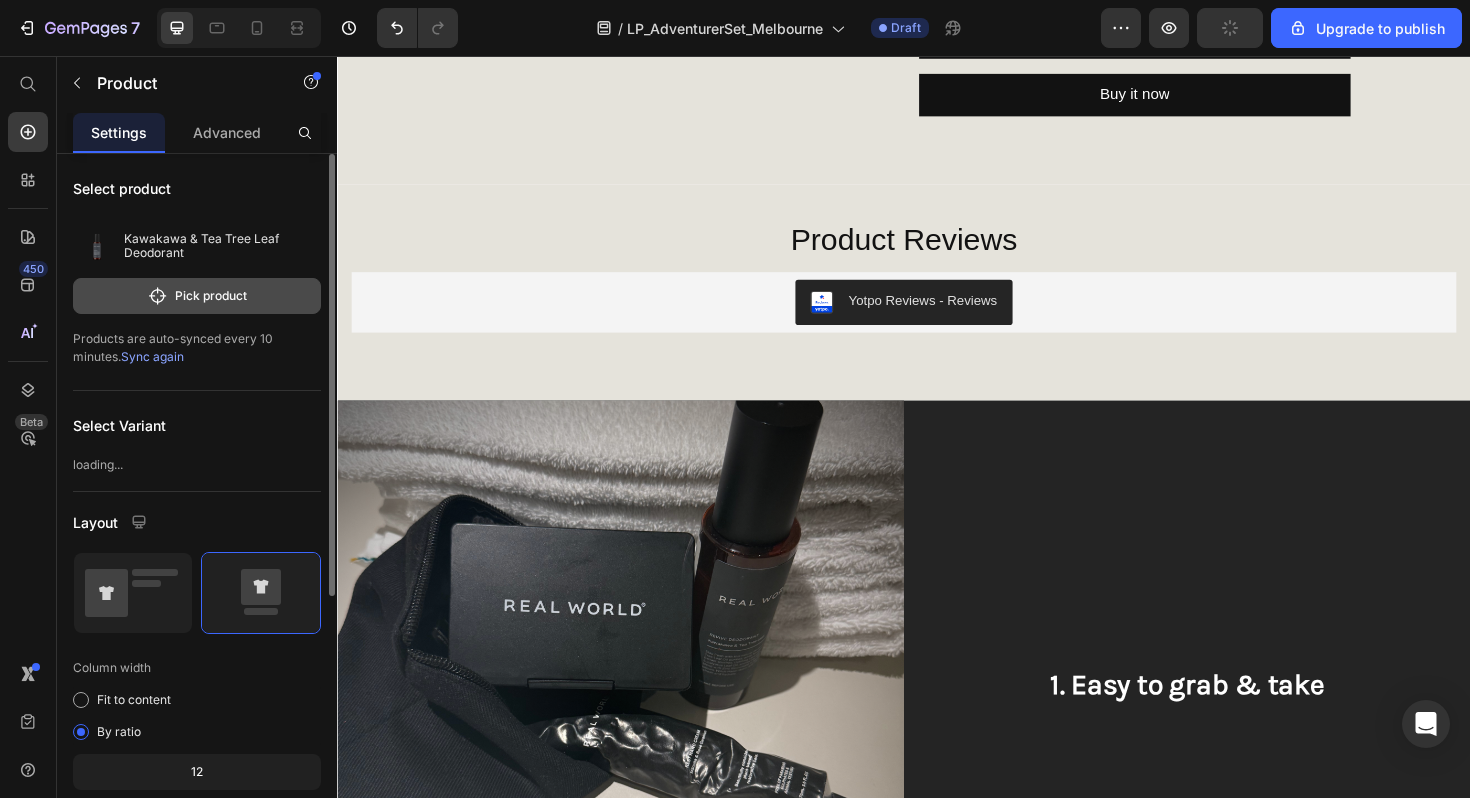 click 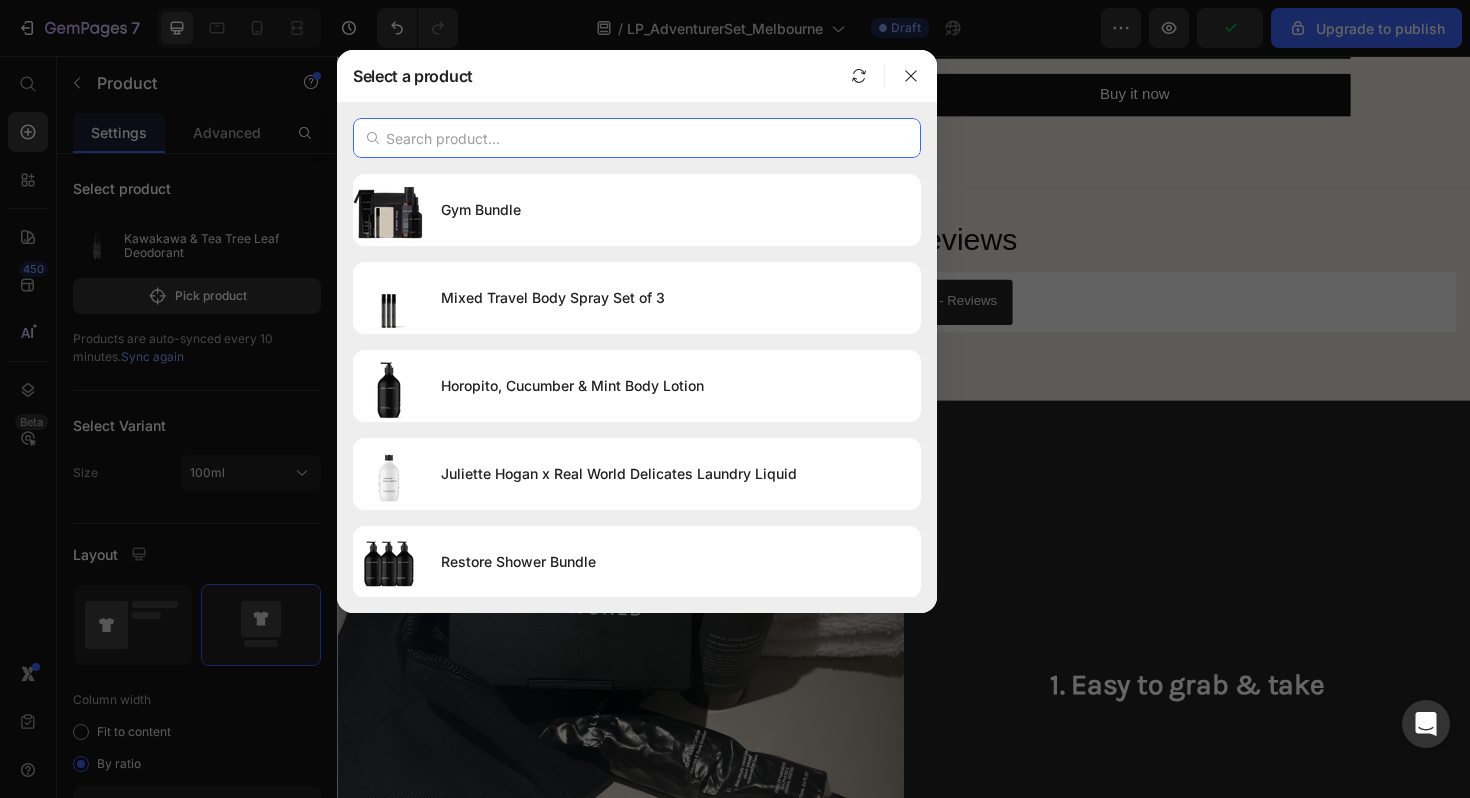 click at bounding box center [637, 138] 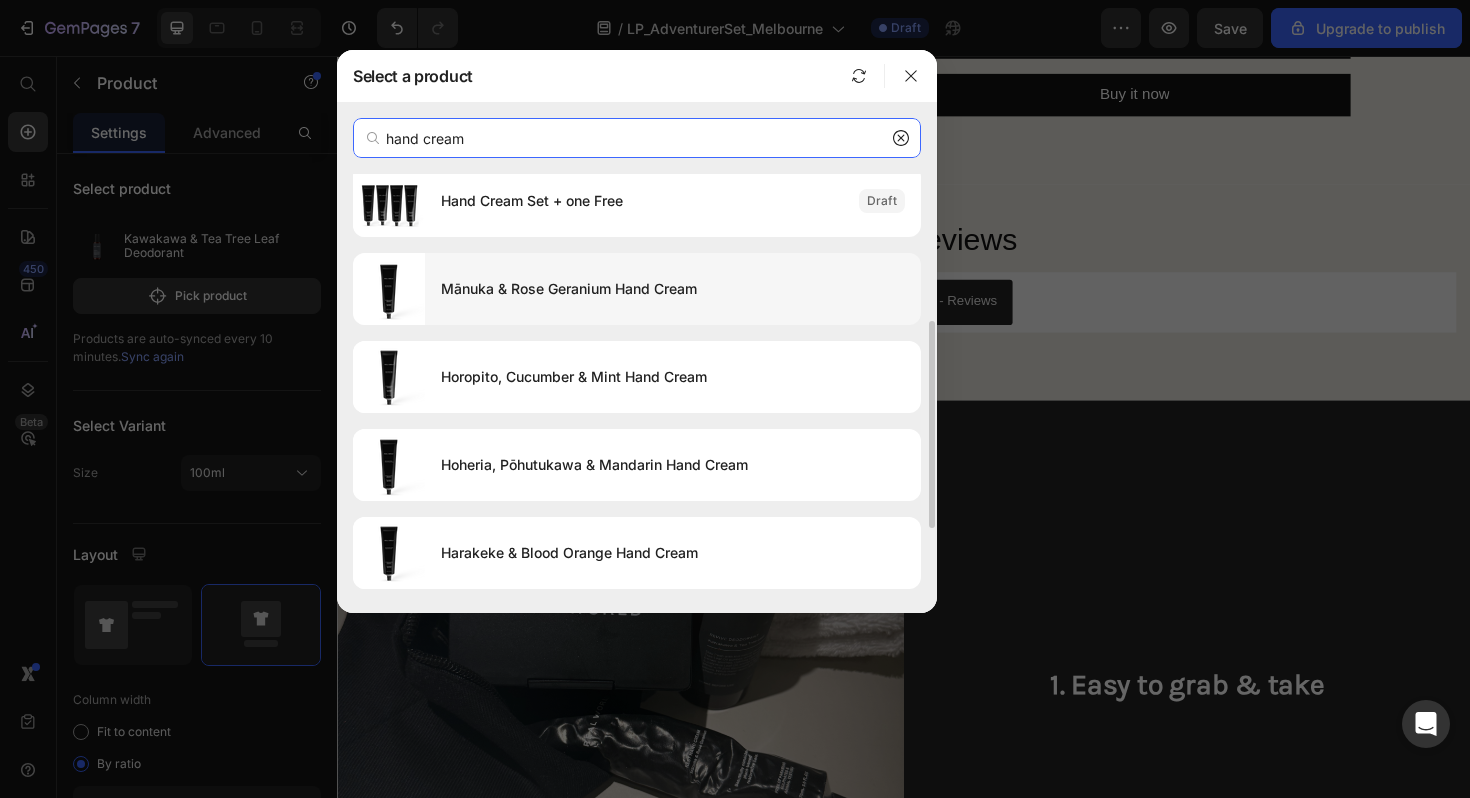 scroll, scrollTop: 250, scrollLeft: 0, axis: vertical 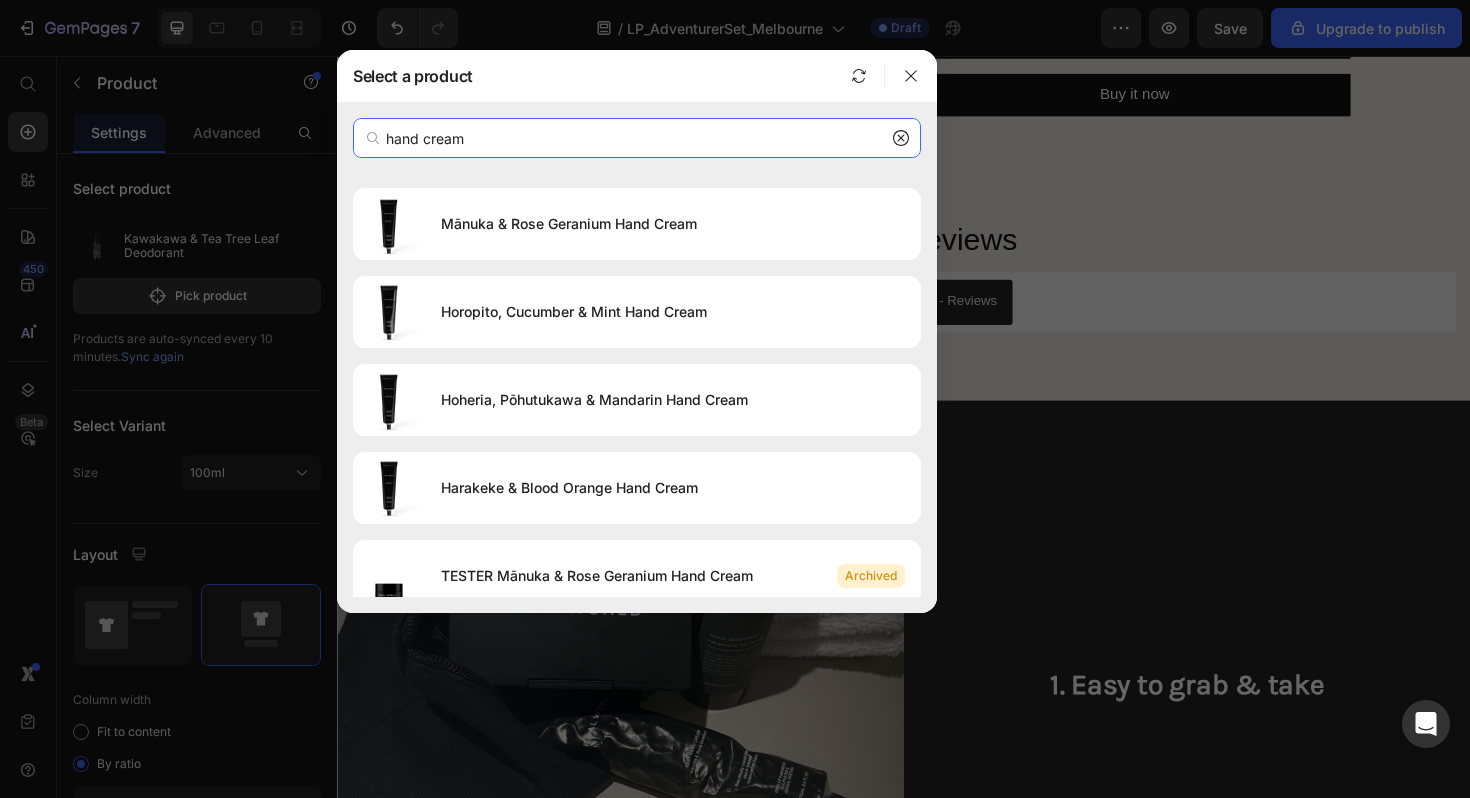 click on "hand cream" at bounding box center [637, 138] 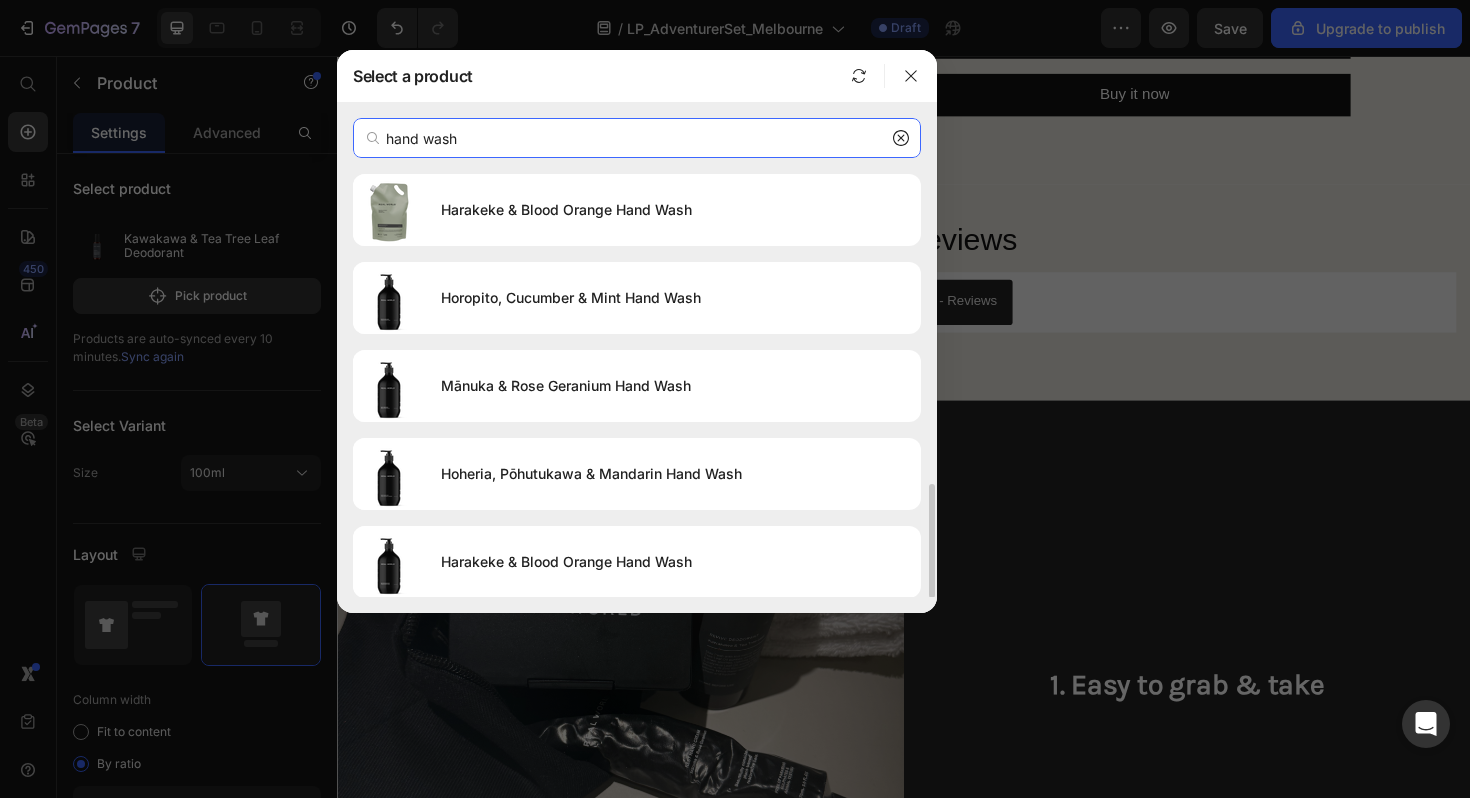 scroll, scrollTop: 1145, scrollLeft: 0, axis: vertical 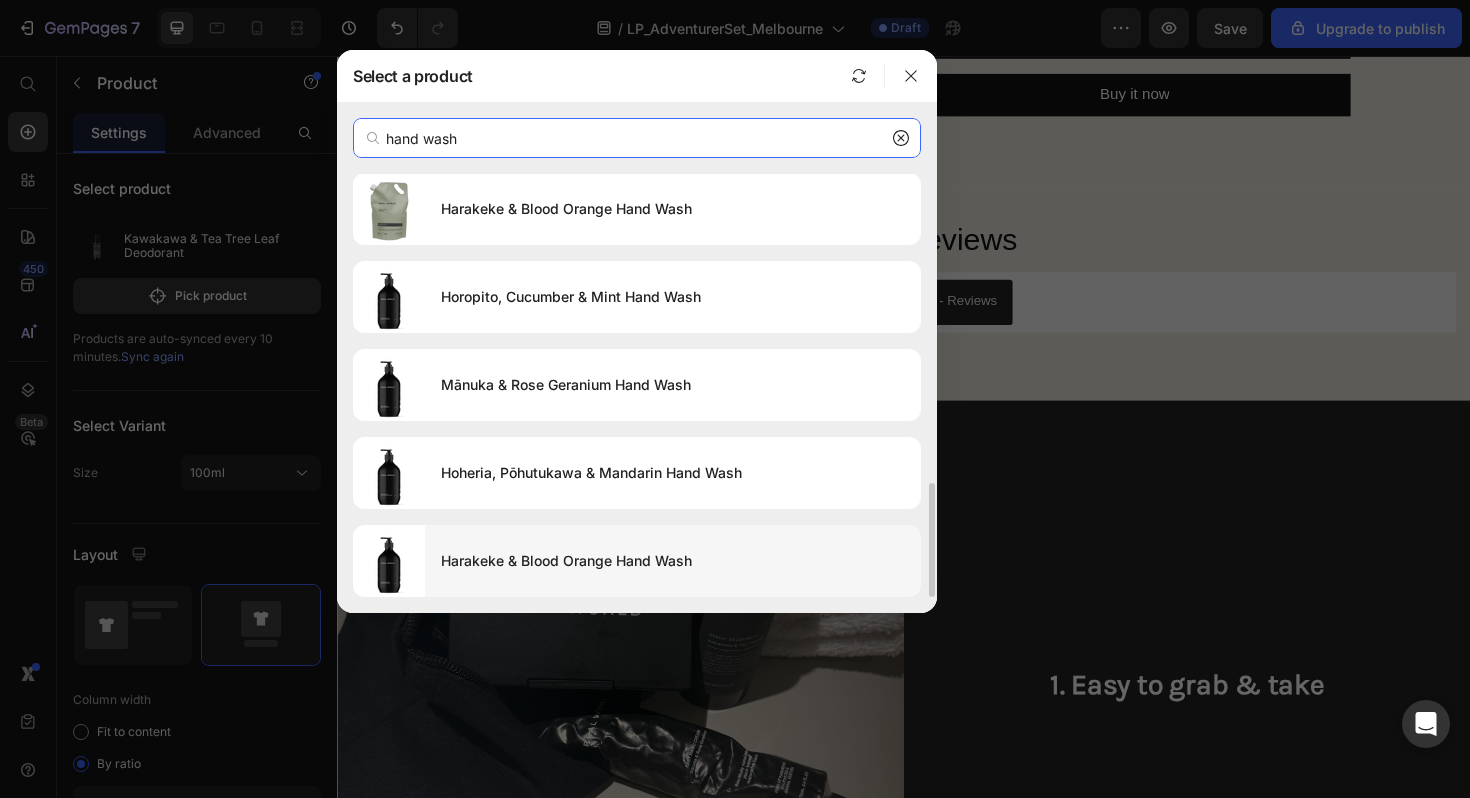 type on "hand wash" 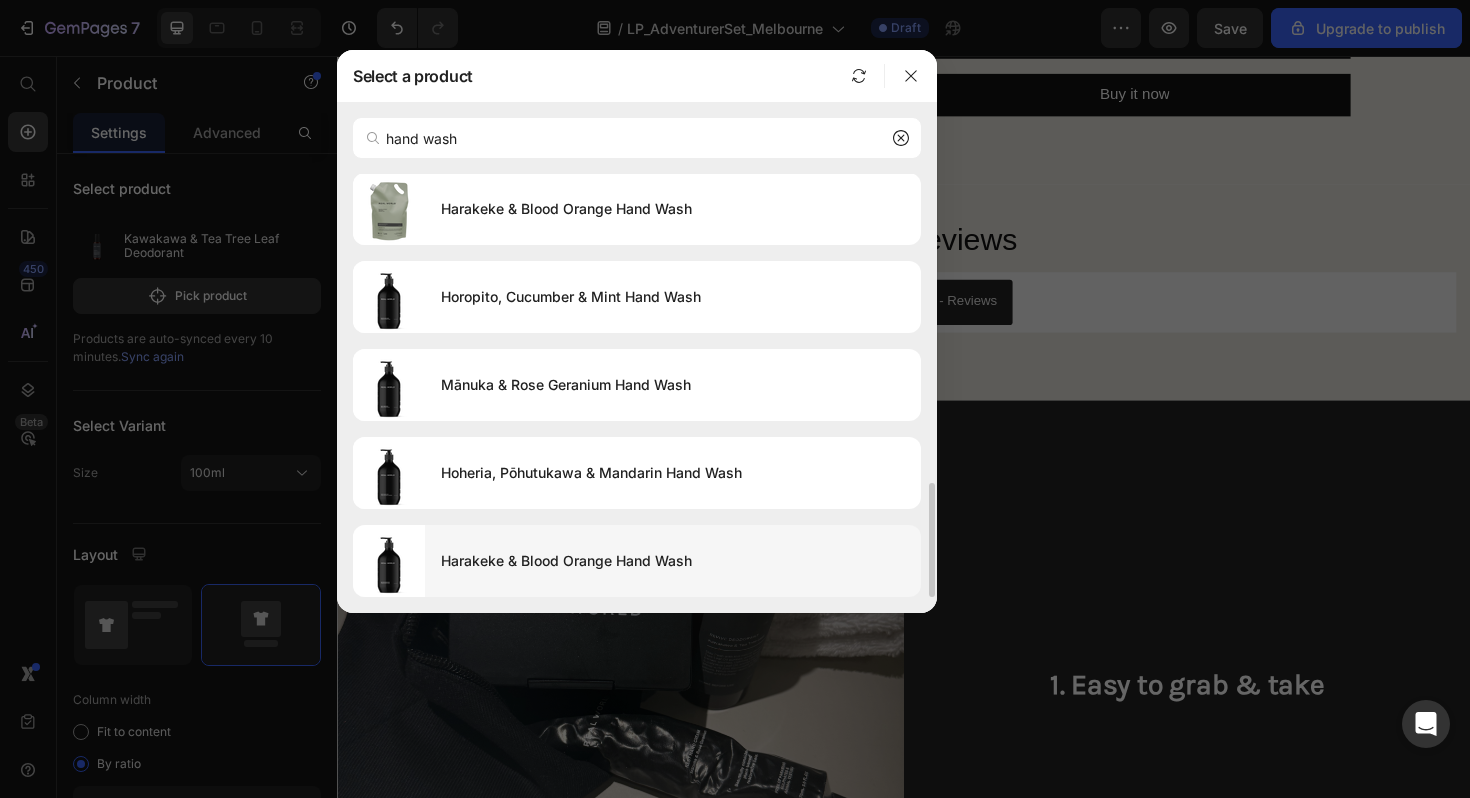 click on "Harakeke & Blood Orange Hand Wash" at bounding box center [673, 561] 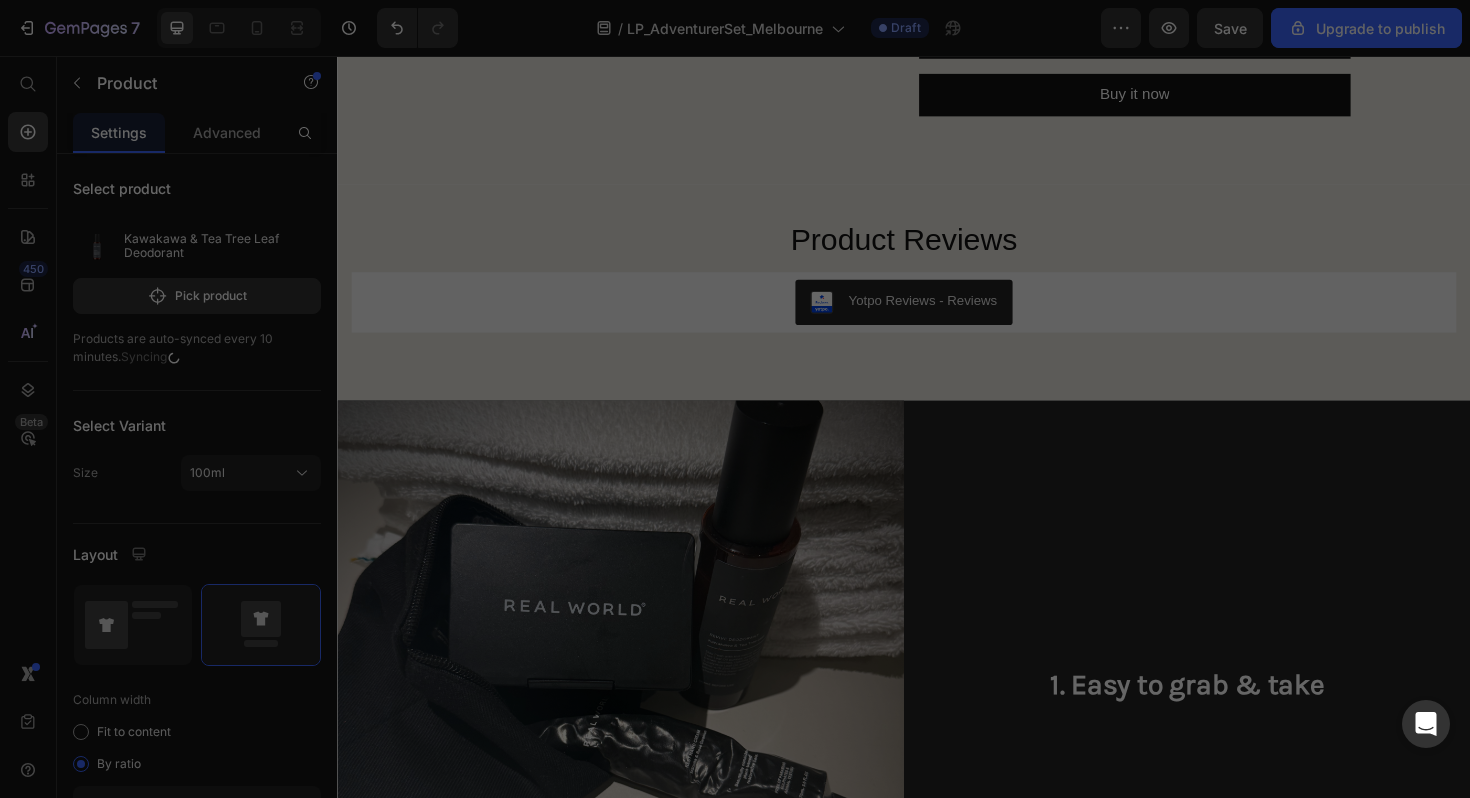 scroll, scrollTop: 0, scrollLeft: 0, axis: both 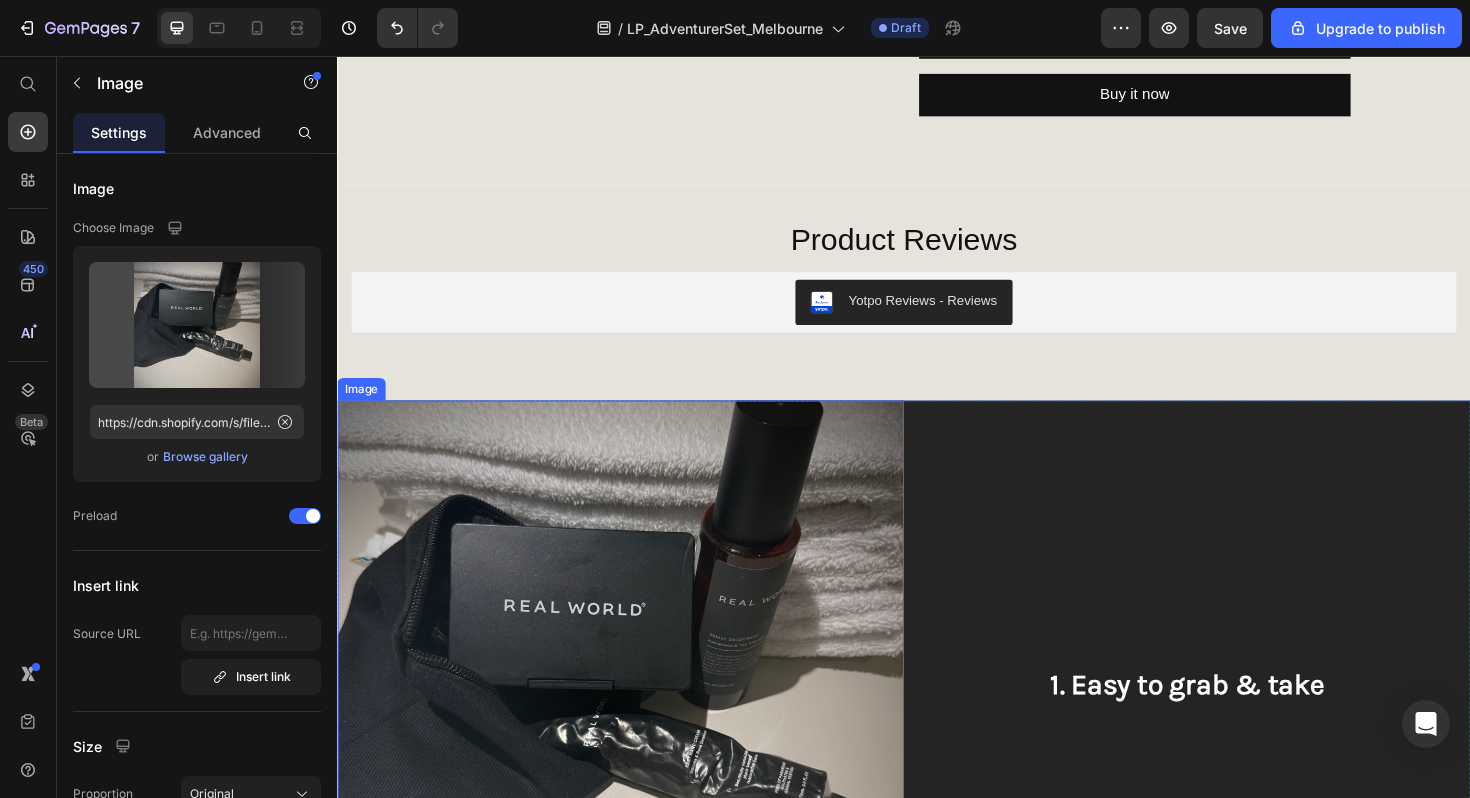 click at bounding box center (637, 721) 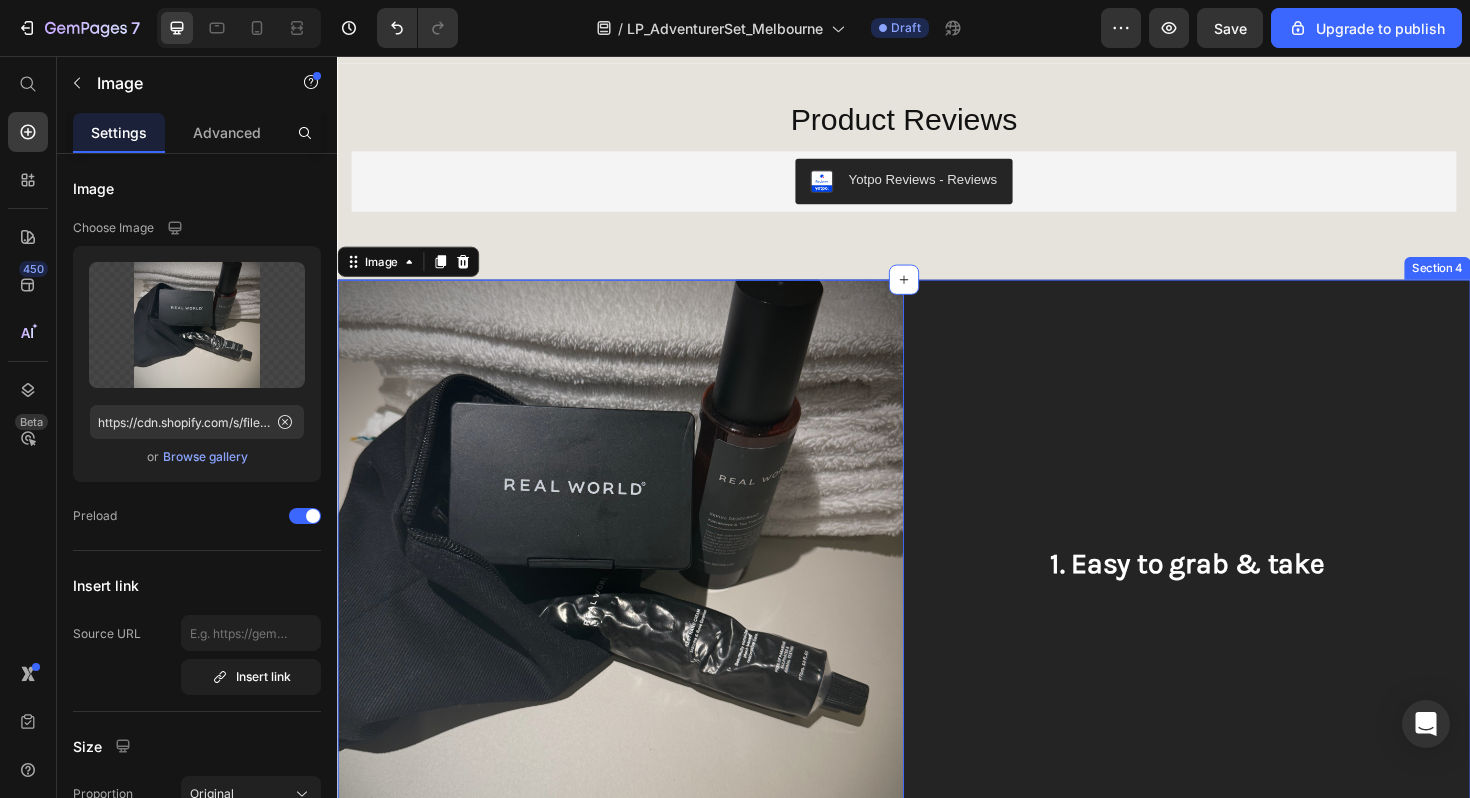 scroll, scrollTop: 1634, scrollLeft: 0, axis: vertical 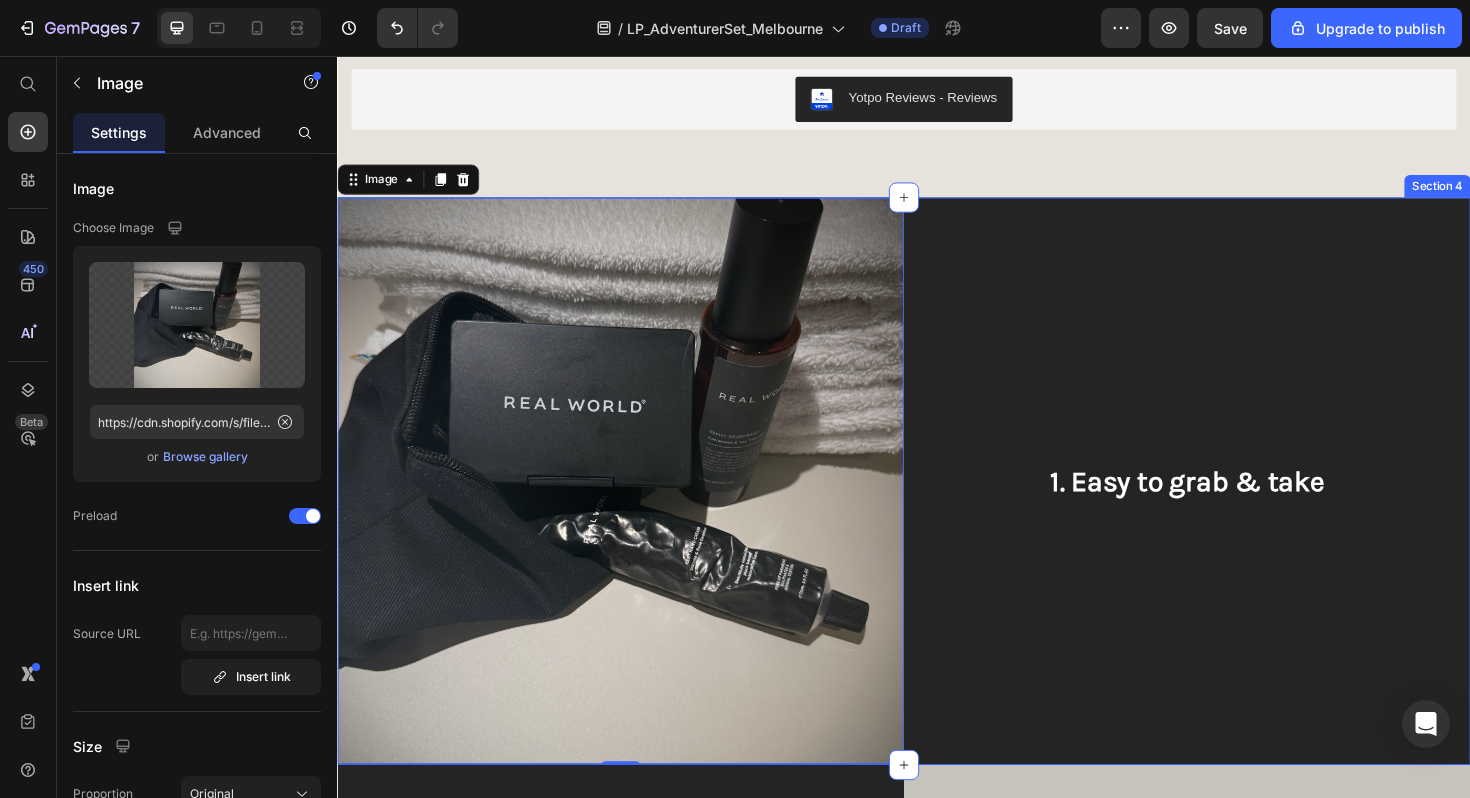 click on "1. Easy to grab & take" at bounding box center [1237, 507] 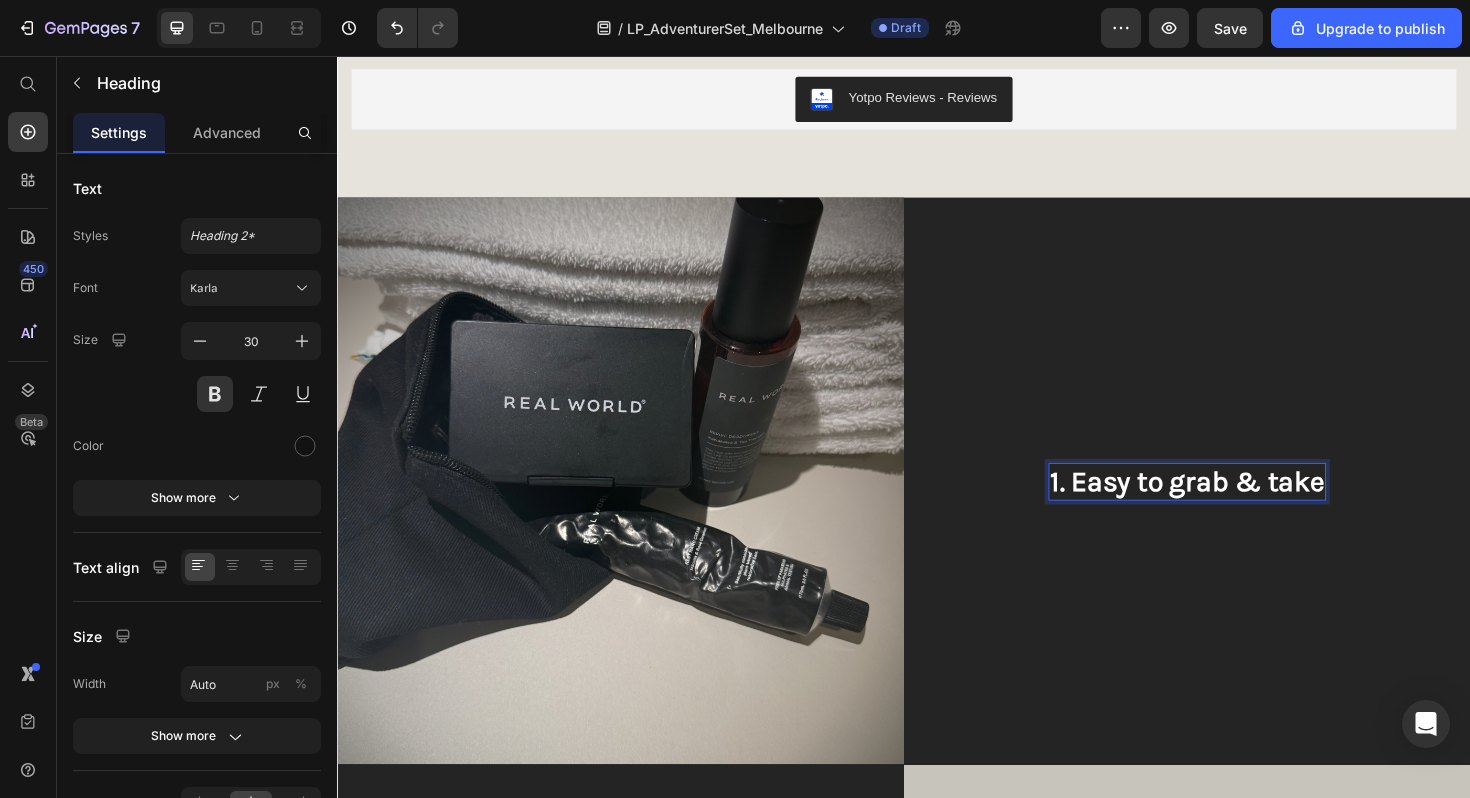 click on "1. Easy to grab & take" at bounding box center (1237, 507) 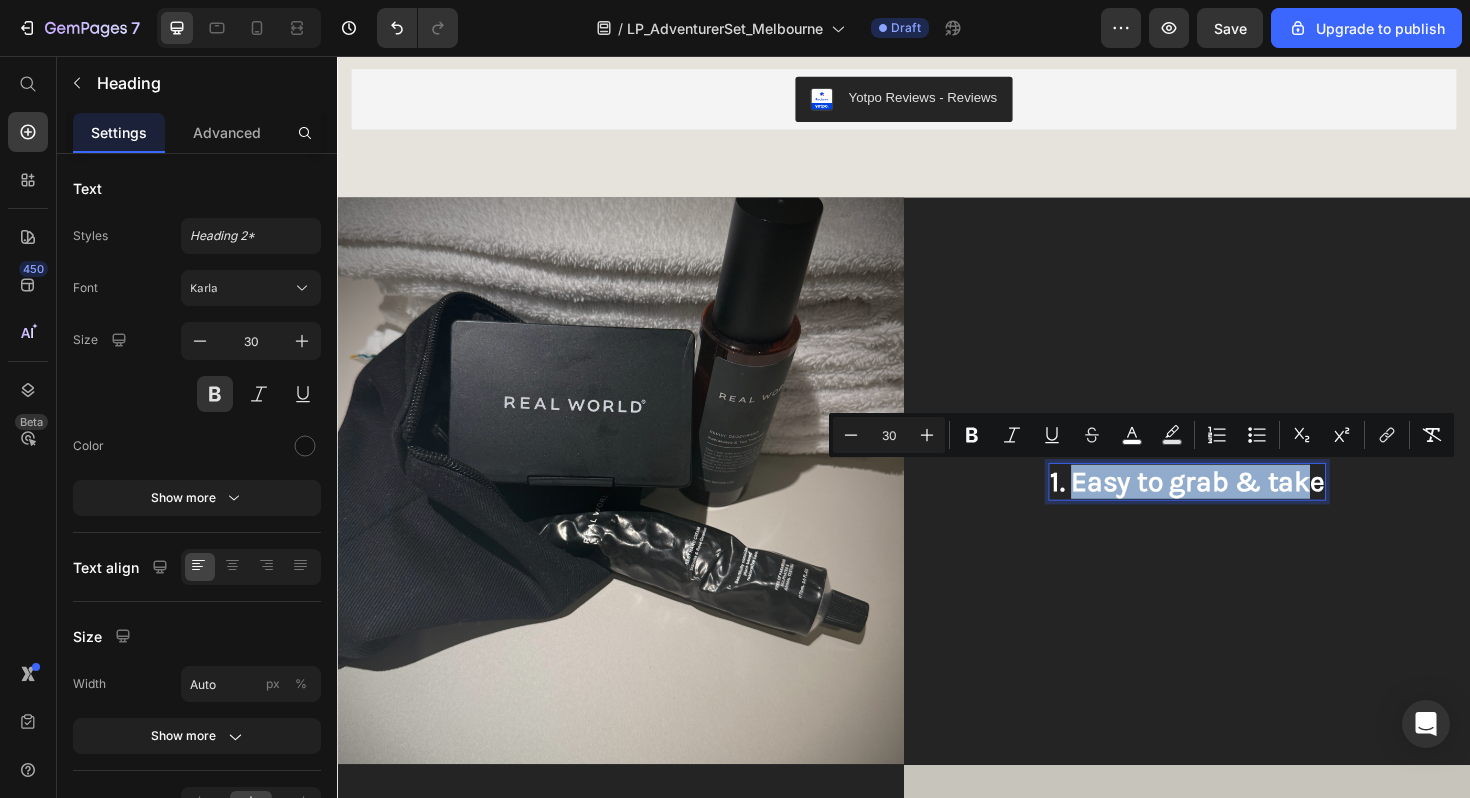 drag, startPoint x: 1113, startPoint y: 504, endPoint x: 1371, endPoint y: 525, distance: 258.85324 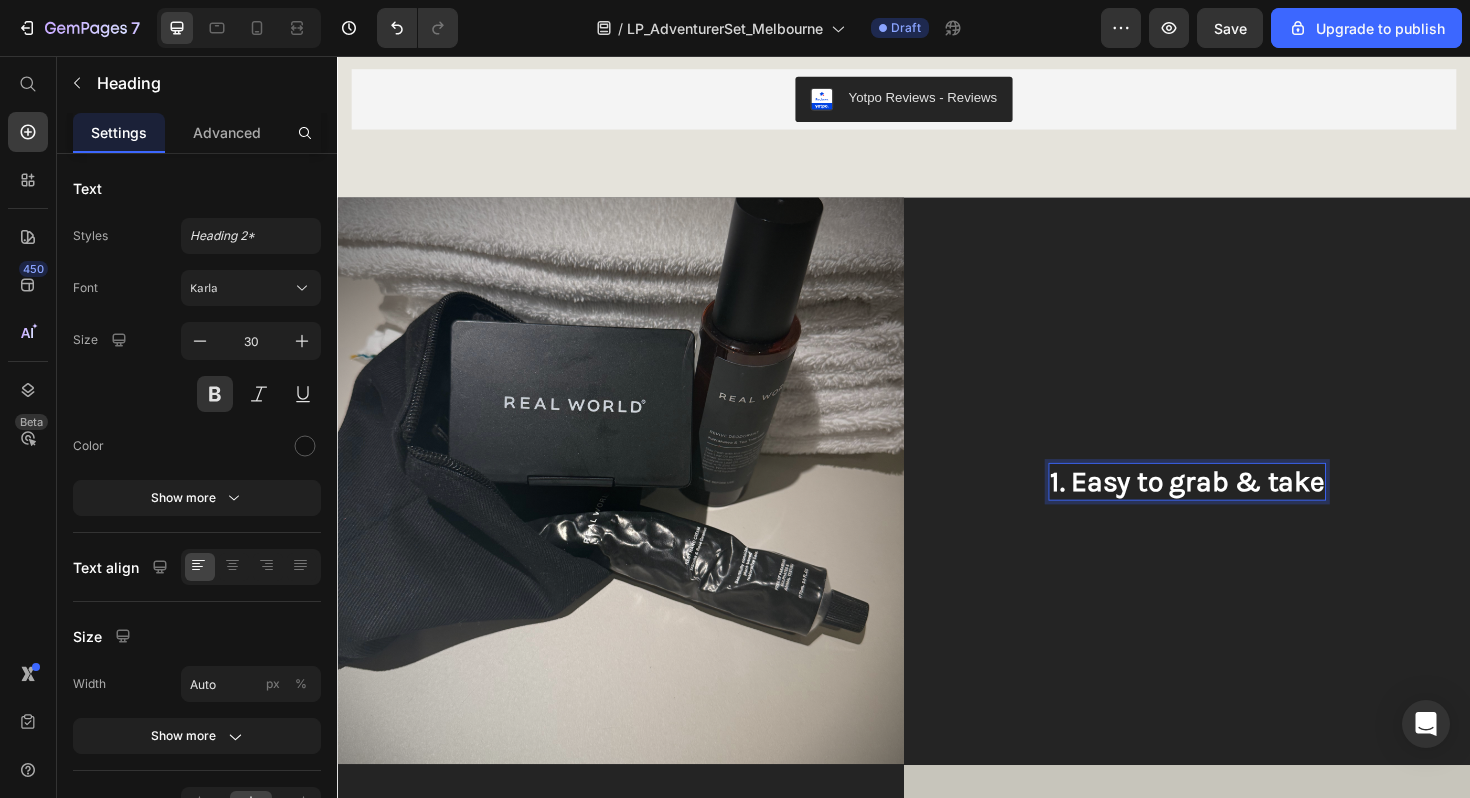 click on "1. Easy to grab & take" at bounding box center (1237, 507) 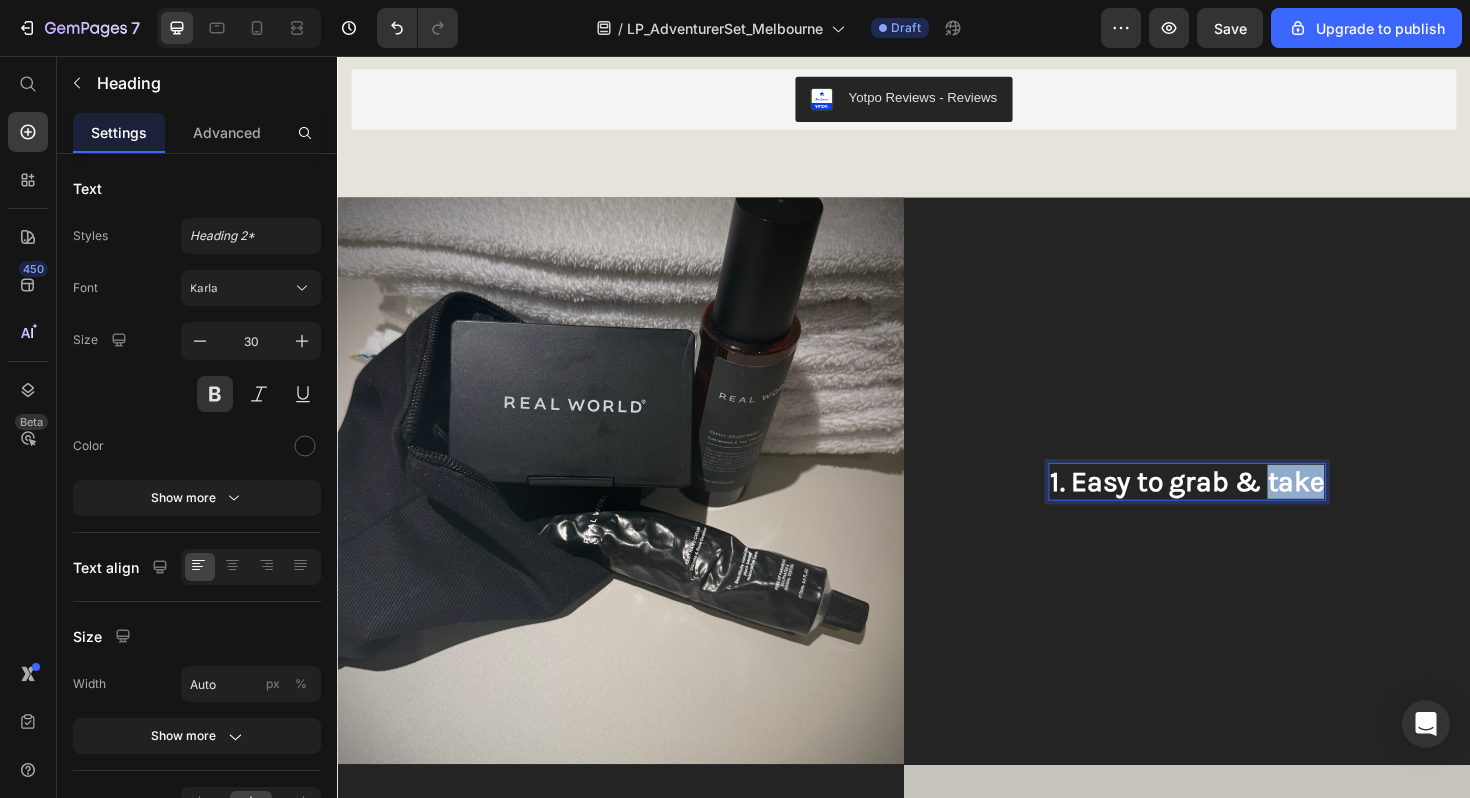 click on "1. Easy to grab & take" at bounding box center [1237, 507] 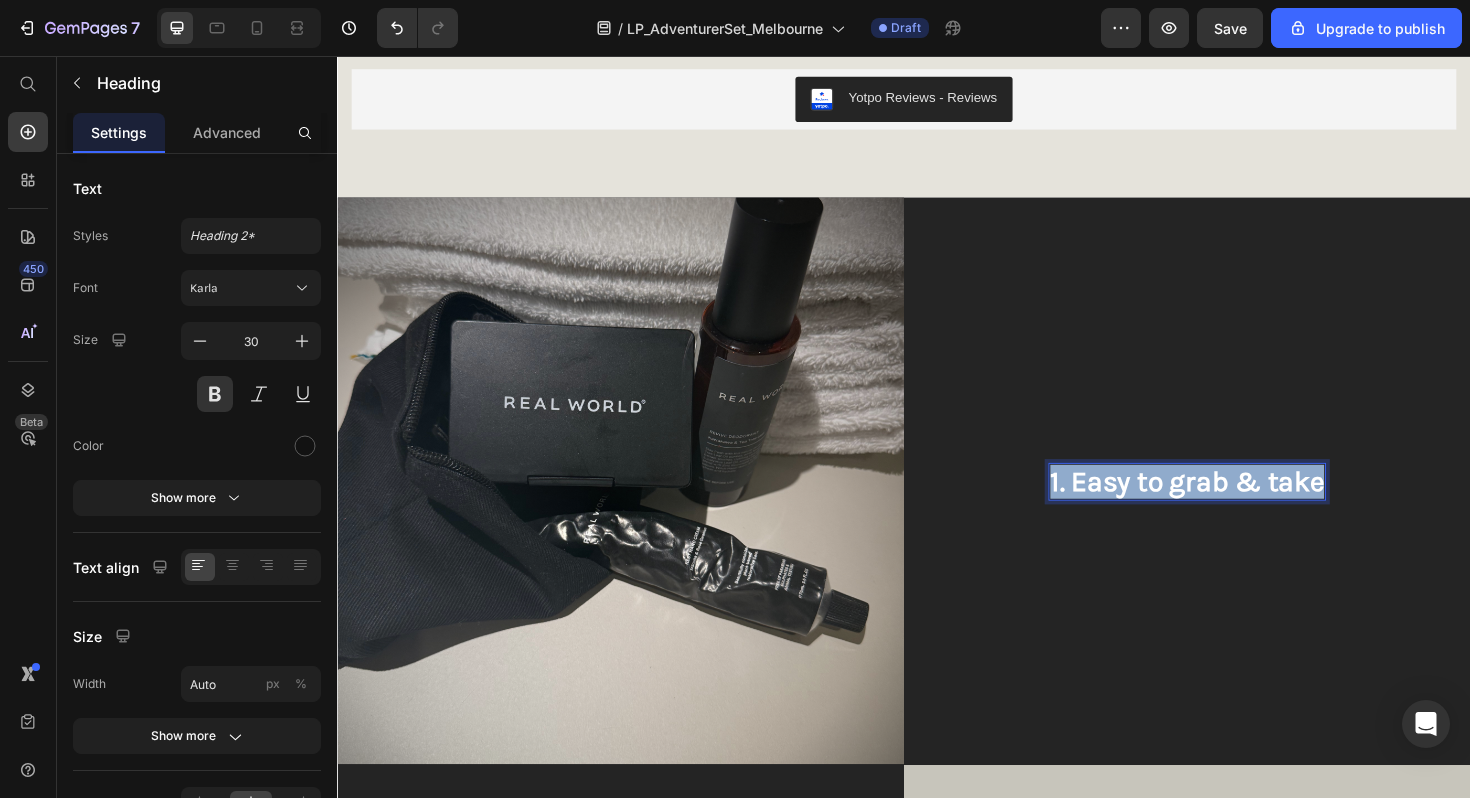 click on "1. Easy to grab & take" at bounding box center [1237, 507] 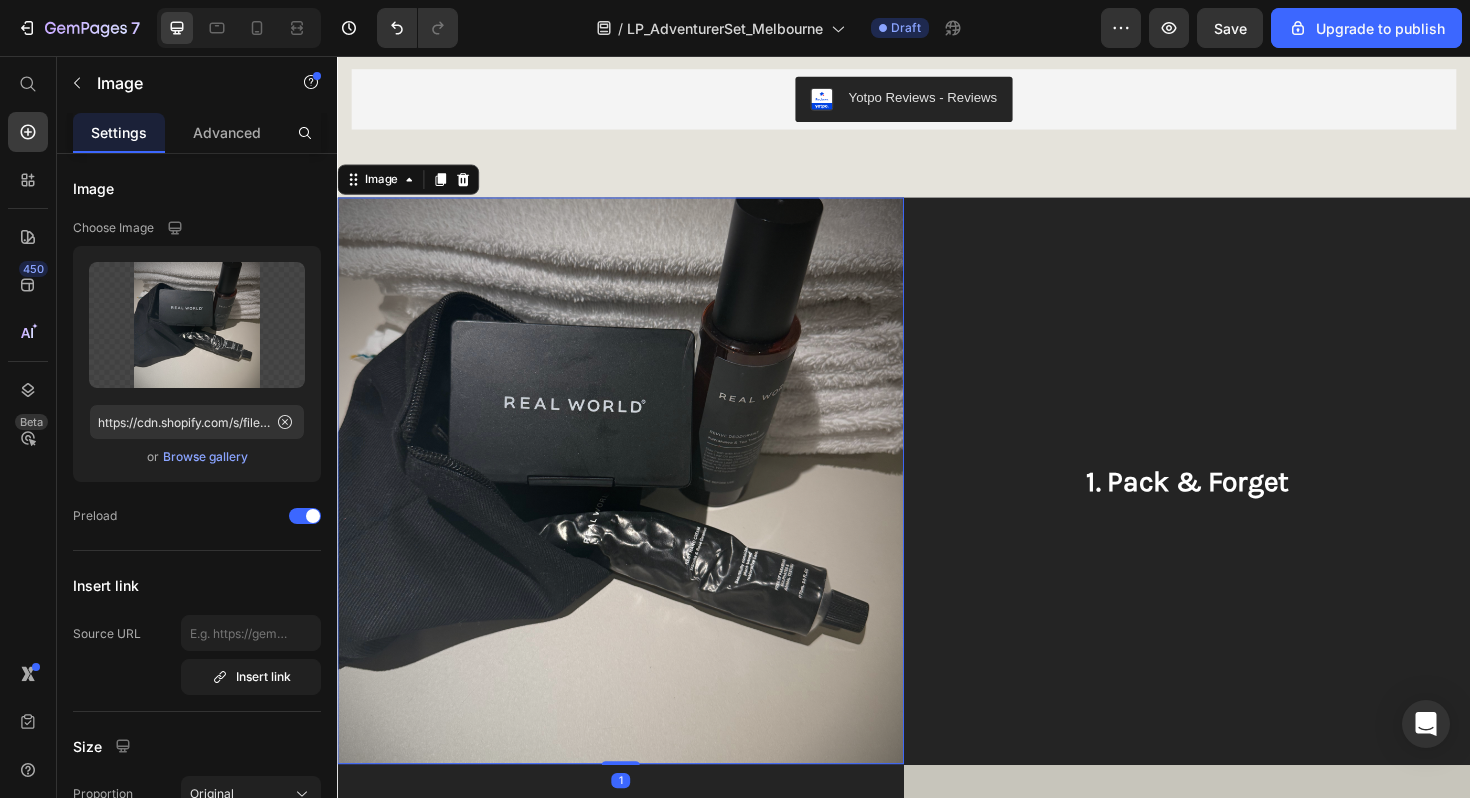 click at bounding box center [637, 506] 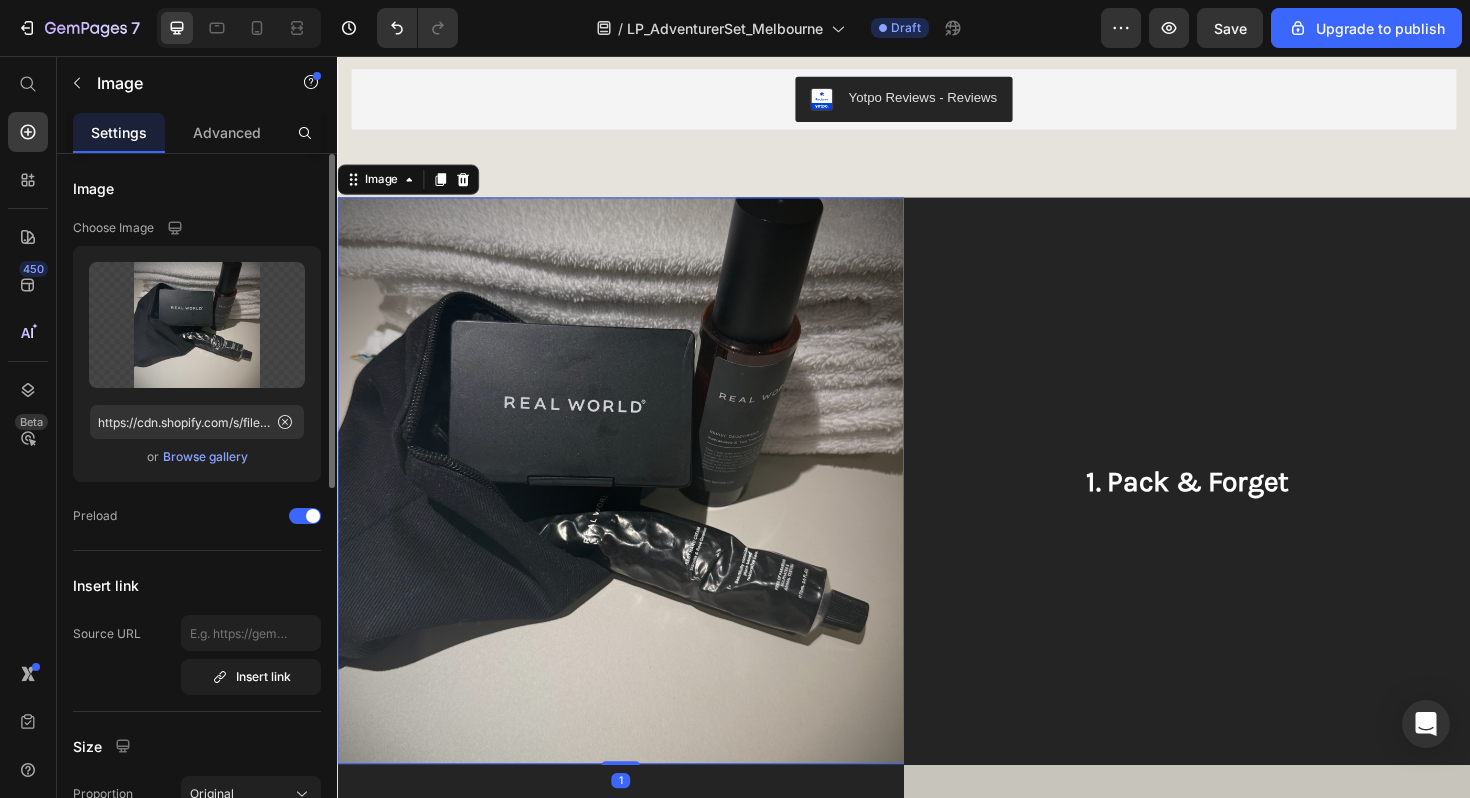 click on "Browse gallery" at bounding box center (205, 457) 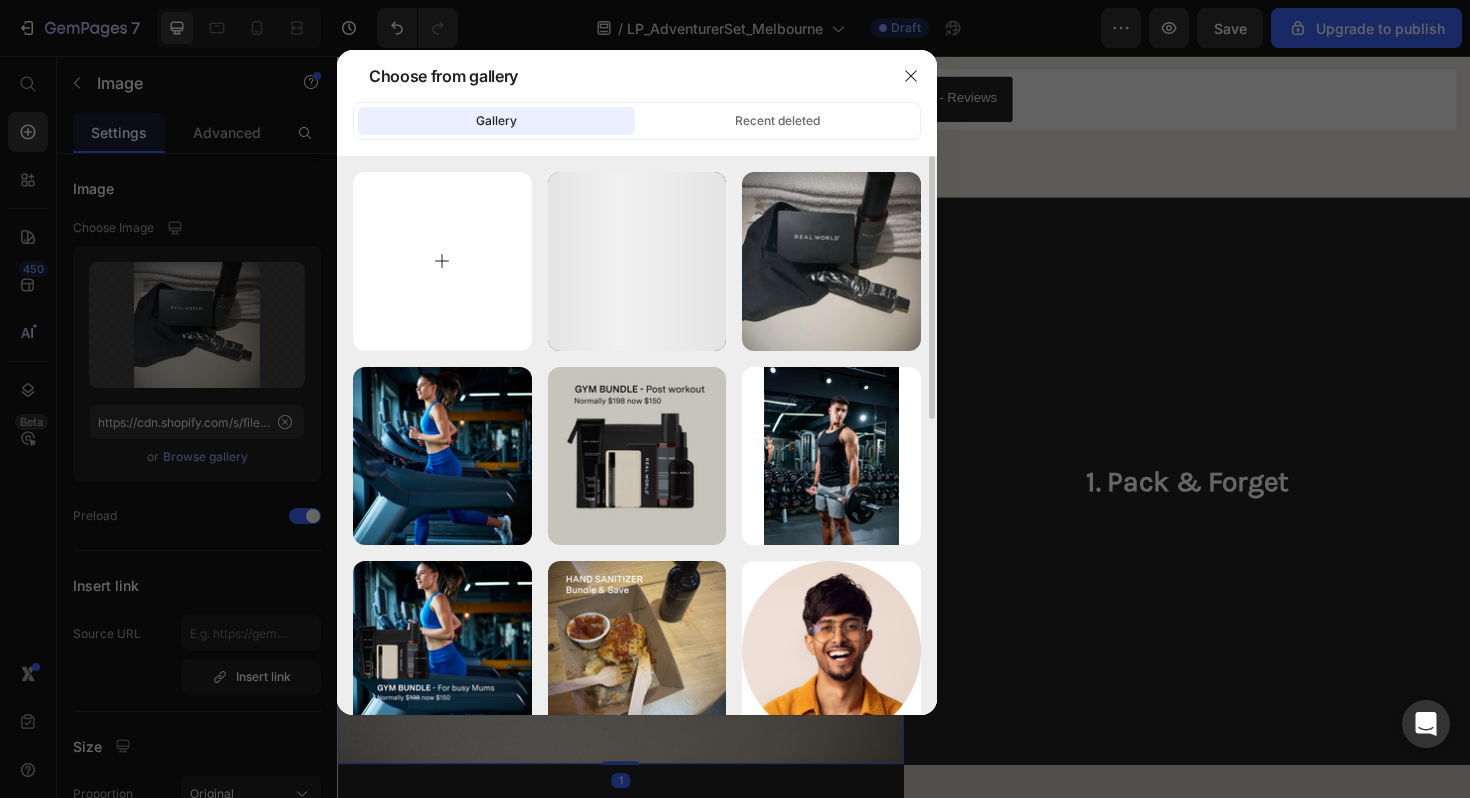 click at bounding box center (442, 261) 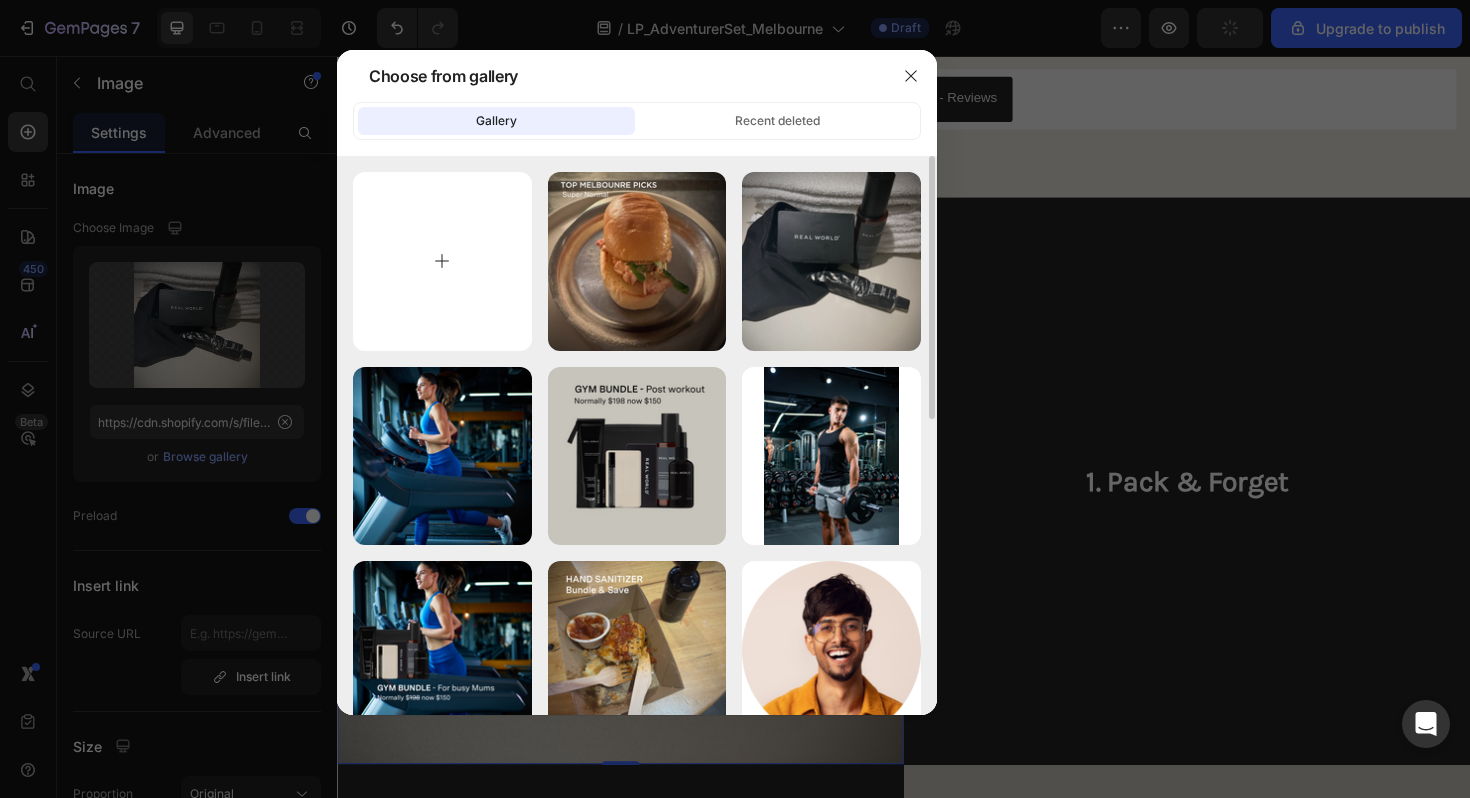 type on "C:\fakepath\Your paragraph text (1).png" 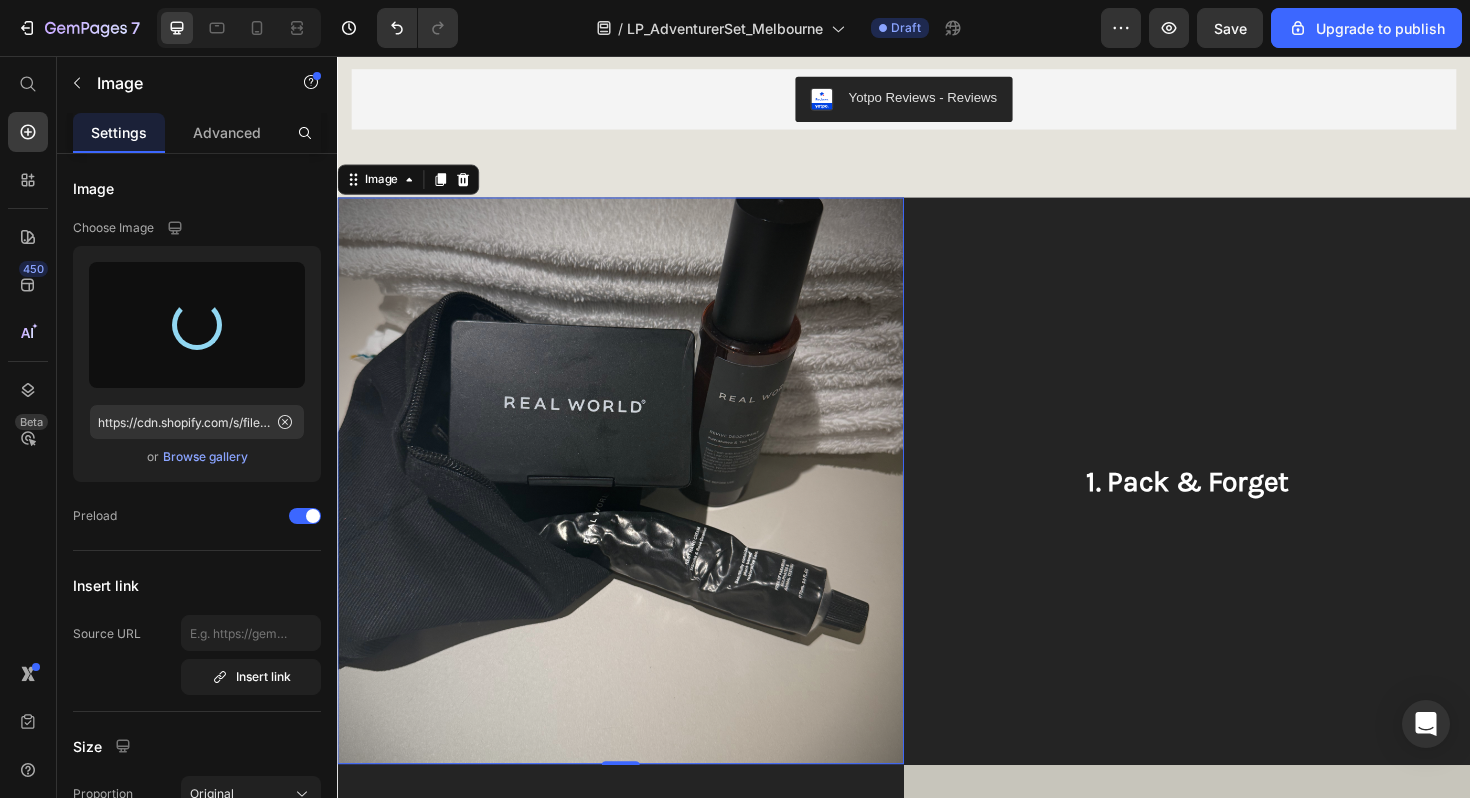 type on "https://cdn.shopify.com/s/files/1/0593/1506/0924/files/gempages_573891662921597774-0bd26860-9612-41ed-81e5-20621c1033e1.png" 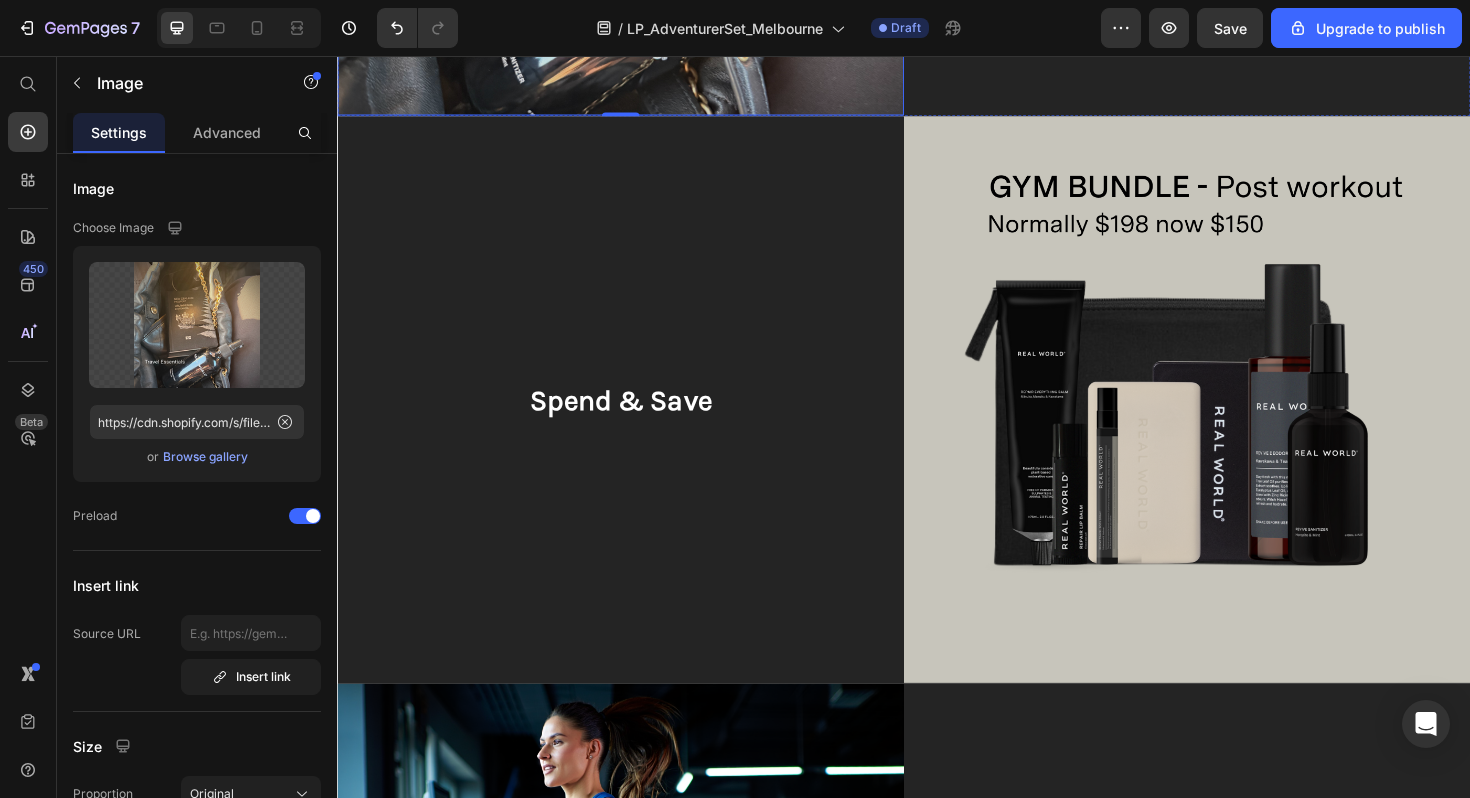 scroll, scrollTop: 2323, scrollLeft: 0, axis: vertical 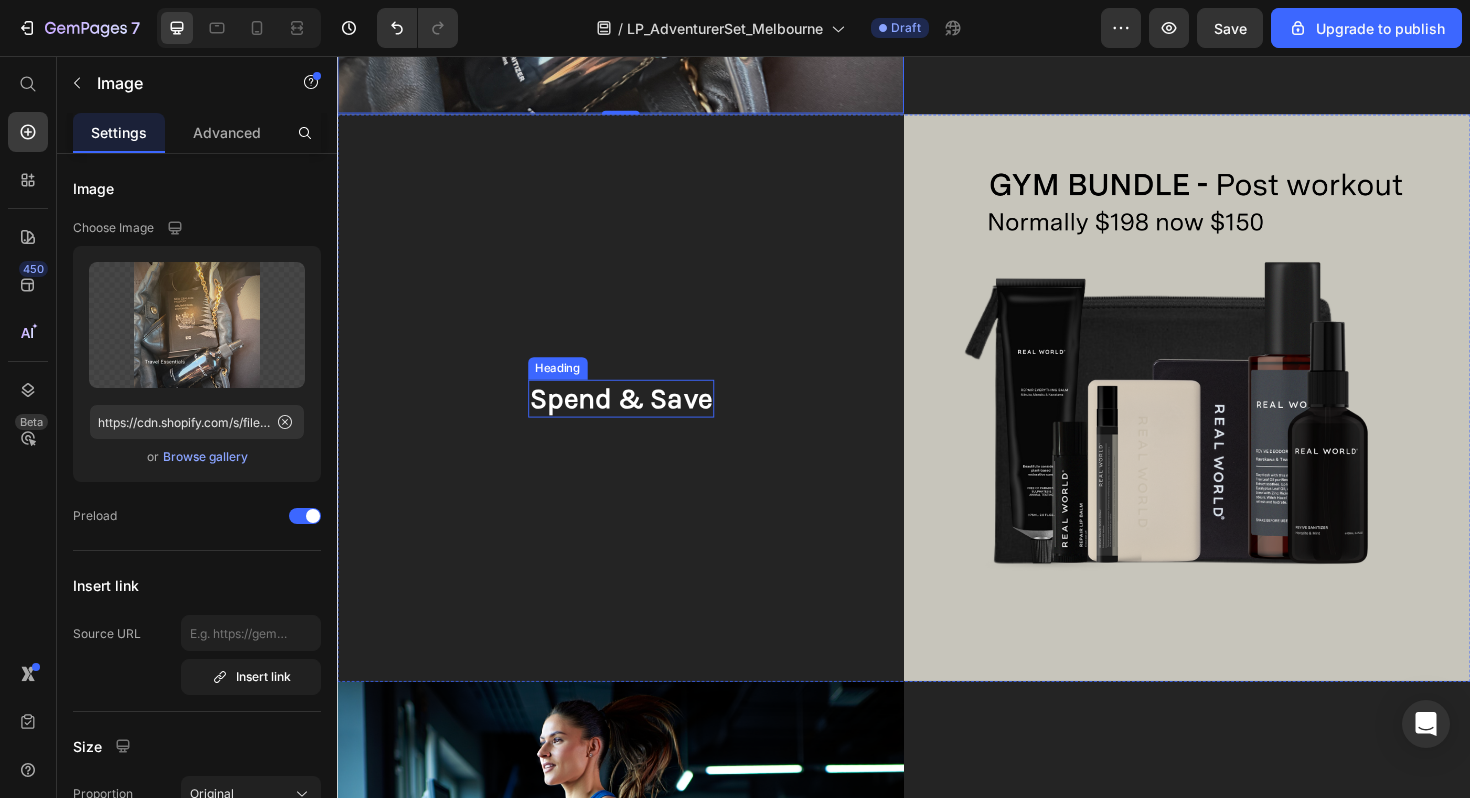 click on "Spend & Save" at bounding box center (637, 419) 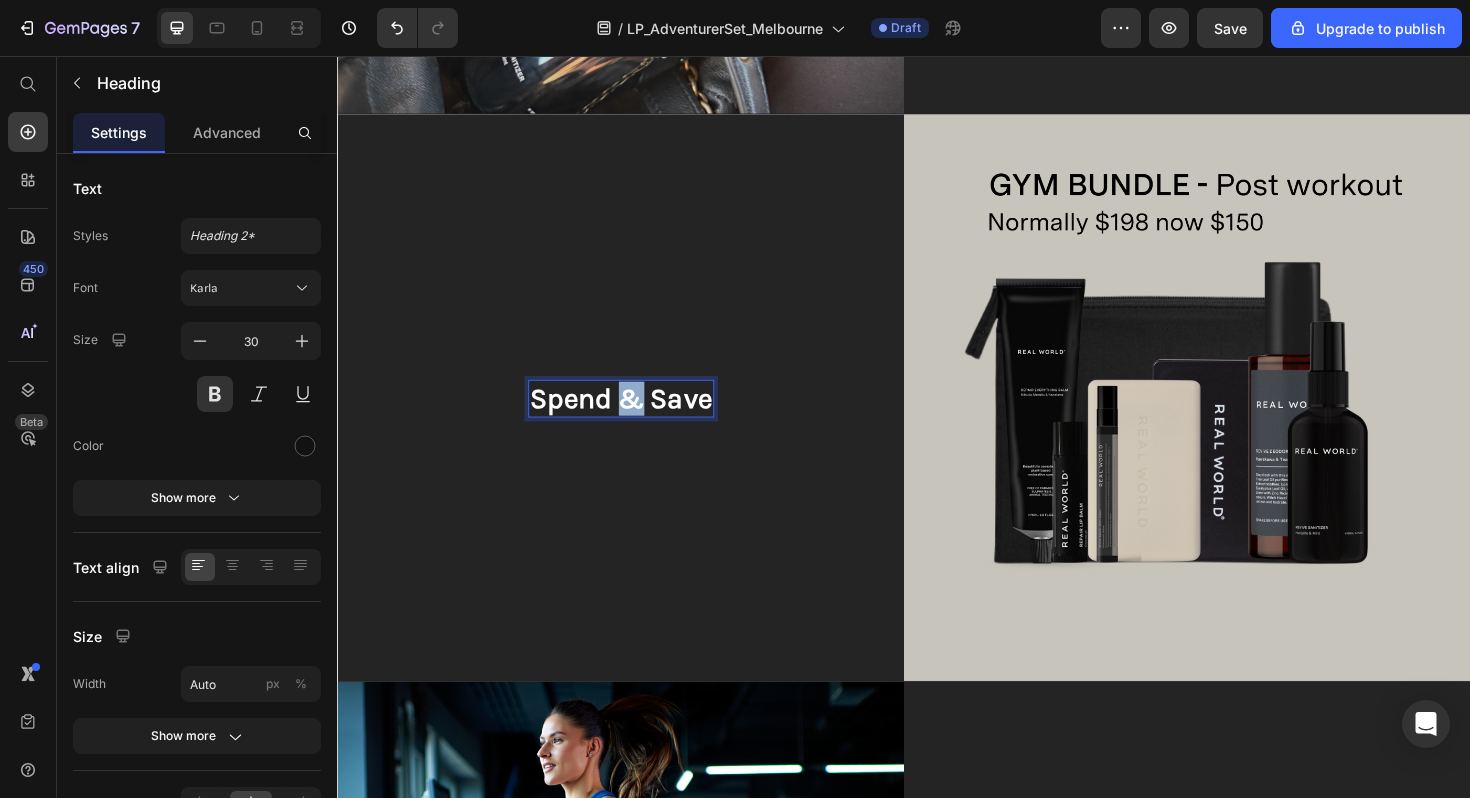 click on "Spend & Save" at bounding box center (637, 419) 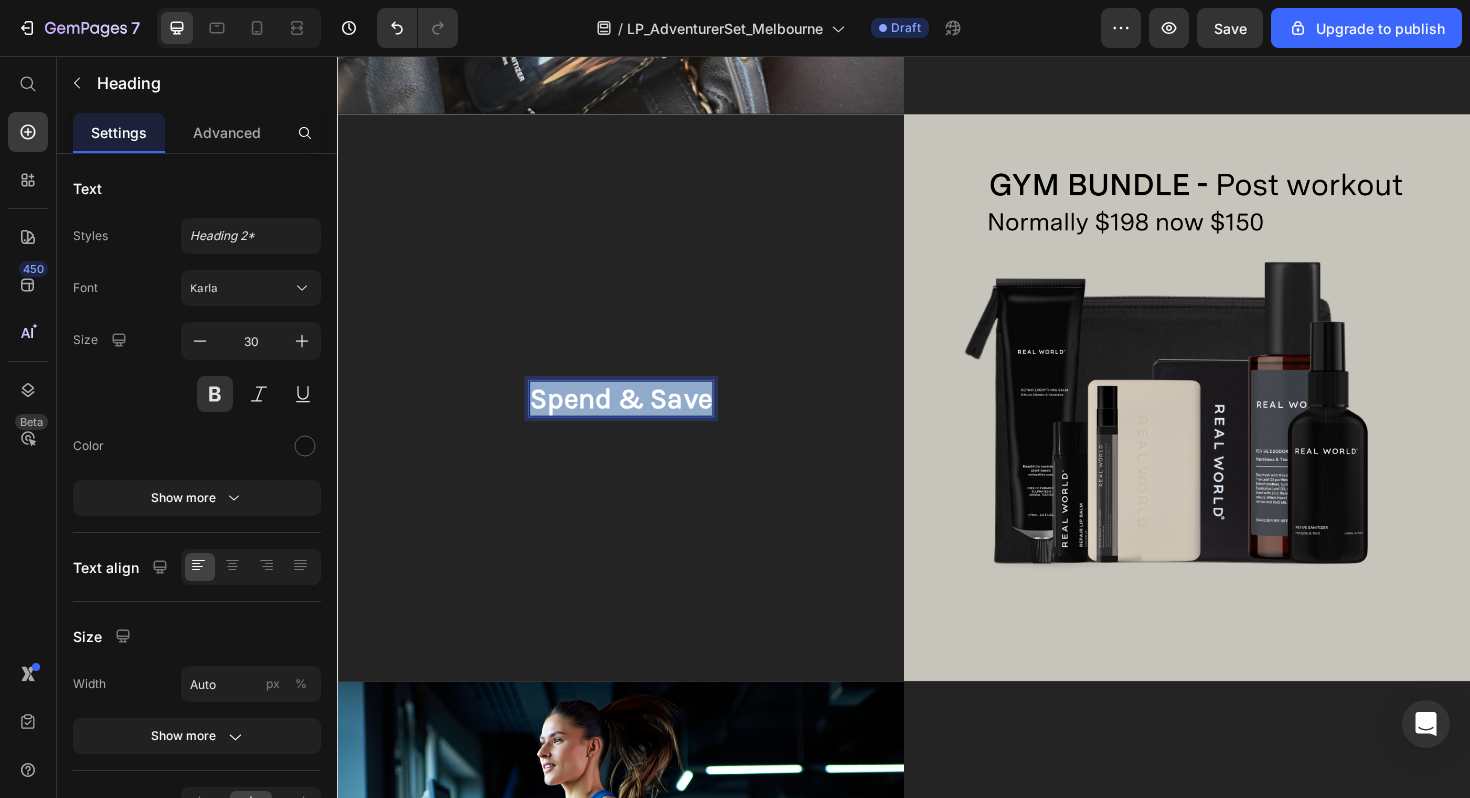 click on "Spend & Save" at bounding box center (637, 419) 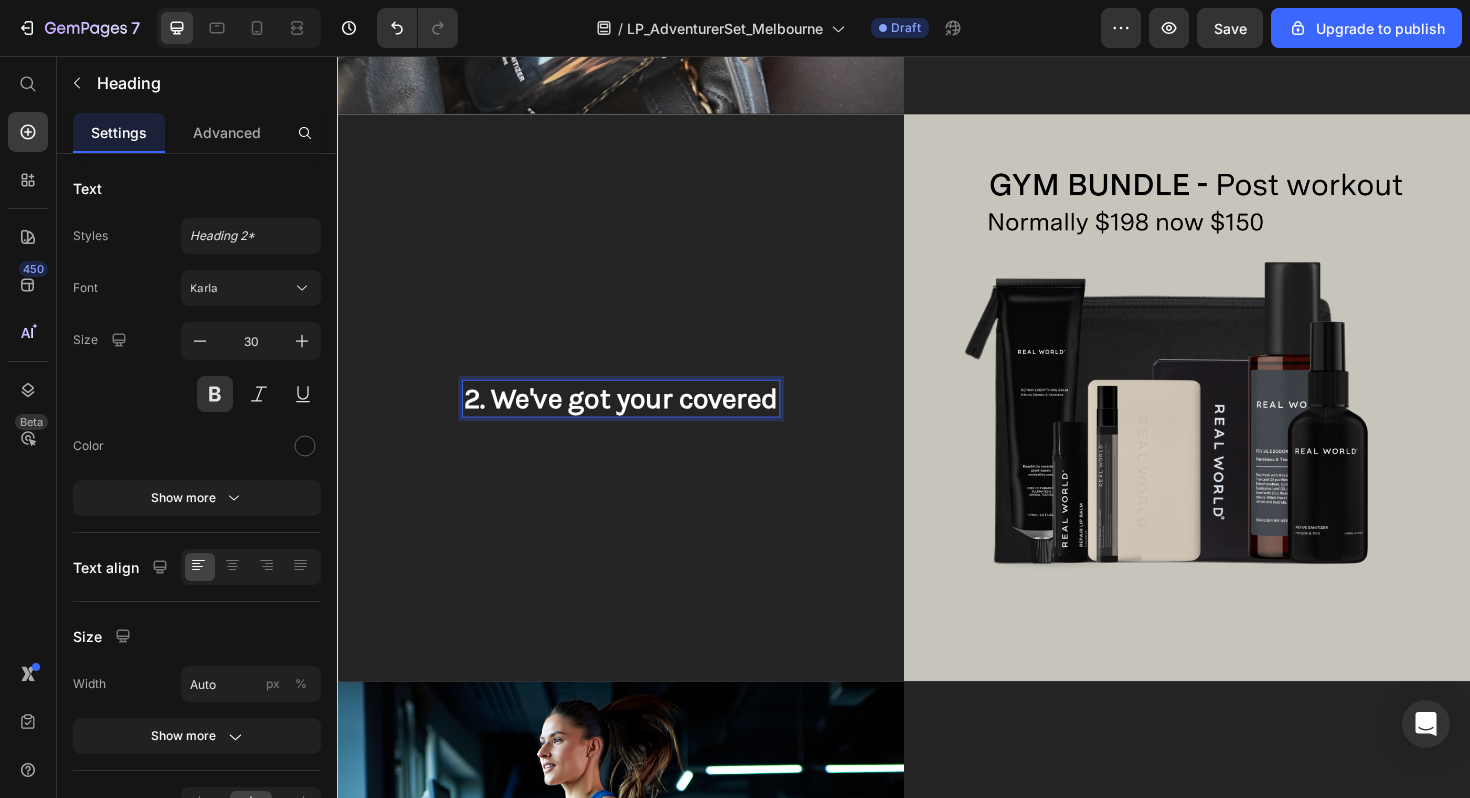click on "2. We've got your covered" at bounding box center (637, 419) 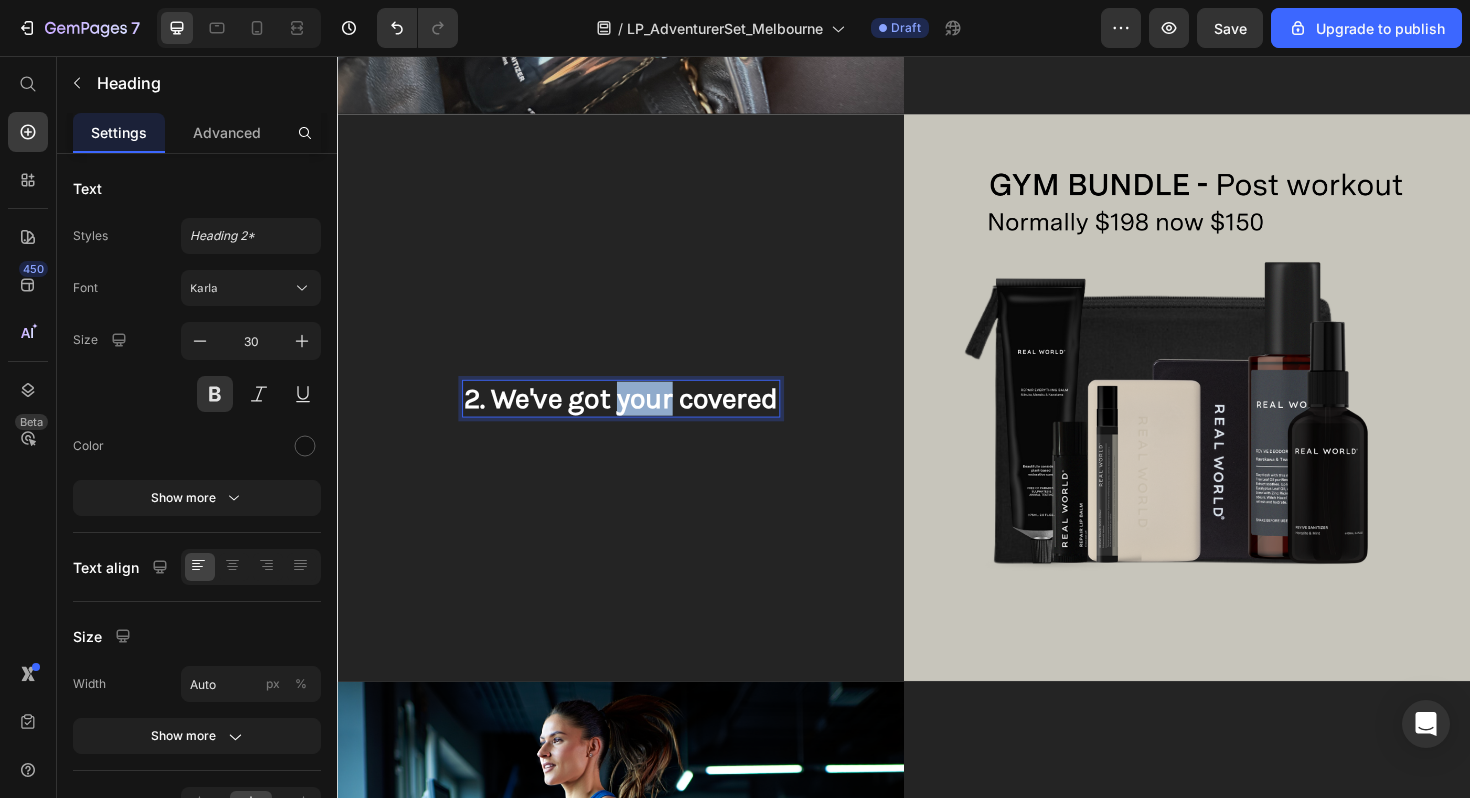 click on "2. We've got your covered" at bounding box center [637, 419] 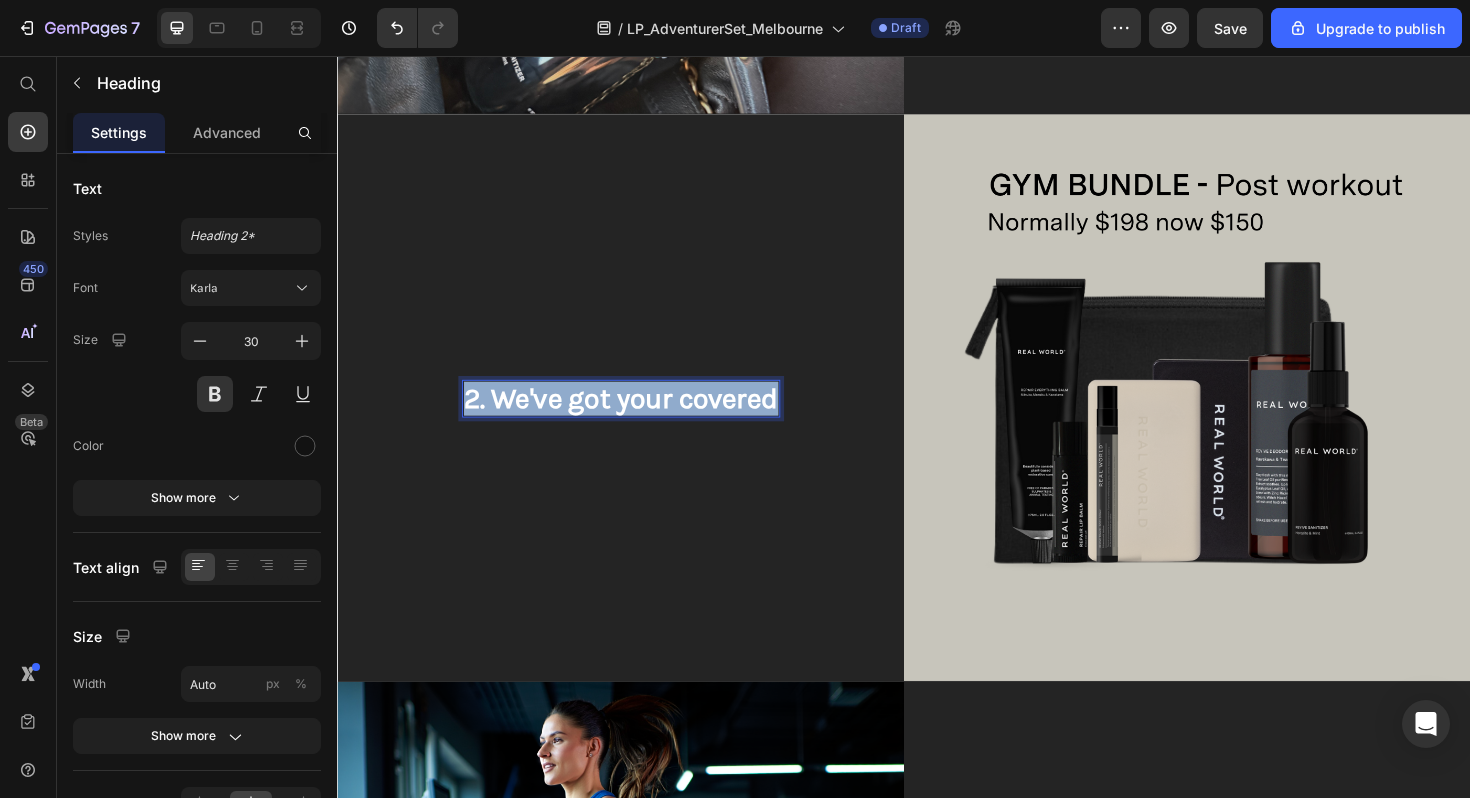 click on "2. We've got your covered" at bounding box center [637, 419] 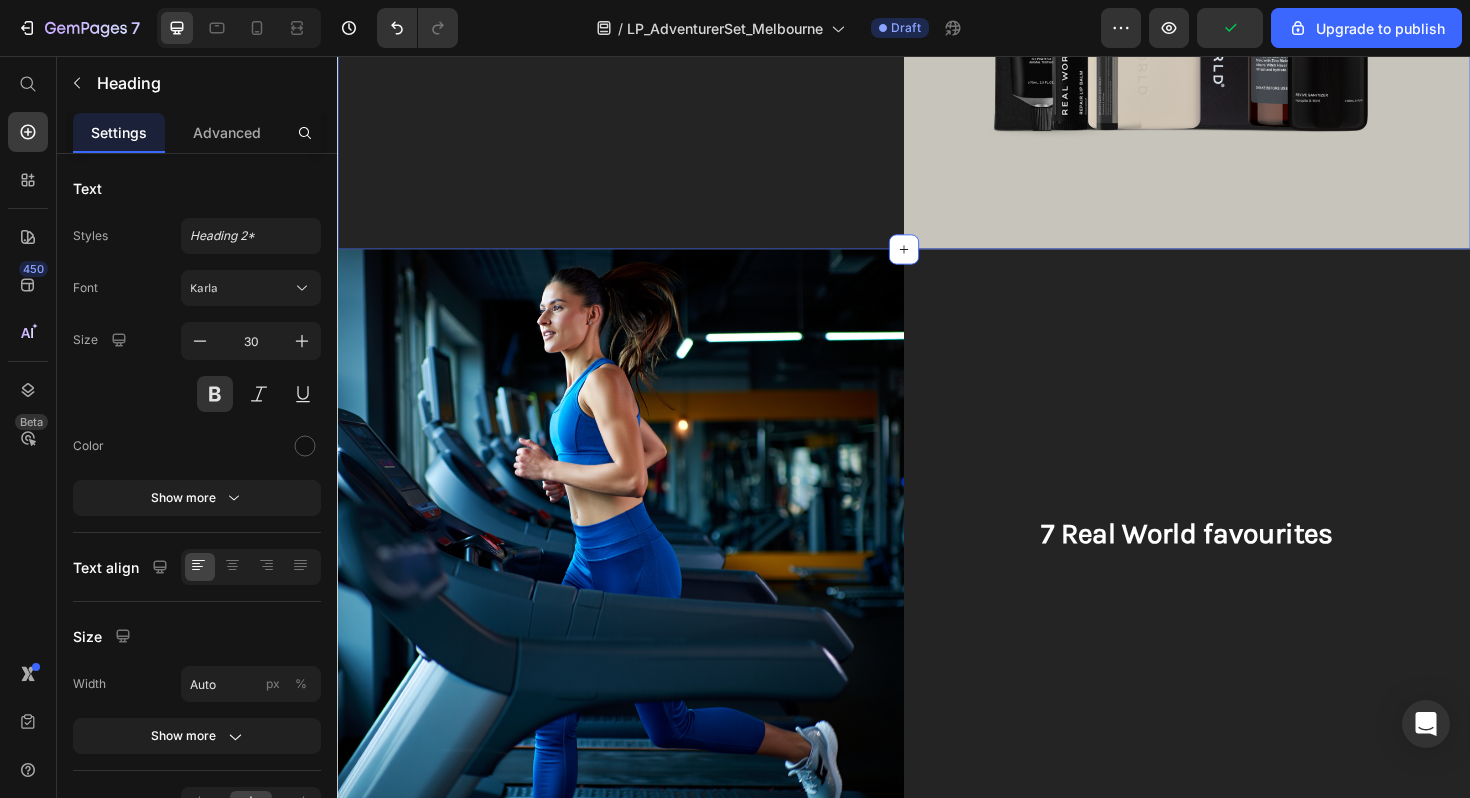 scroll, scrollTop: 2817, scrollLeft: 0, axis: vertical 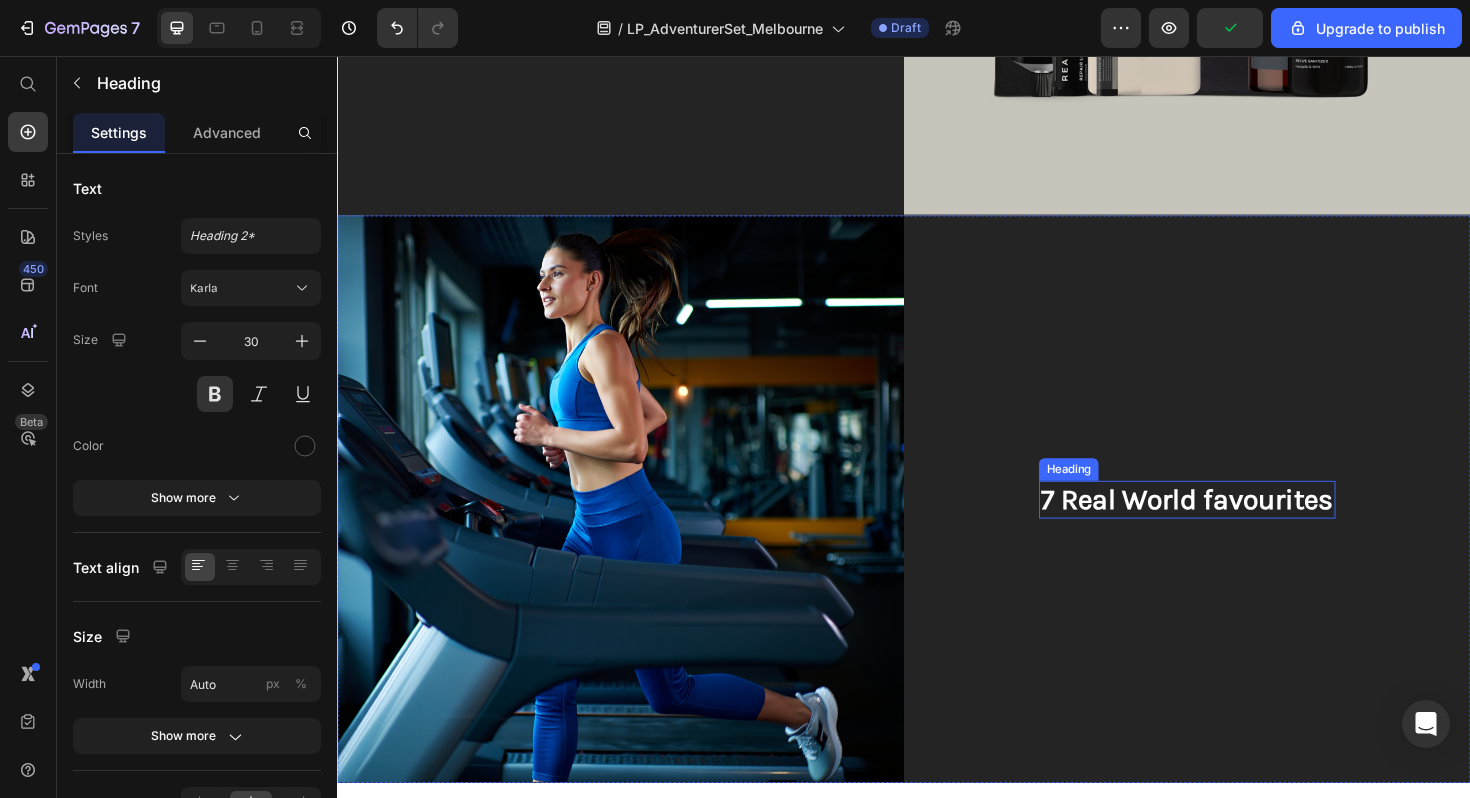 click on "7 Real World favourites" at bounding box center (1237, 526) 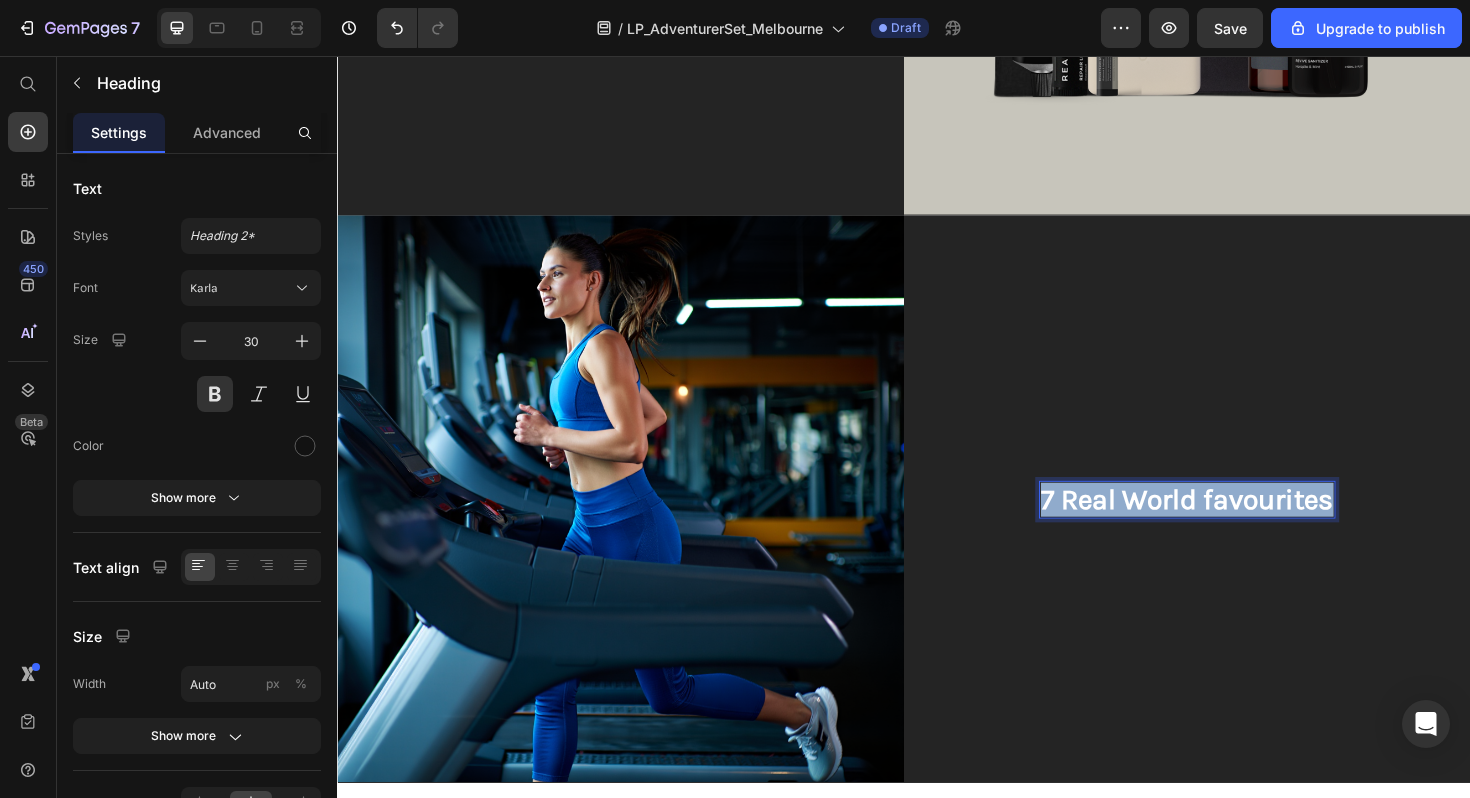 click on "7 Real World favourites" at bounding box center (1237, 526) 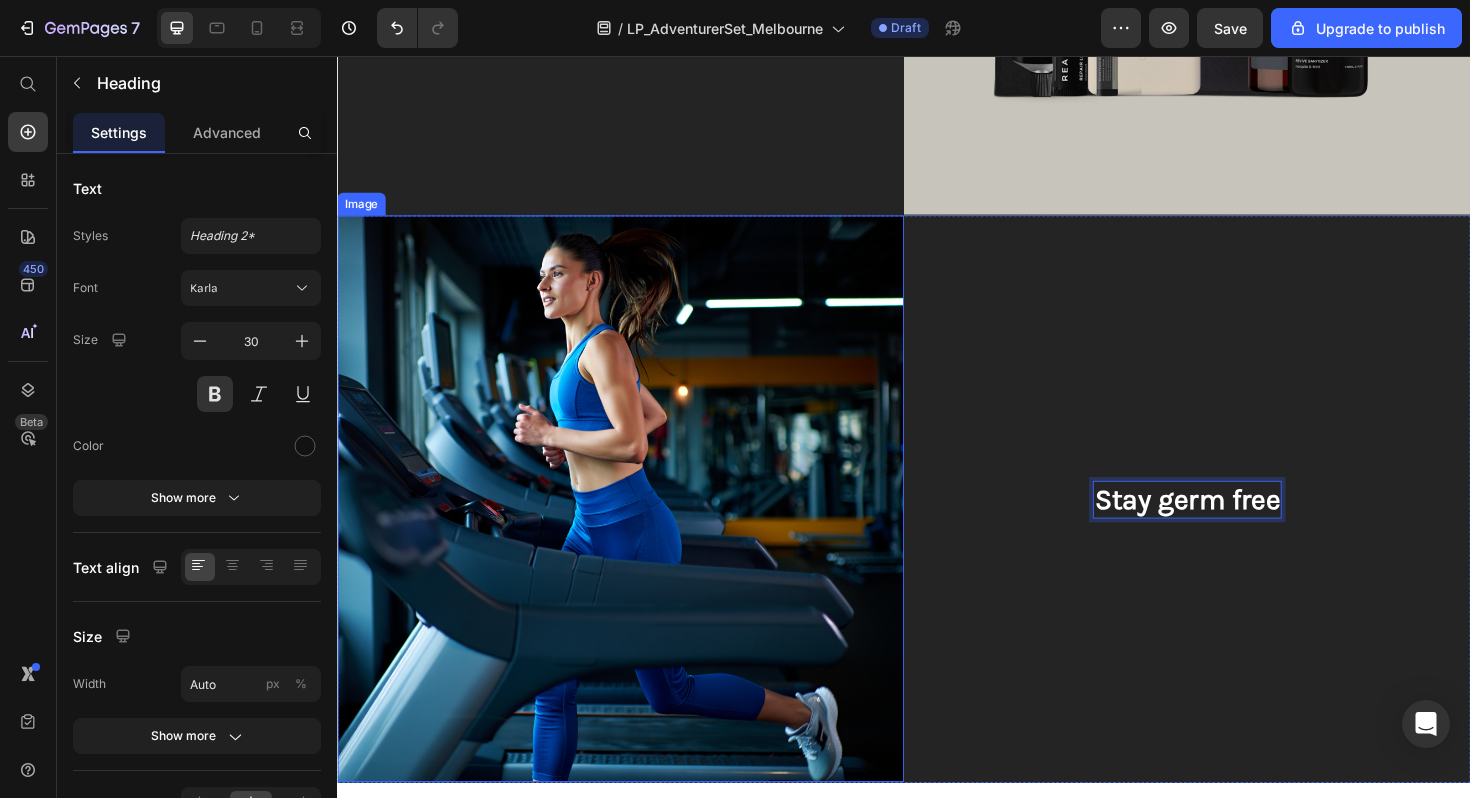 click at bounding box center [637, 525] 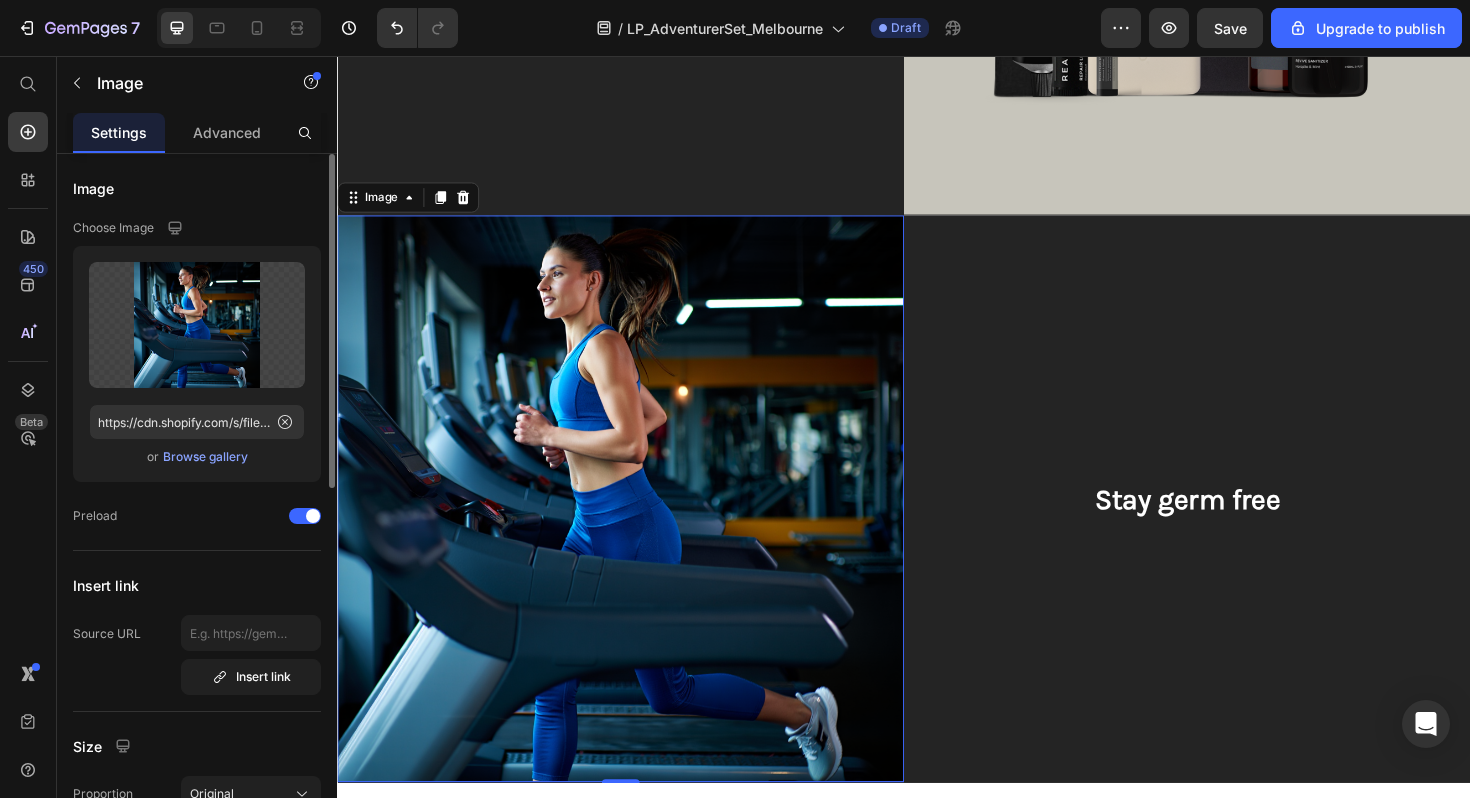 click on "Browse gallery" at bounding box center [205, 457] 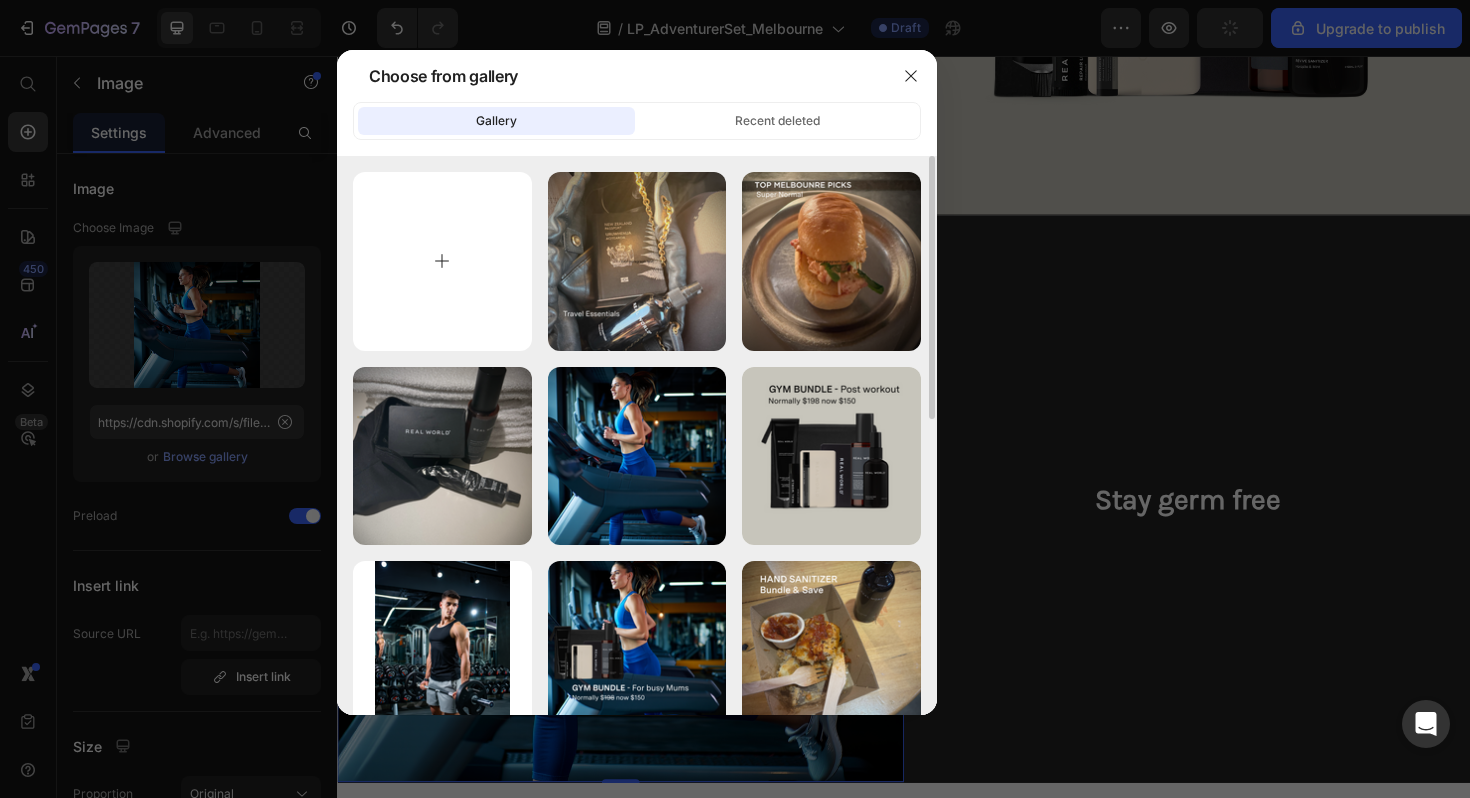 click at bounding box center (442, 261) 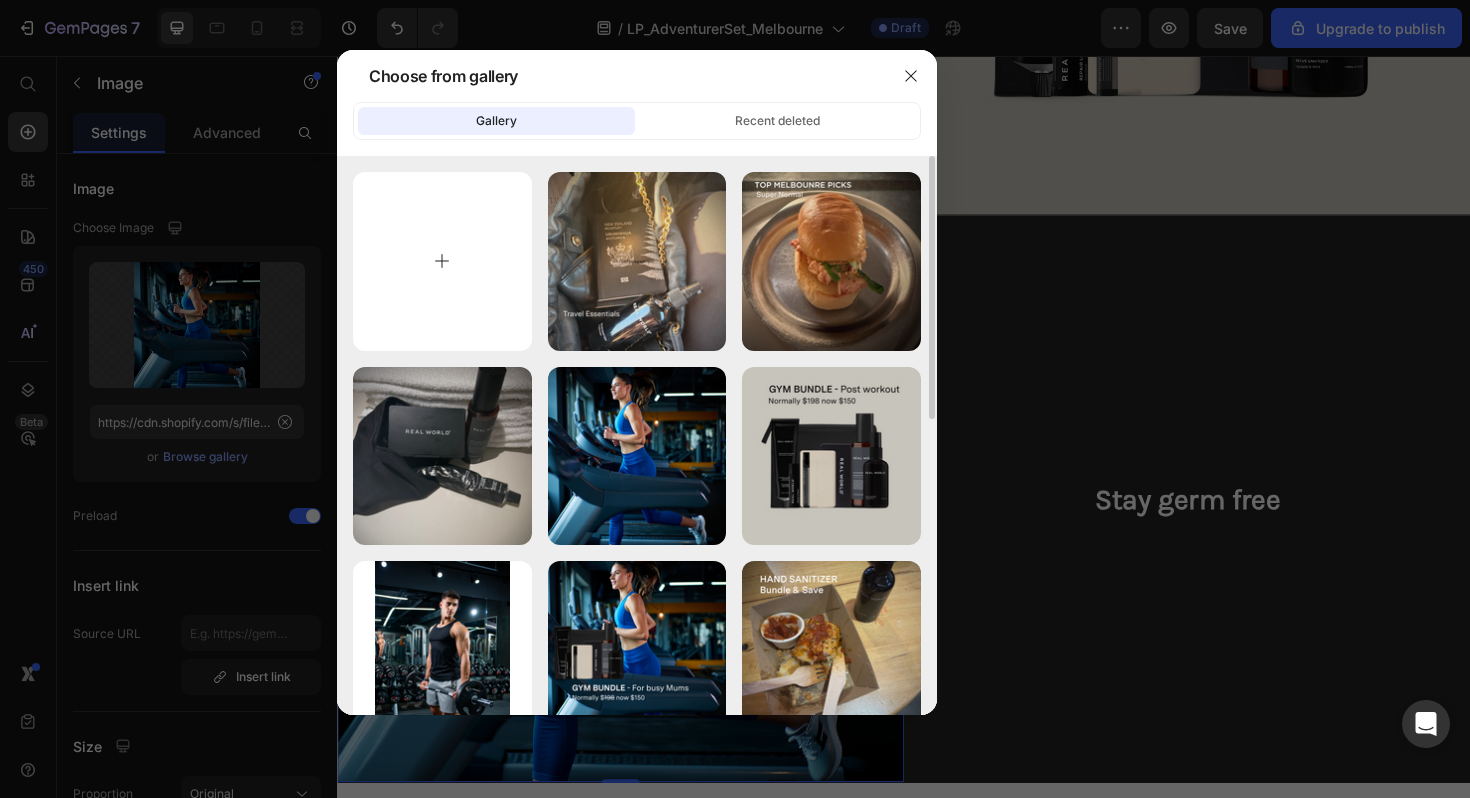 type on "C:\fakepath\BCHSHMTG10.png" 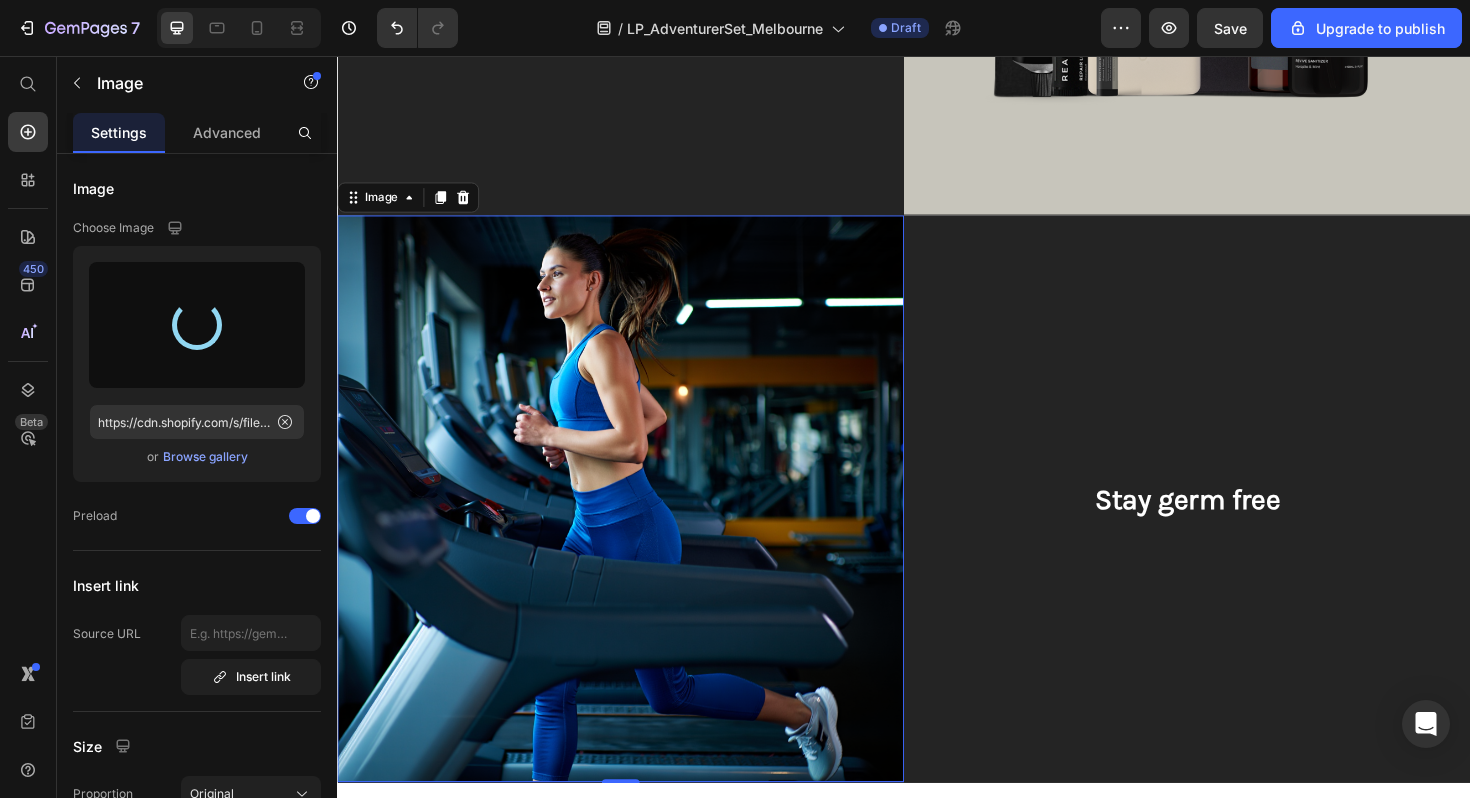 type on "https://cdn.shopify.com/s/files/1/0593/1506/0924/files/gempages_573891662921597774-b42feae7-df01-42e4-bf78-6b4b62340c88.png" 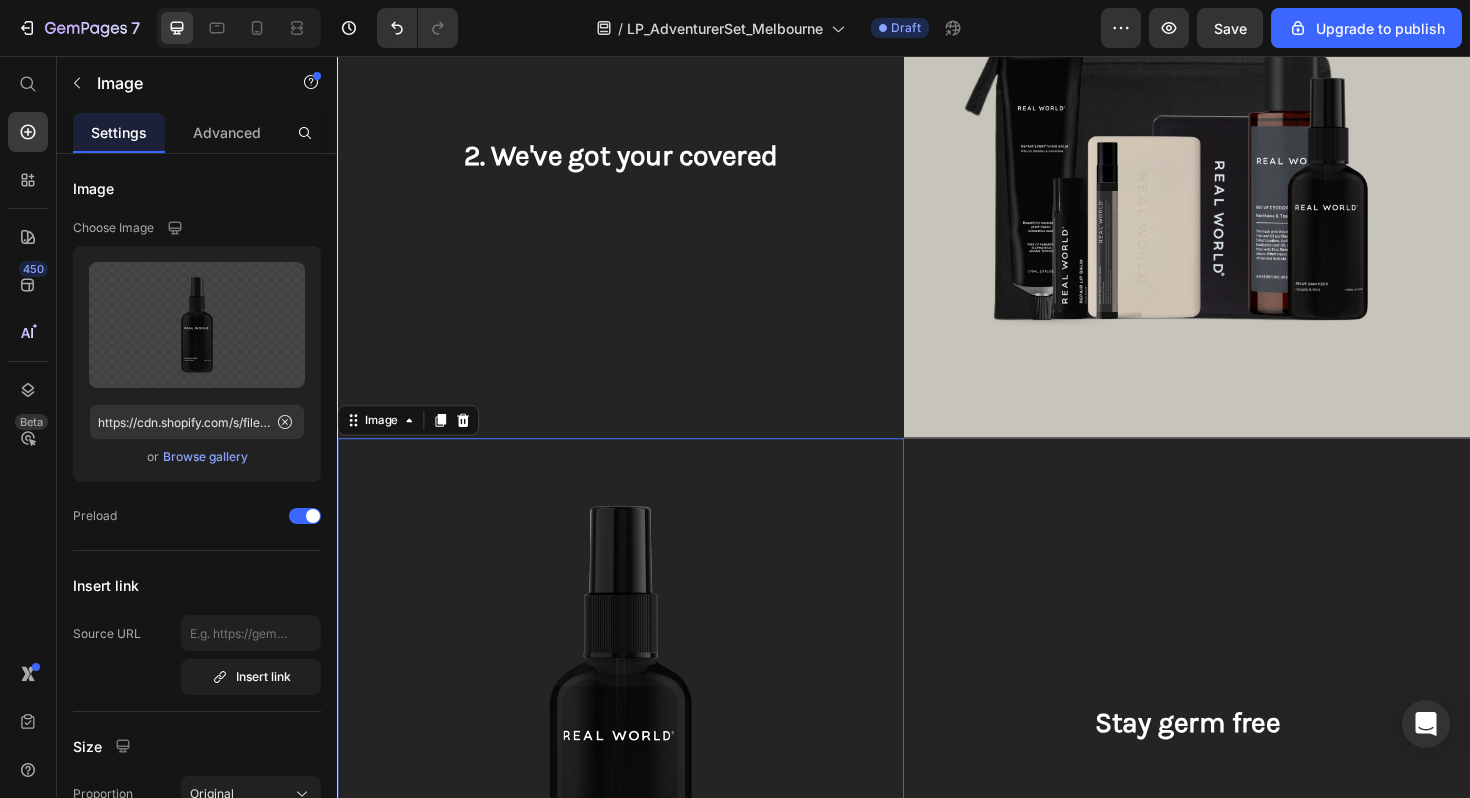 scroll, scrollTop: 2594, scrollLeft: 0, axis: vertical 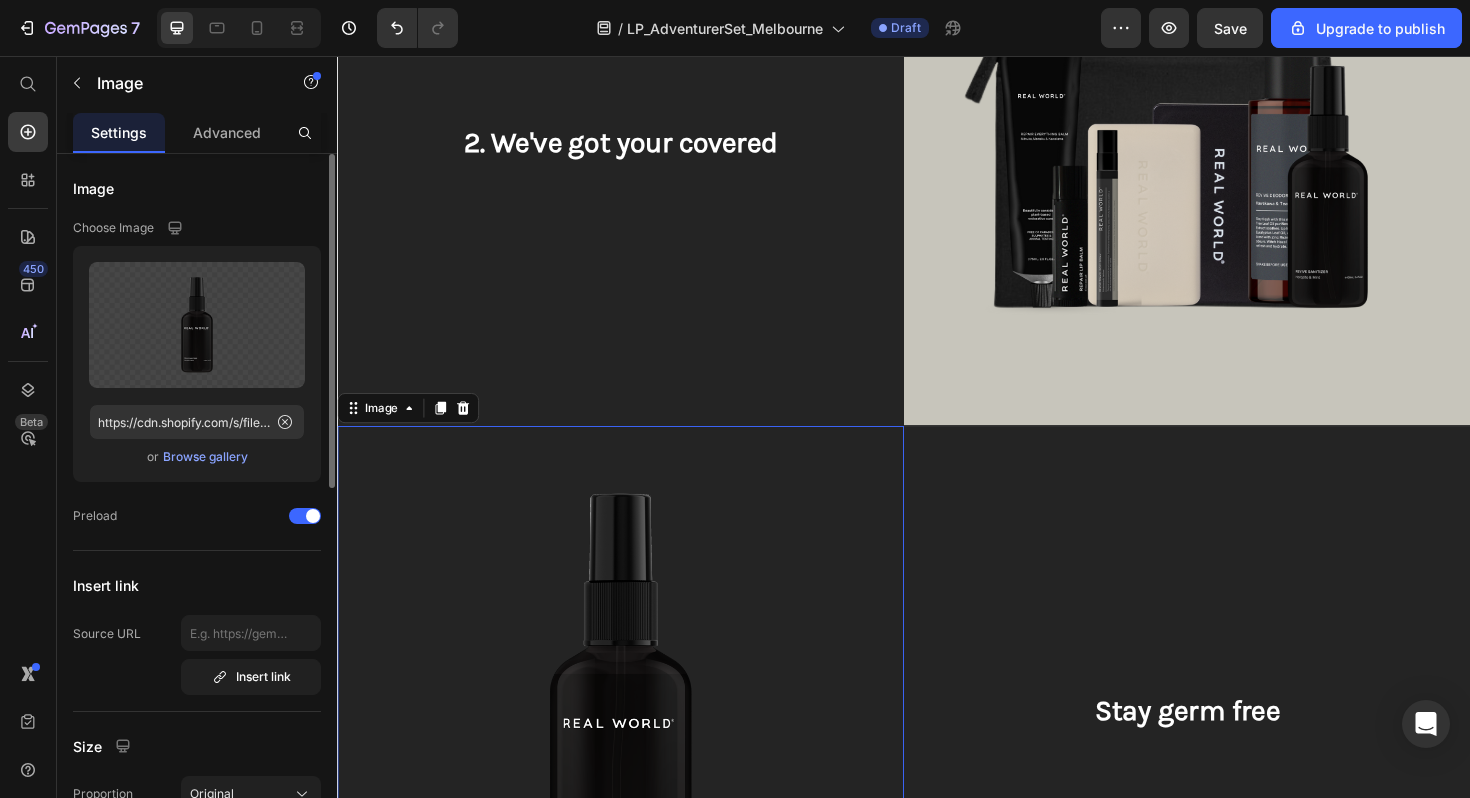 click on "Browse gallery" at bounding box center (205, 457) 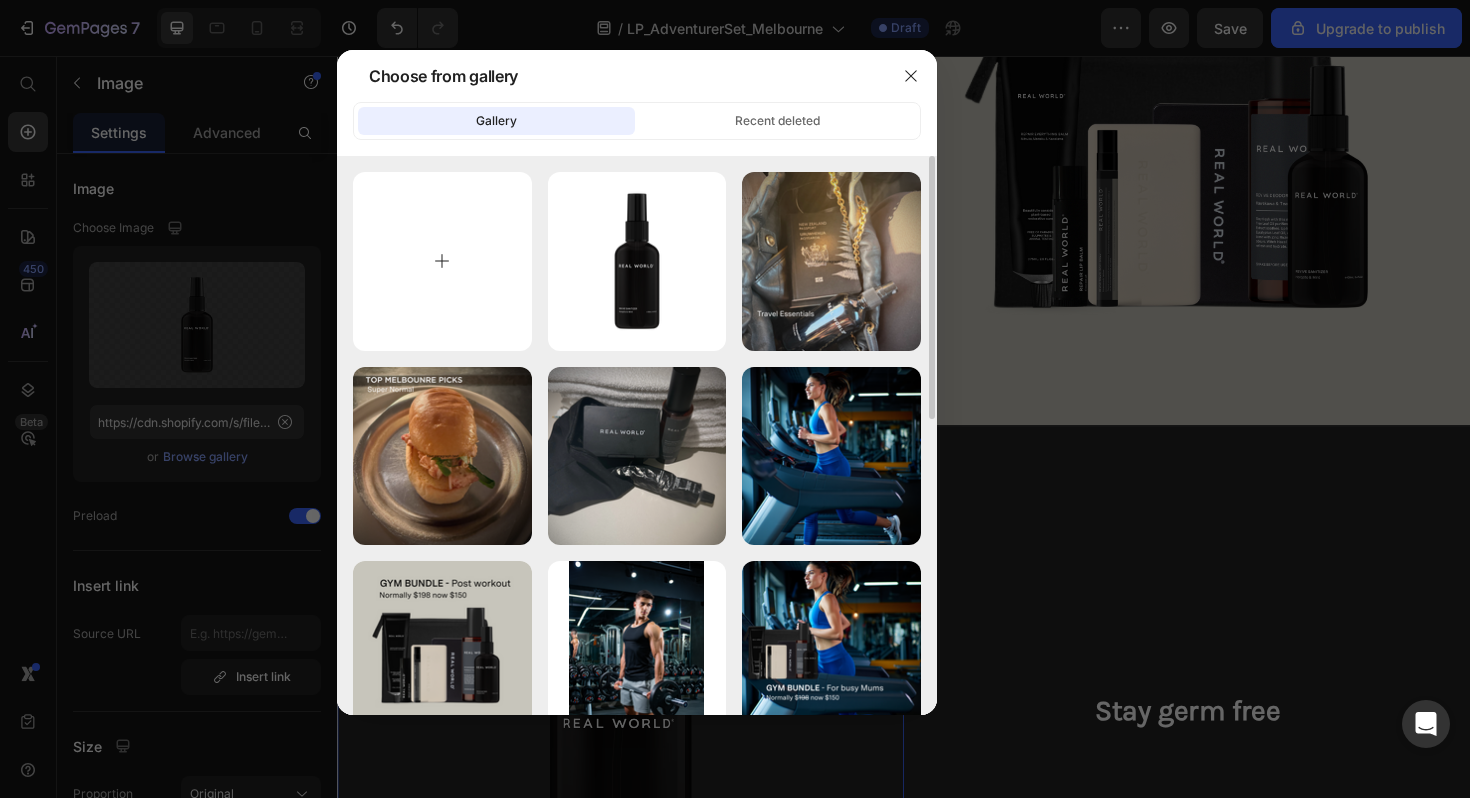 click at bounding box center (442, 261) 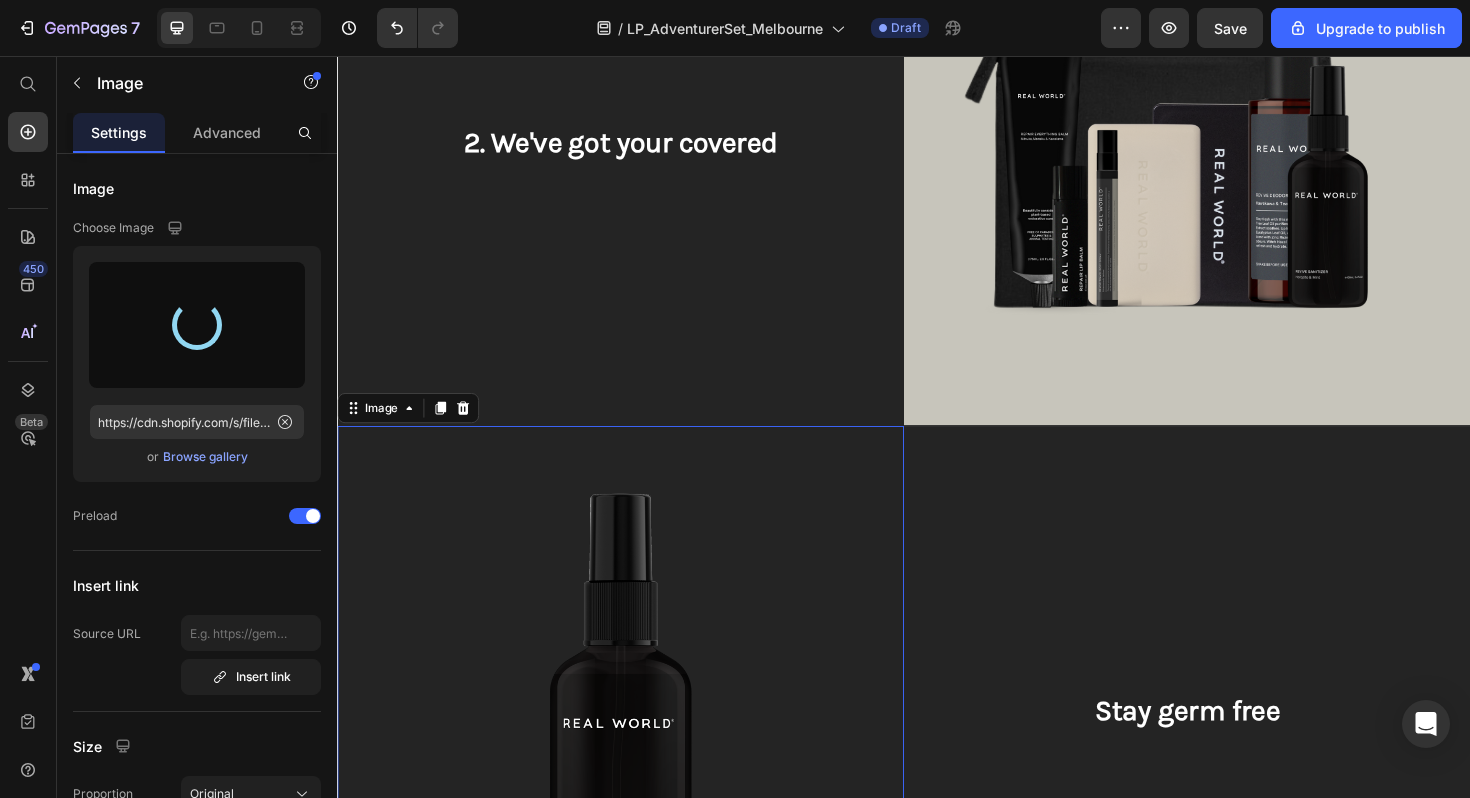 type on "https://cdn.shopify.com/s/files/1/0593/1506/0924/files/gempages_573891662921597774-3a2b2210-439a-42e0-a0e5-b36294d35d04.png" 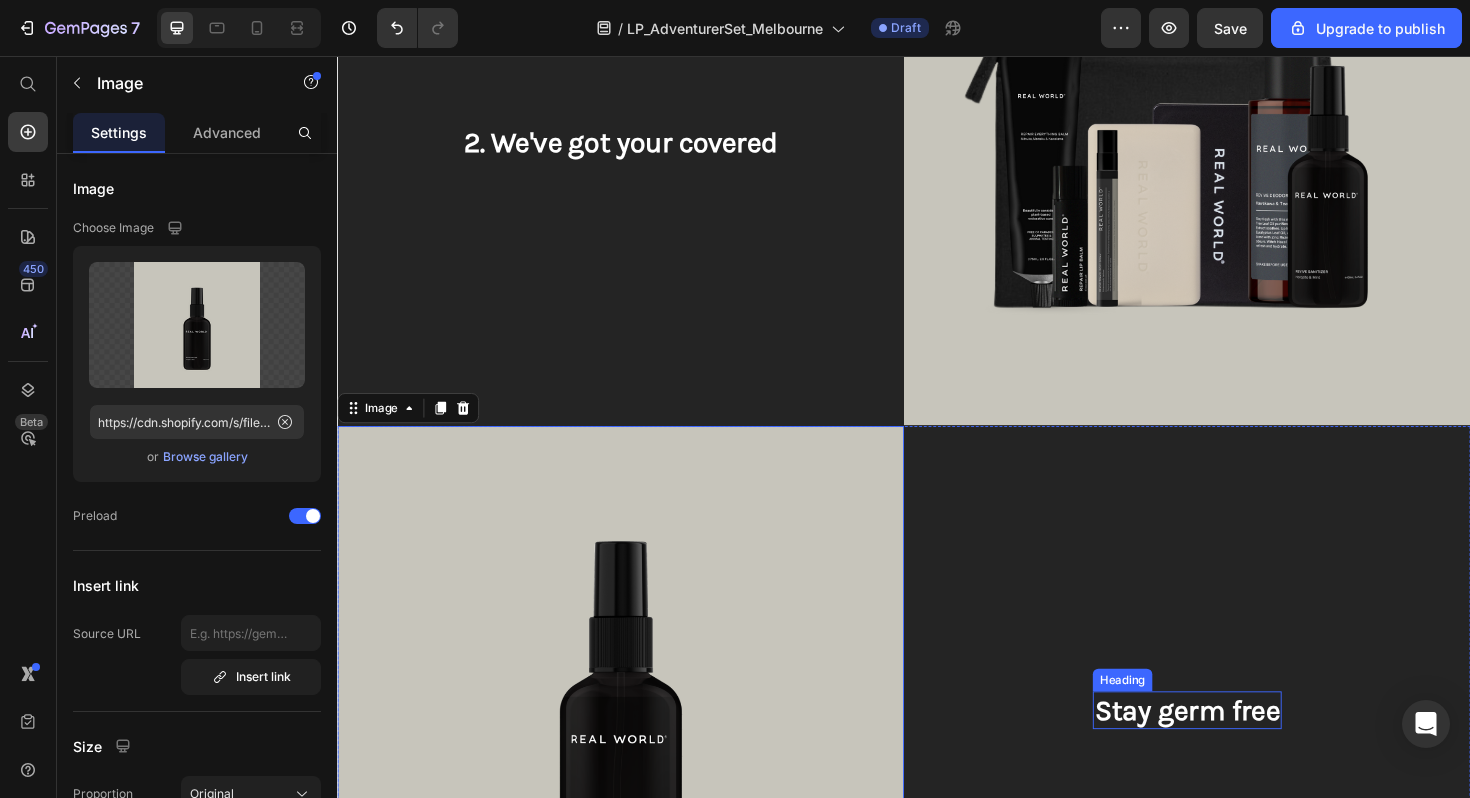 click on "Stay germ free" at bounding box center (1237, 749) 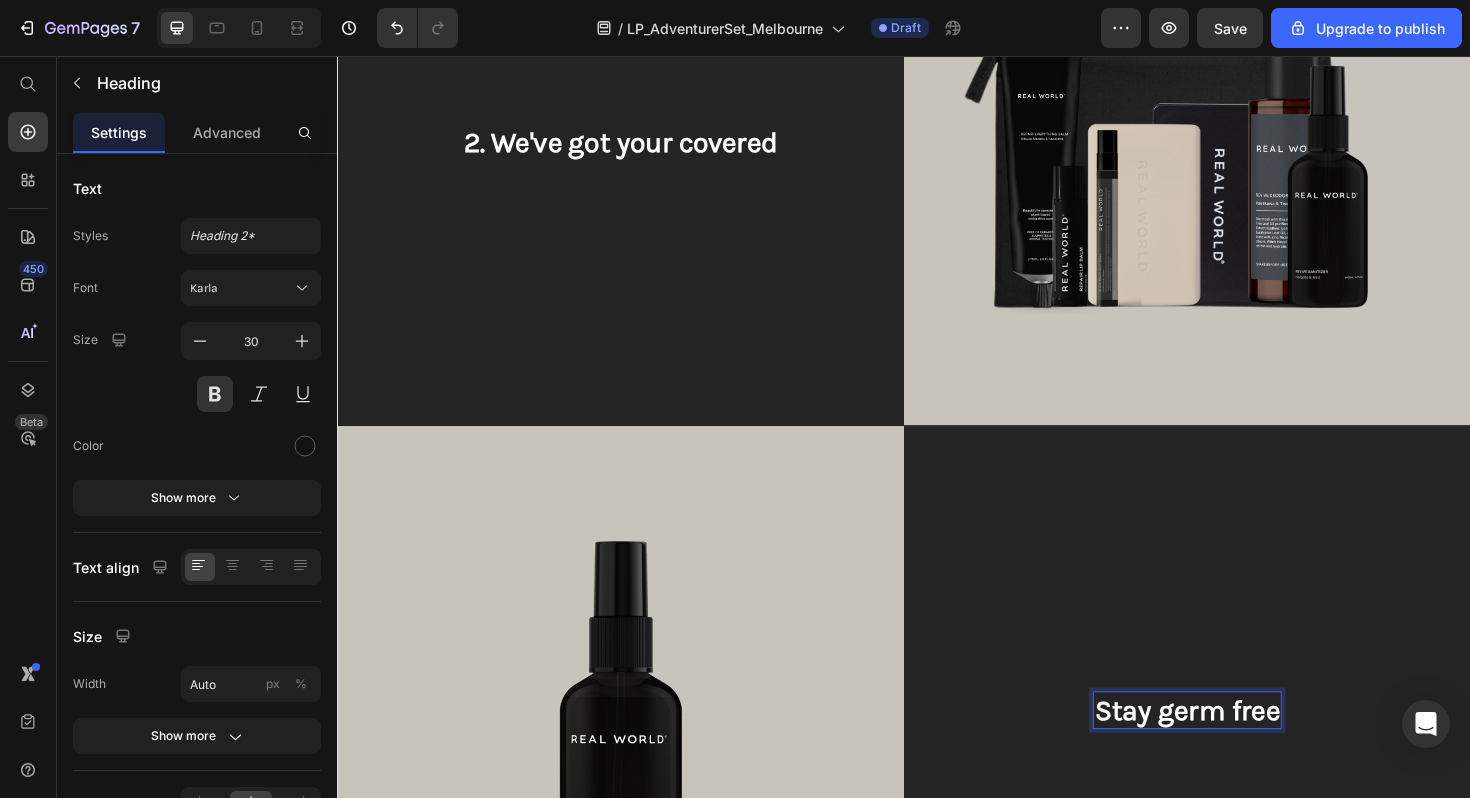 click on "Stay germ free" at bounding box center [1237, 749] 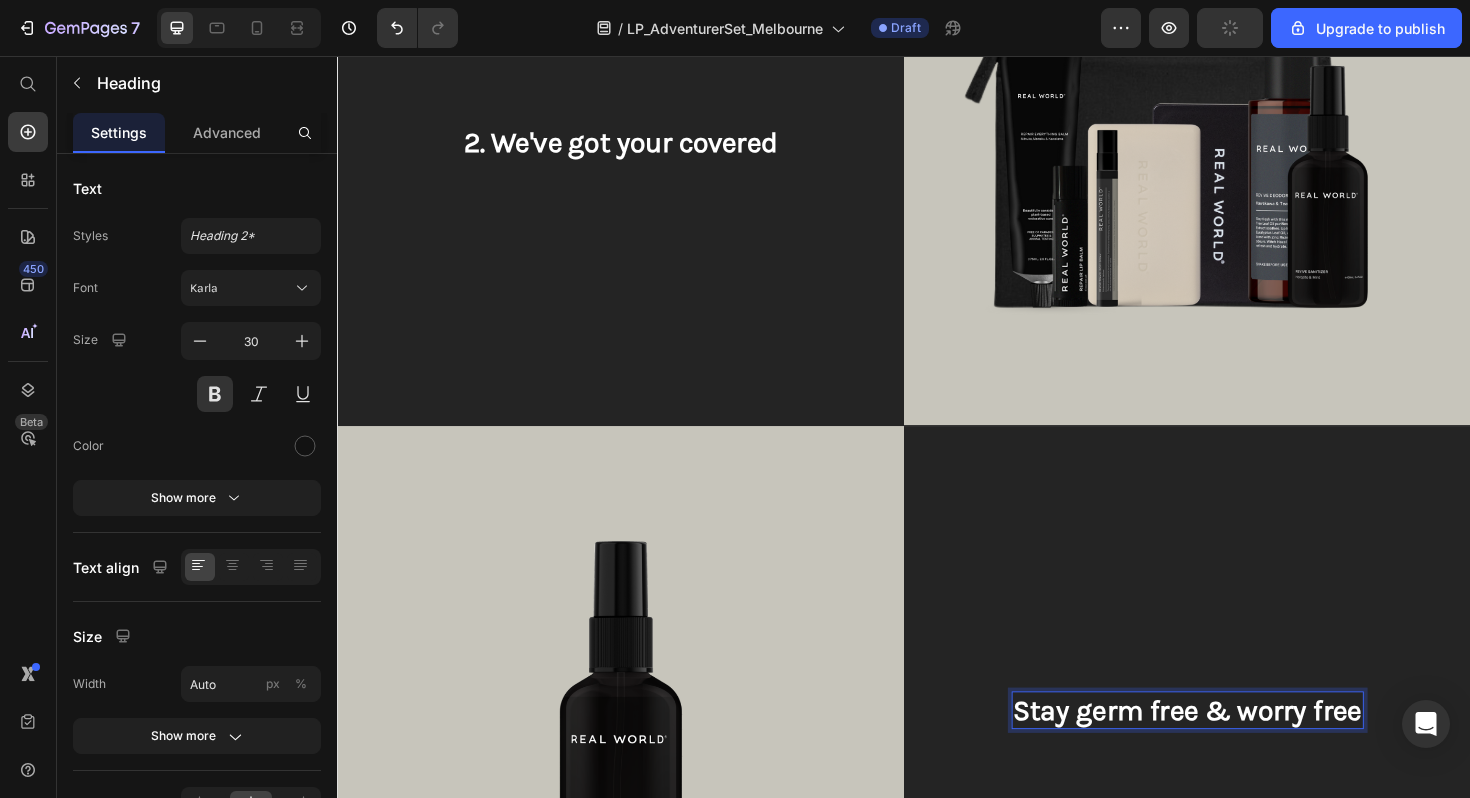 click on "Stay germ free & worry free" at bounding box center (1237, 749) 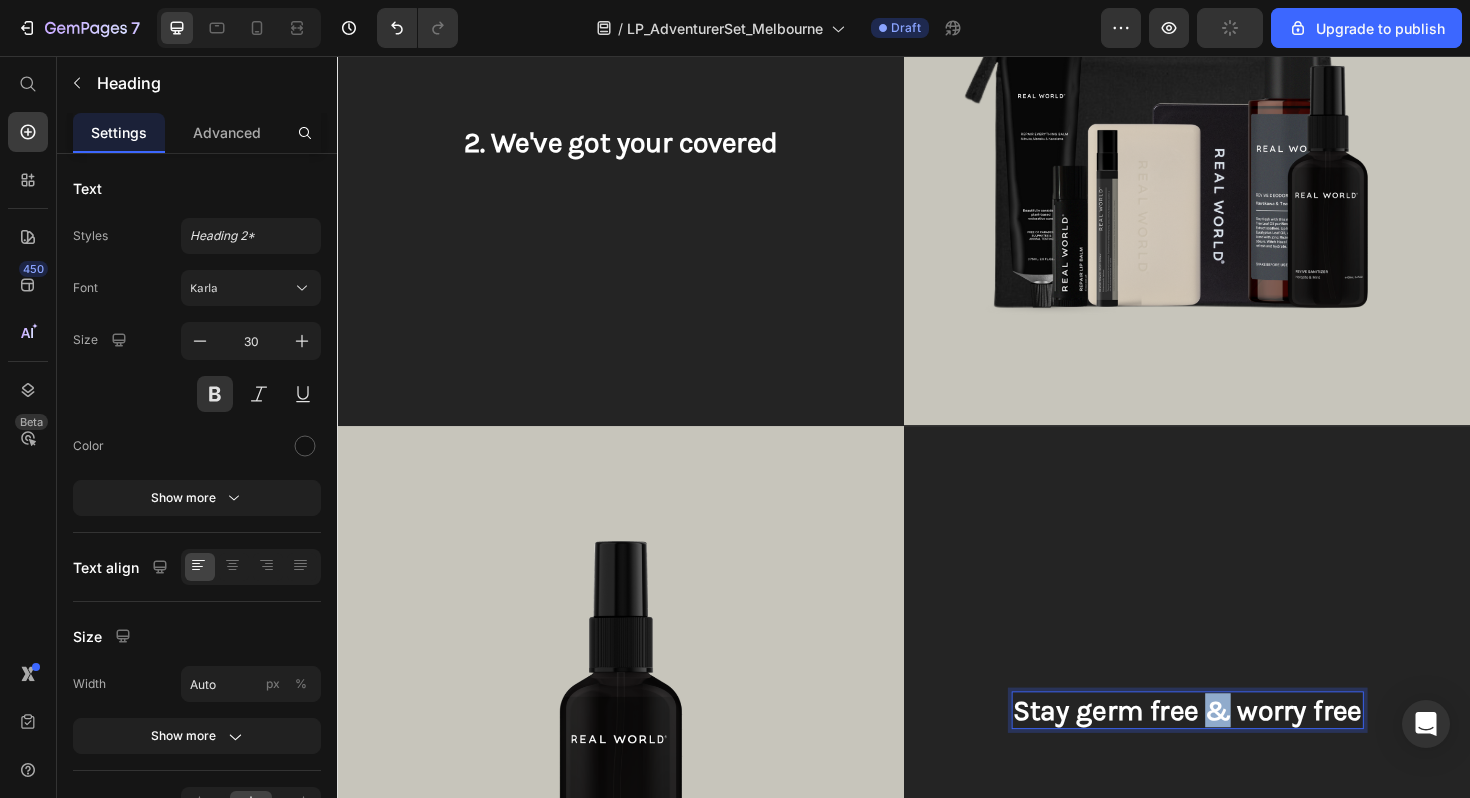 click on "Stay germ free & worry free" at bounding box center [1237, 749] 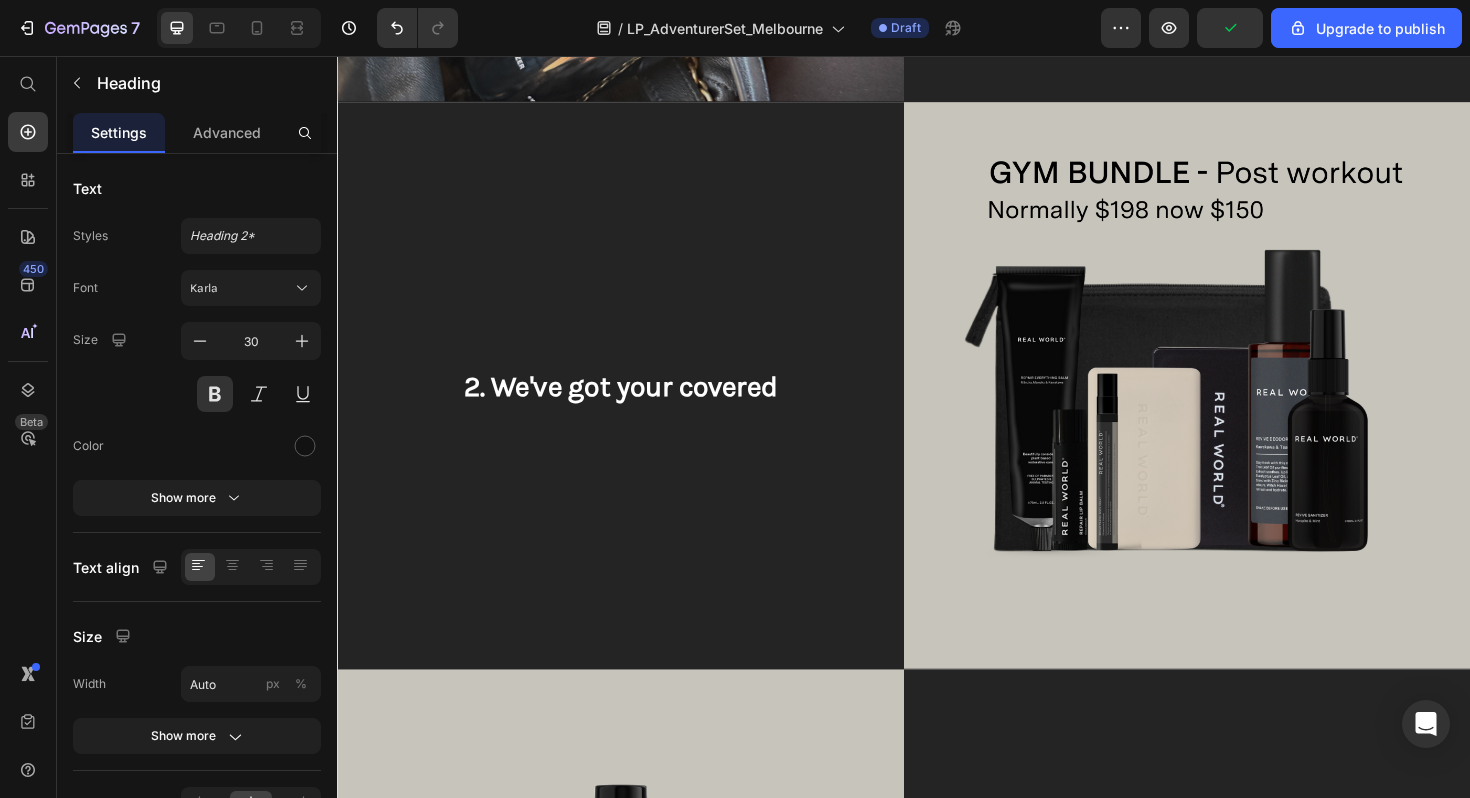 scroll, scrollTop: 2317, scrollLeft: 0, axis: vertical 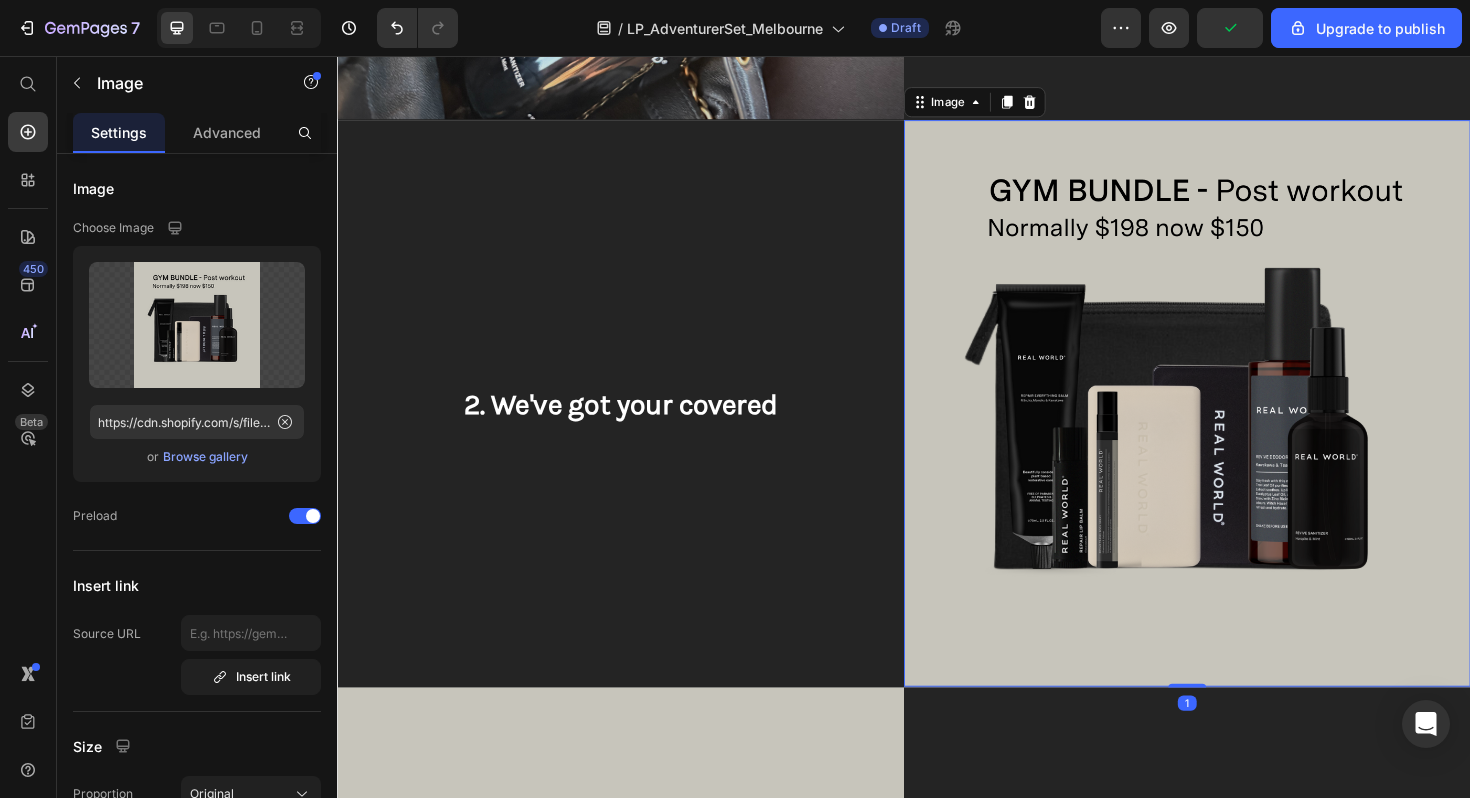 click at bounding box center (1237, 424) 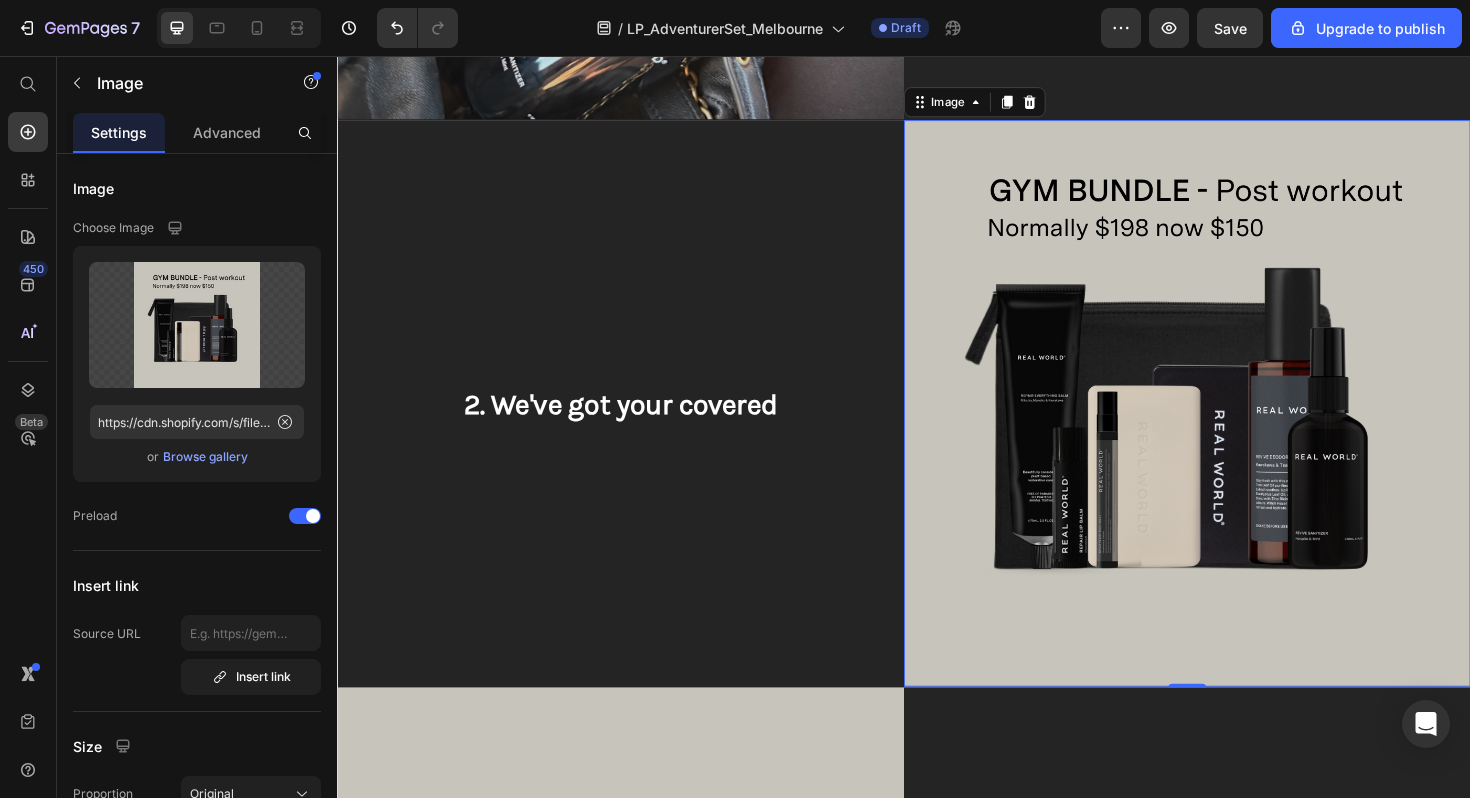 click at bounding box center [1237, 424] 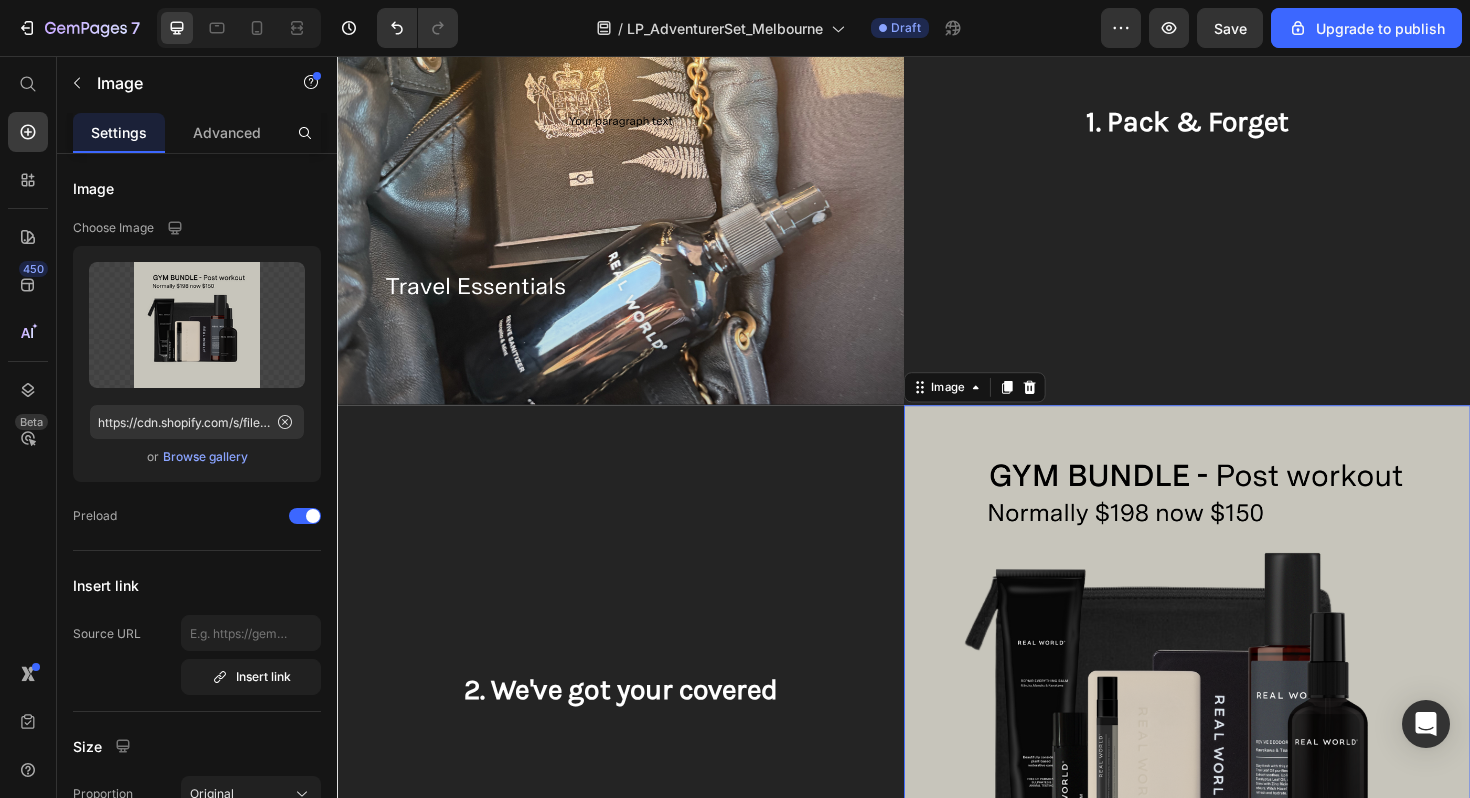 scroll, scrollTop: 2025, scrollLeft: 0, axis: vertical 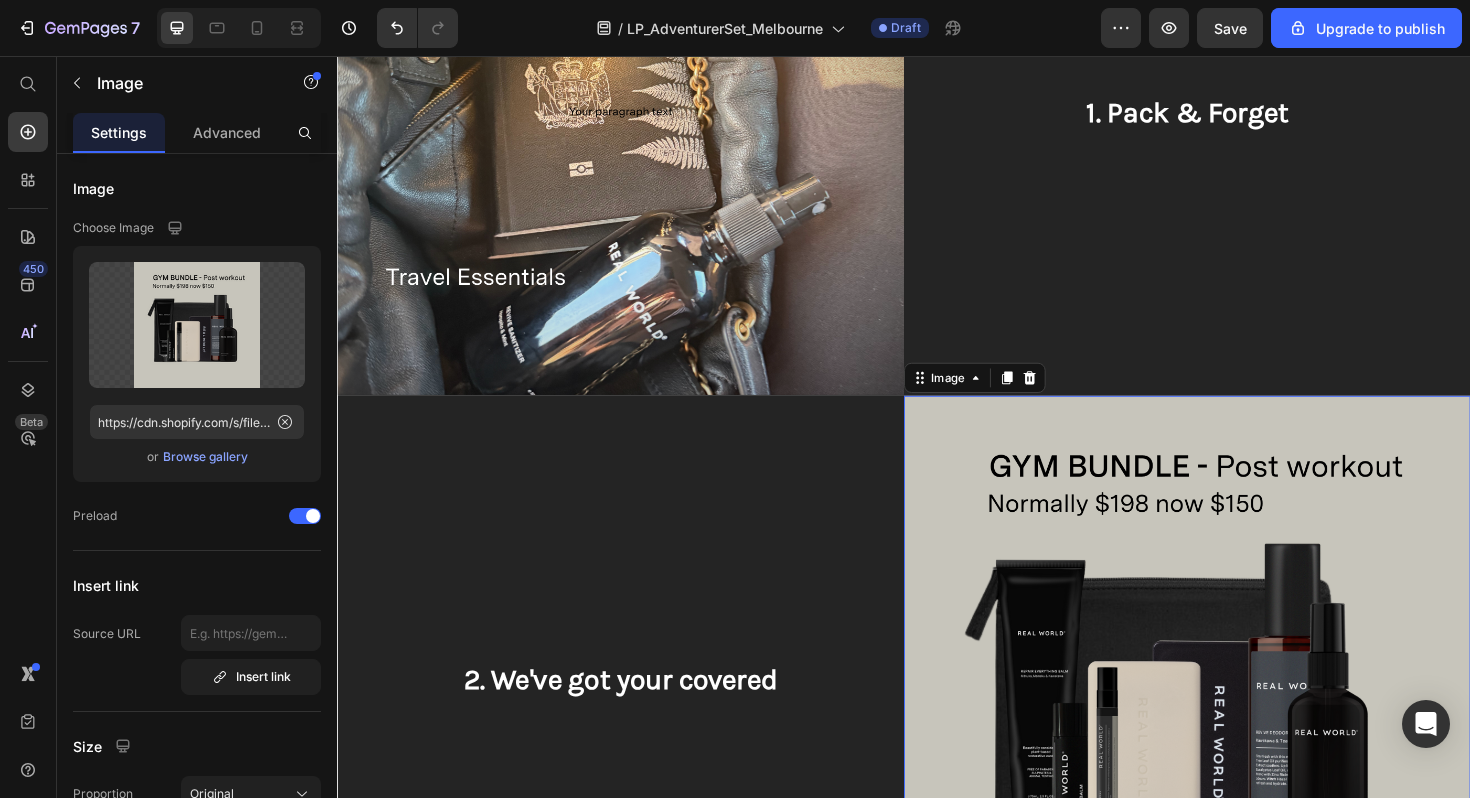 click at bounding box center (1237, 716) 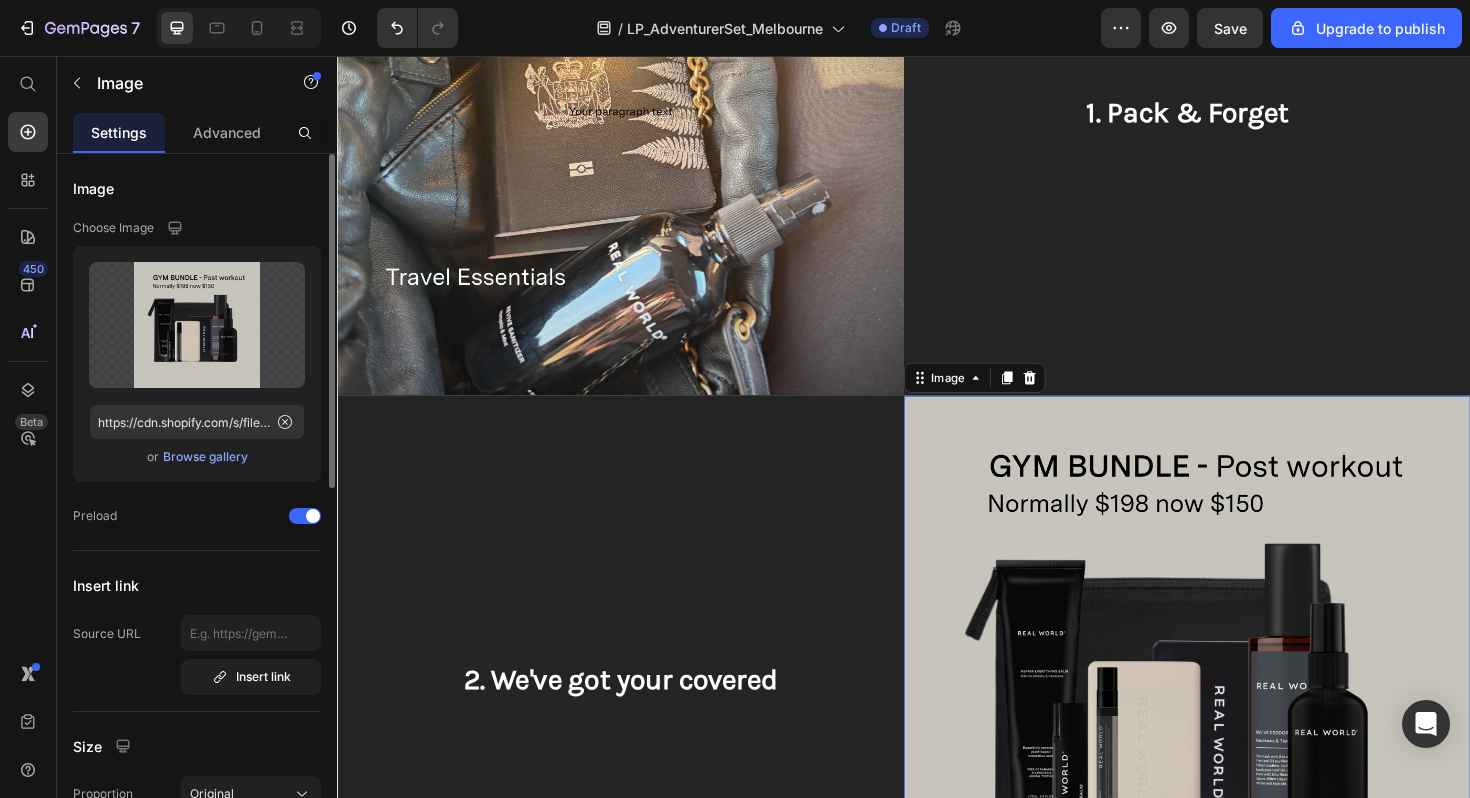click on "Browse gallery" at bounding box center [205, 457] 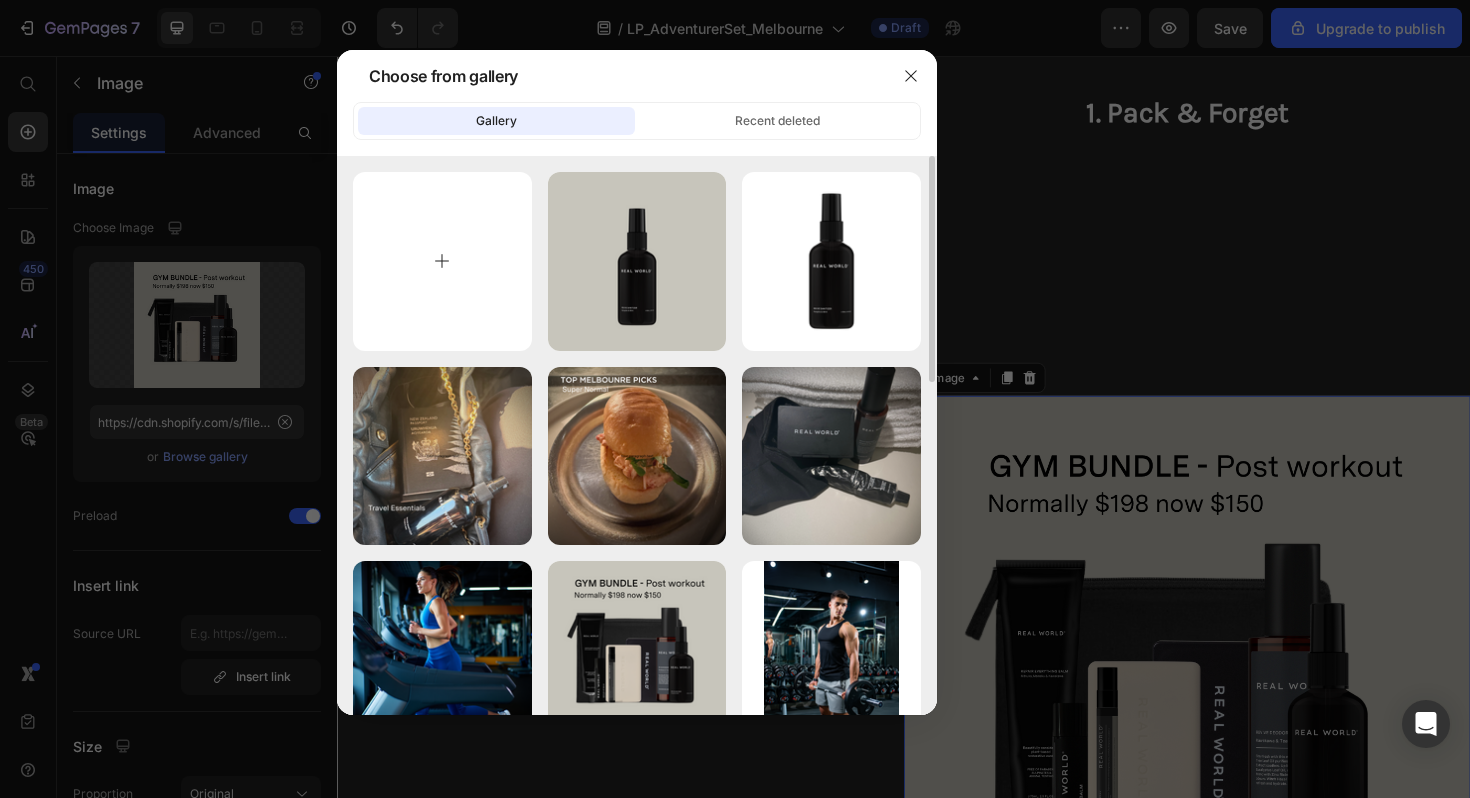 click at bounding box center (442, 261) 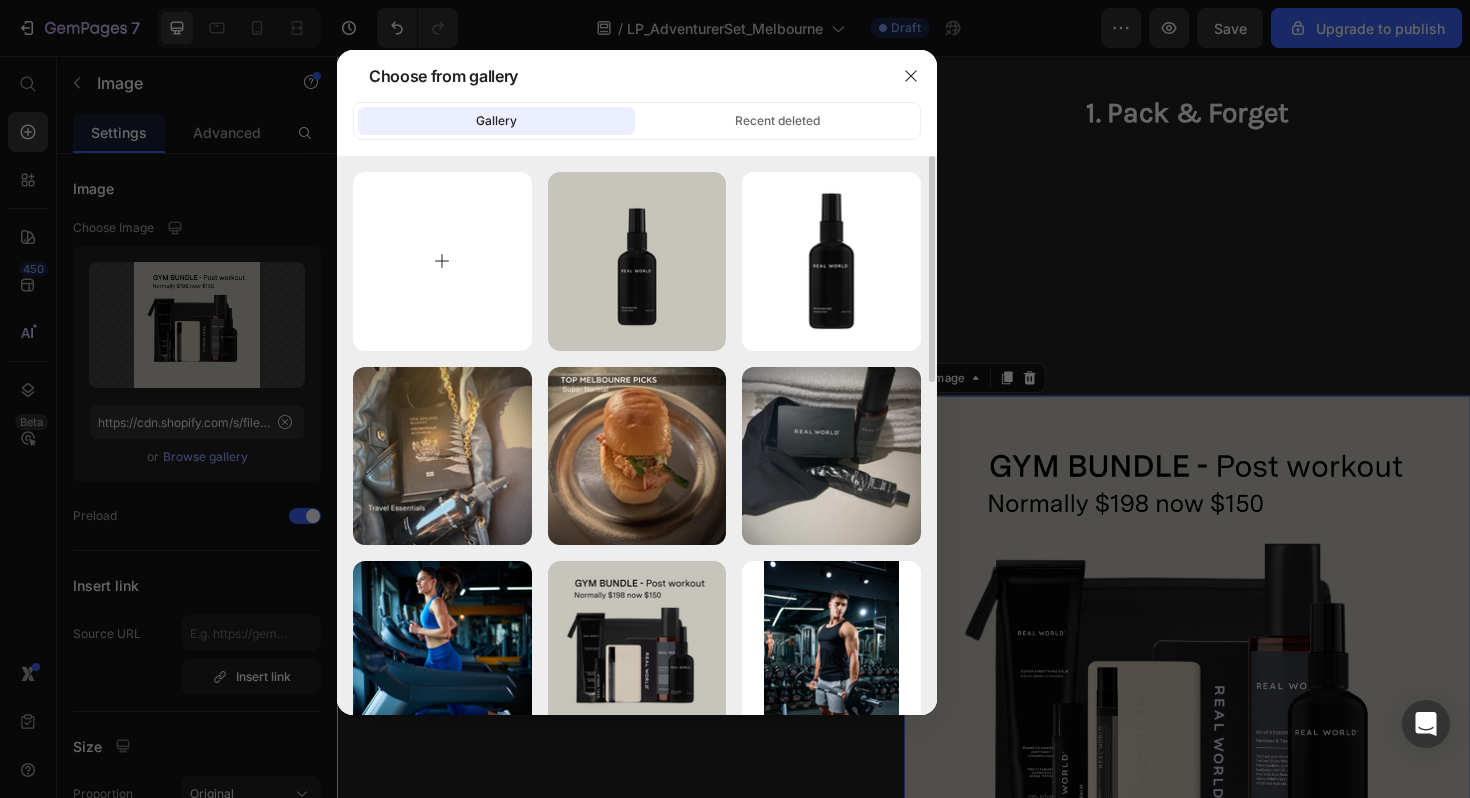 type on "C:\fakepath\Your paragraph text (3).png" 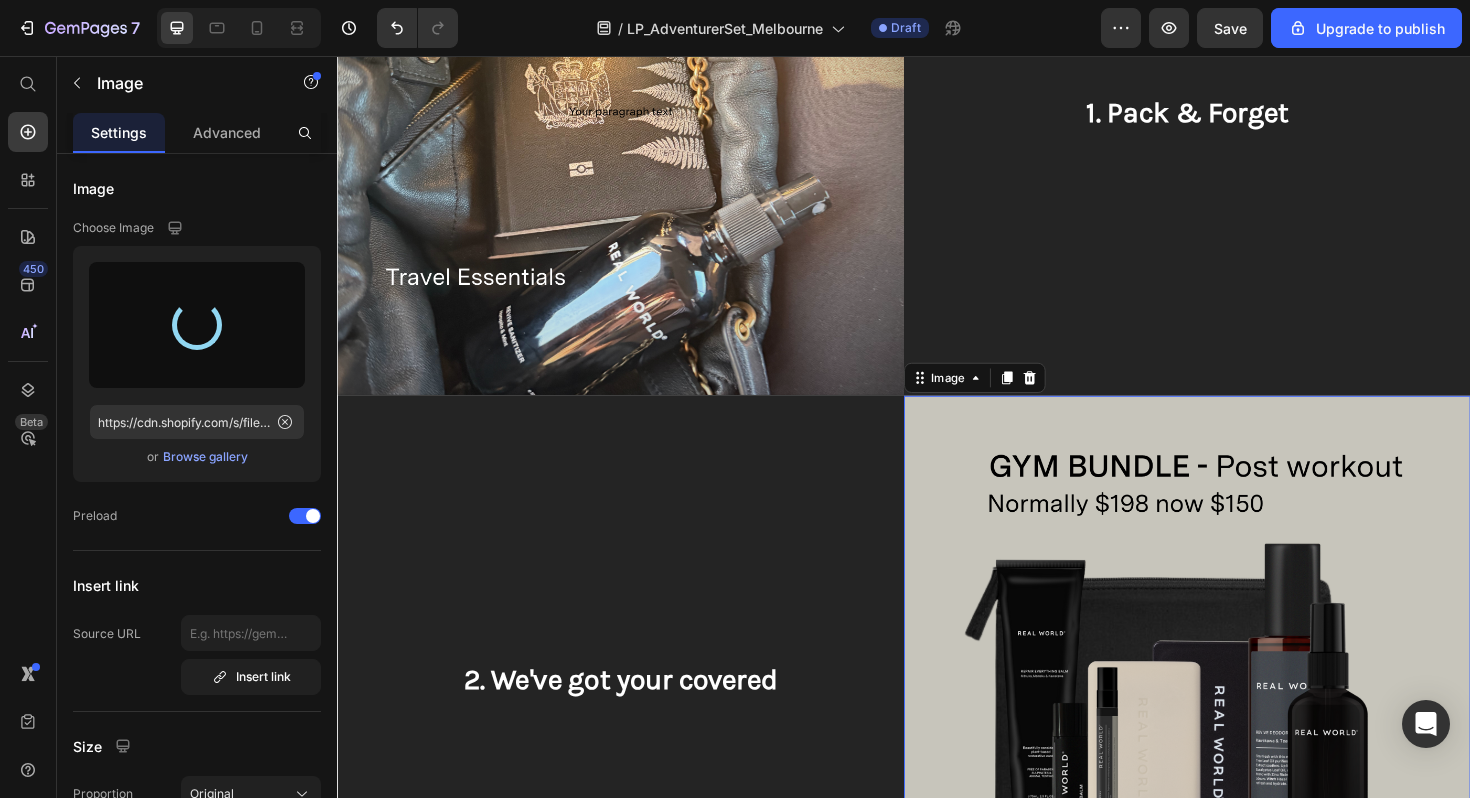 type on "https://cdn.shopify.com/s/files/1/0593/1506/0924/files/gempages_573891662921597774-a4ccf398-a8e9-4f8f-aa40-447d6d59e972.png" 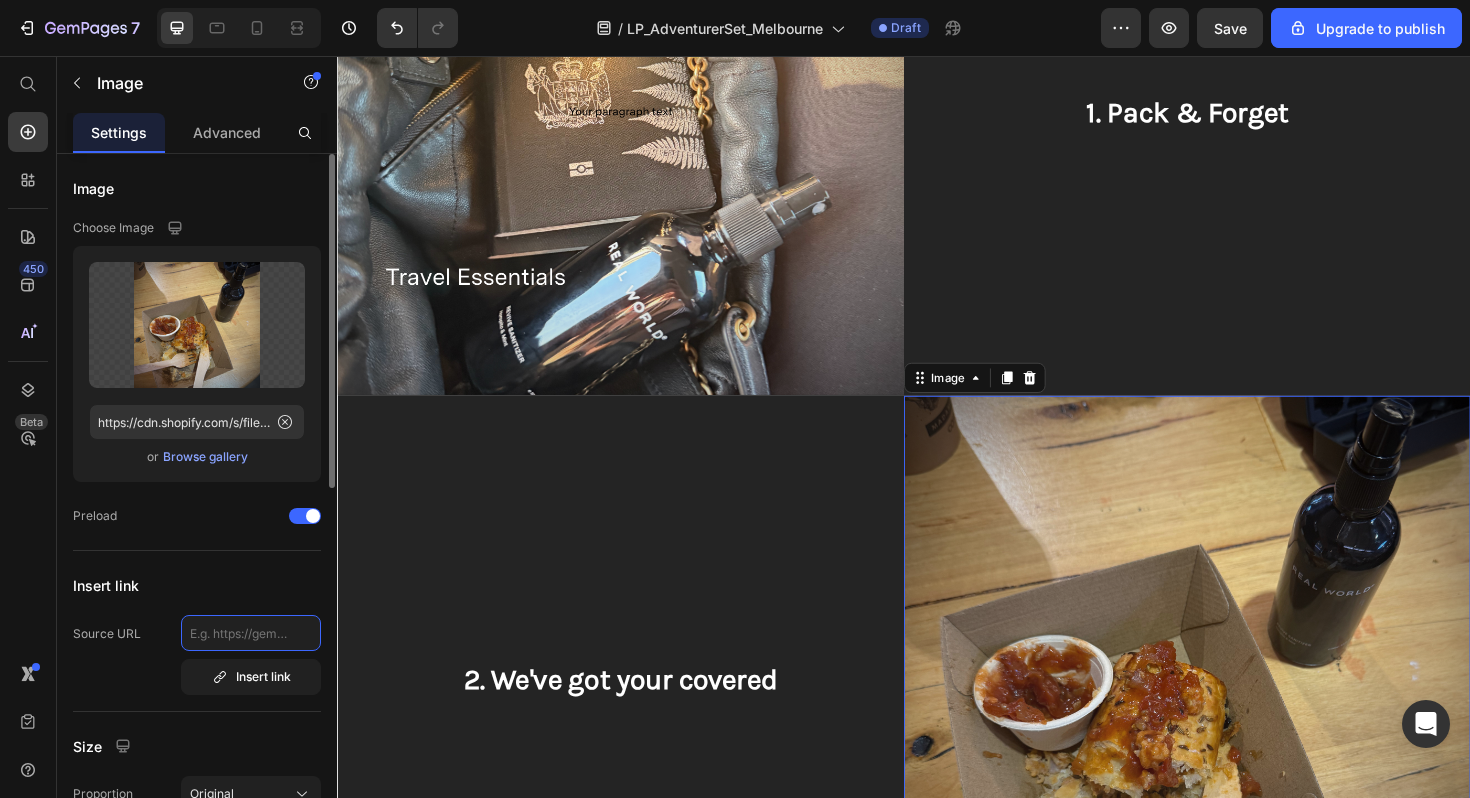 click 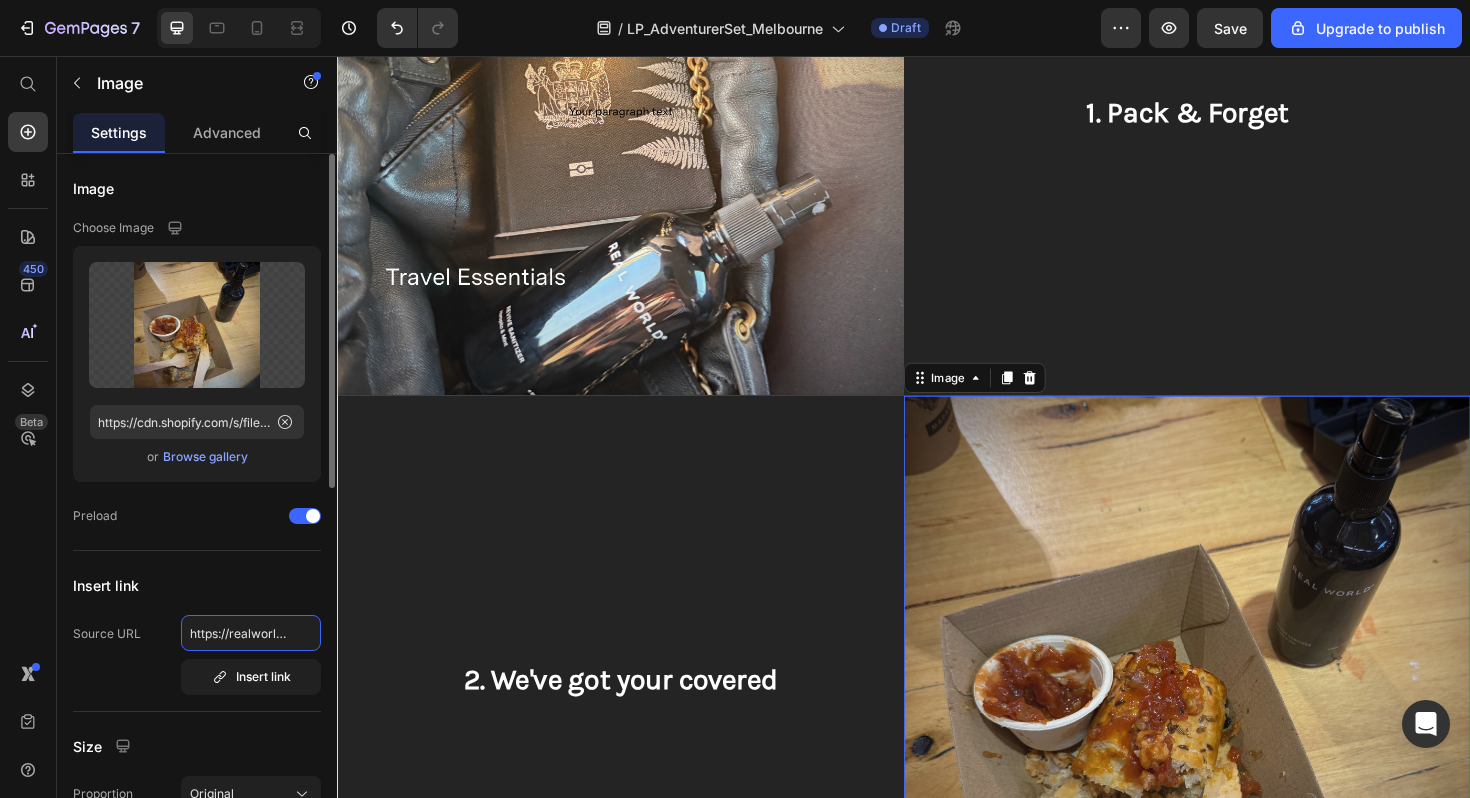scroll, scrollTop: 0, scrollLeft: 304, axis: horizontal 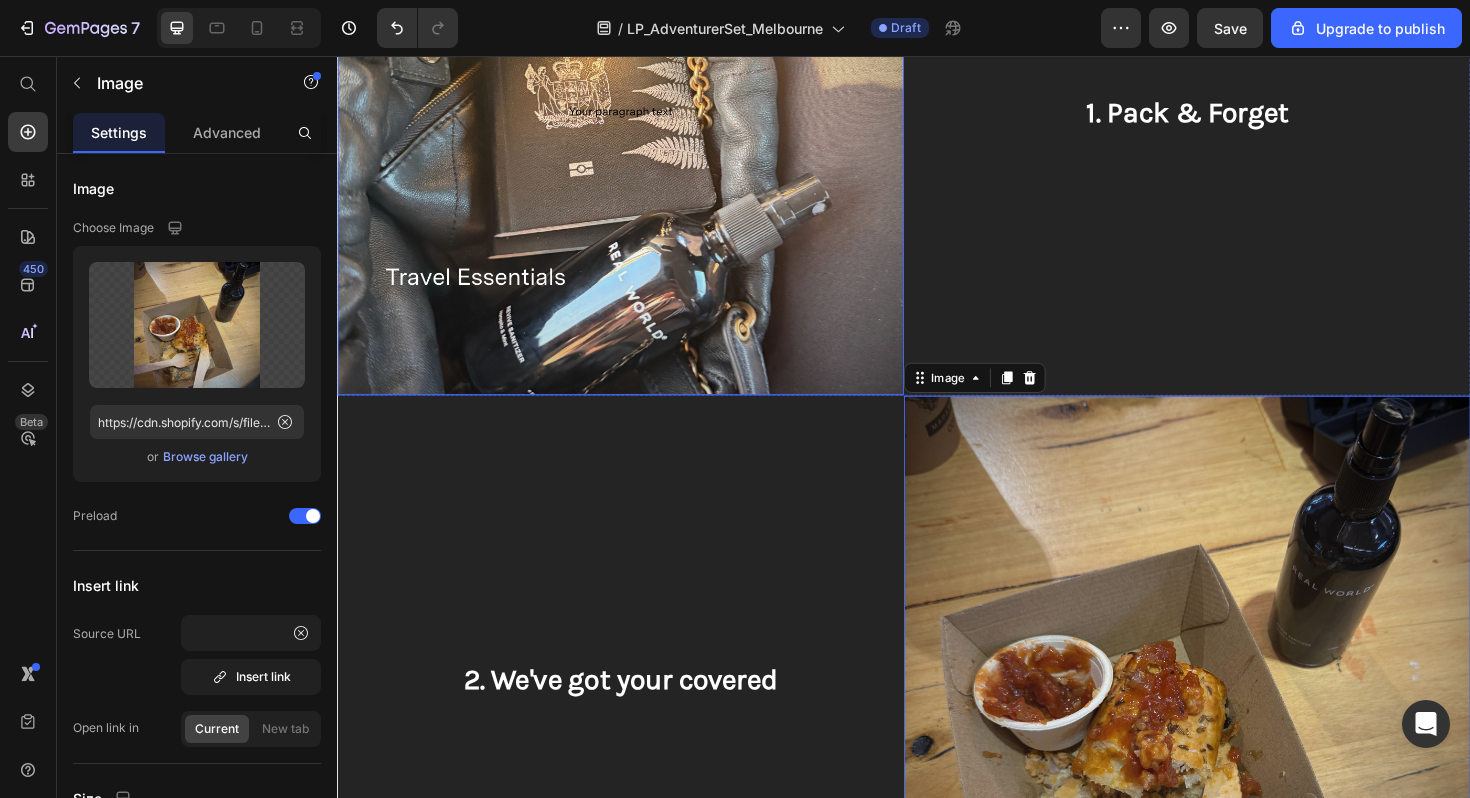 click at bounding box center [637, 115] 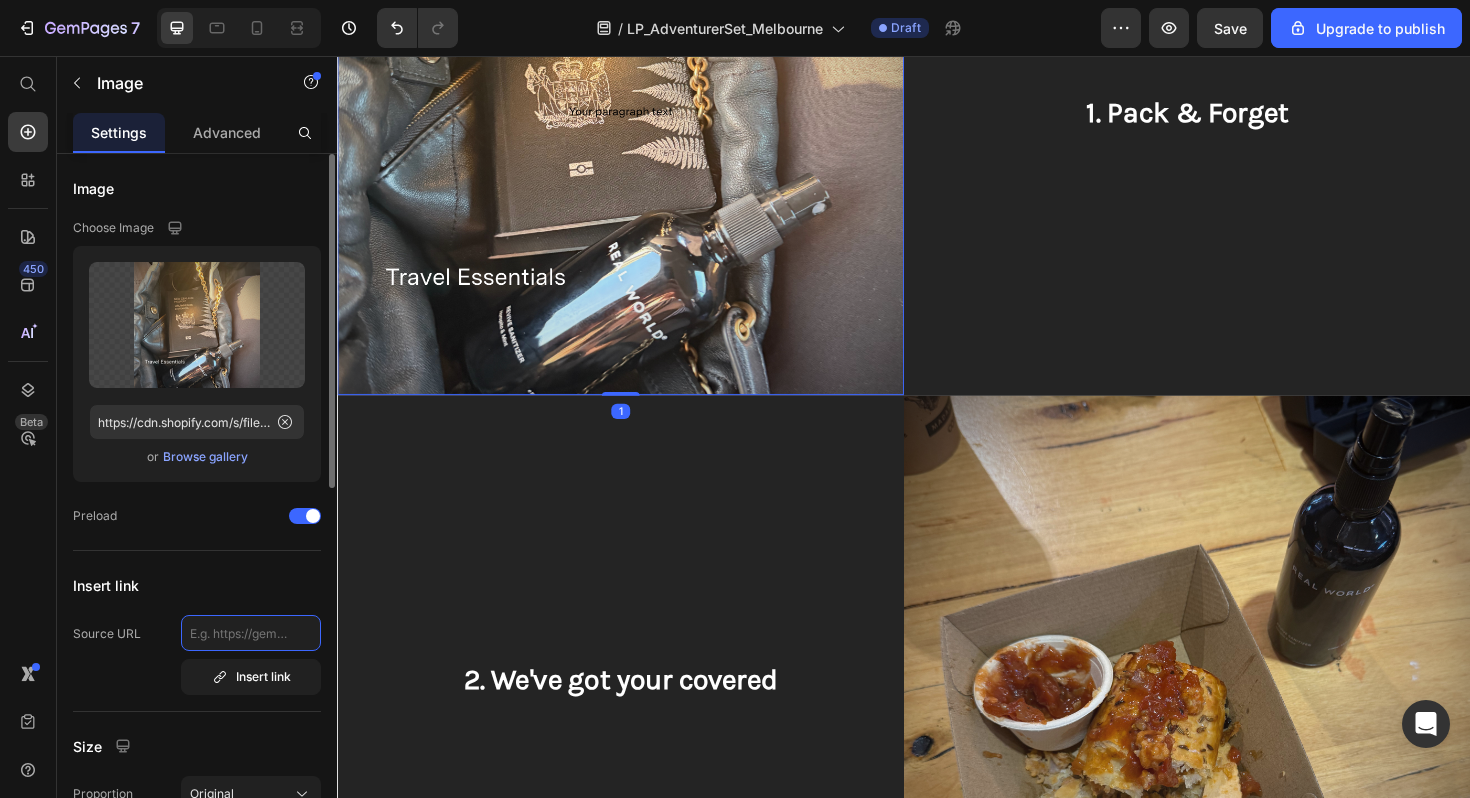 click 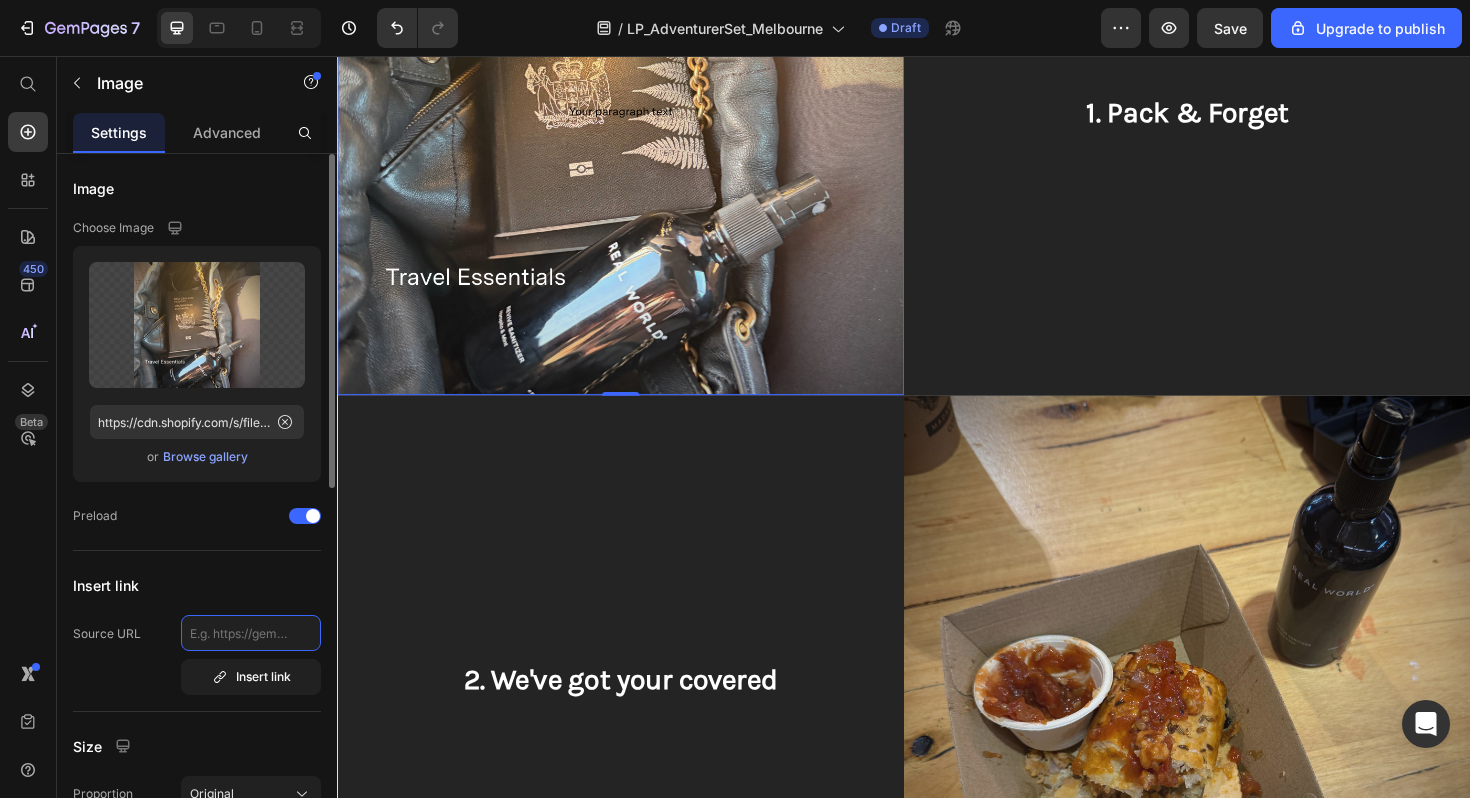 paste on "https://realworldnz.com/products/horopito-mint-natural-hand-sanitiser" 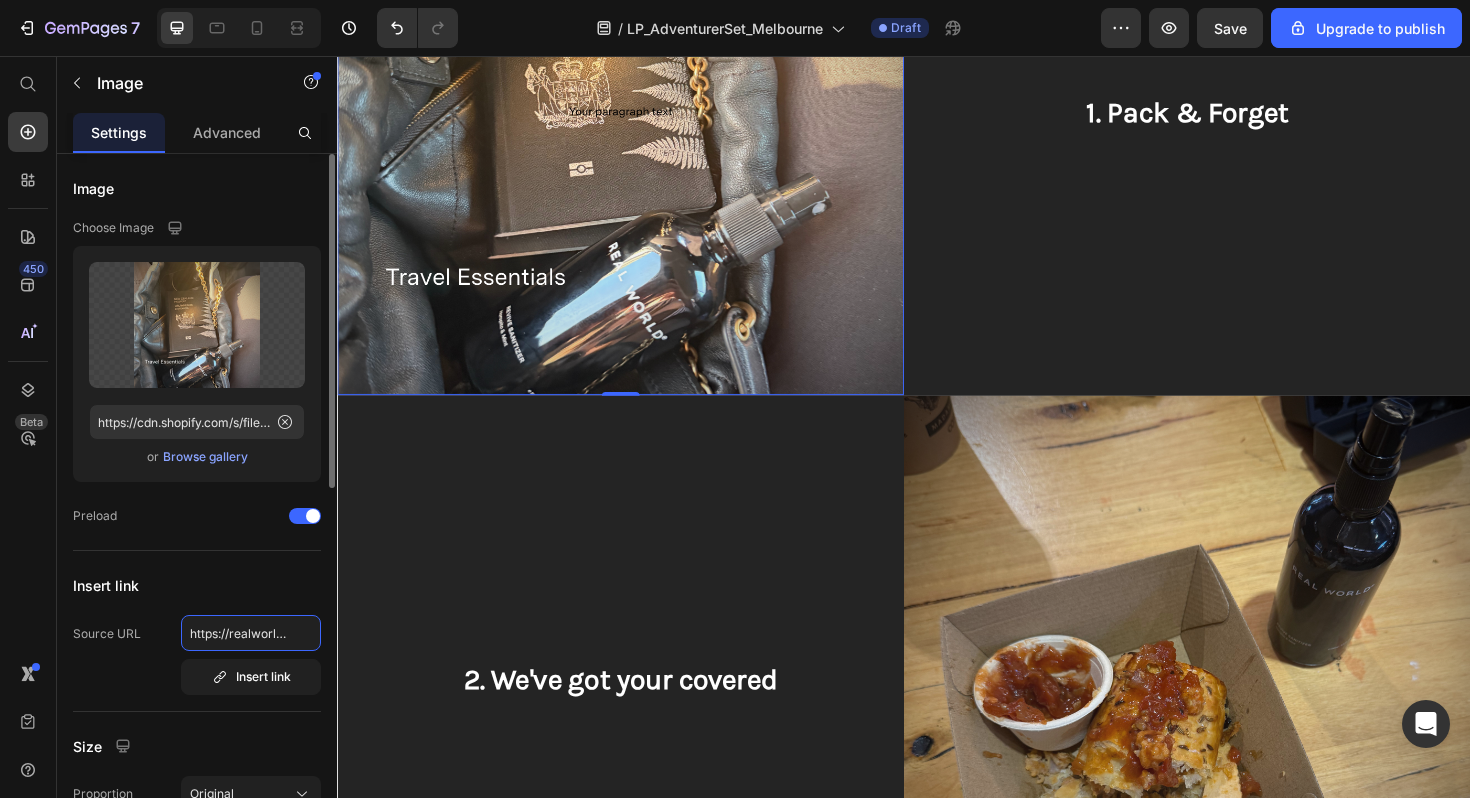 scroll, scrollTop: 0, scrollLeft: 304, axis: horizontal 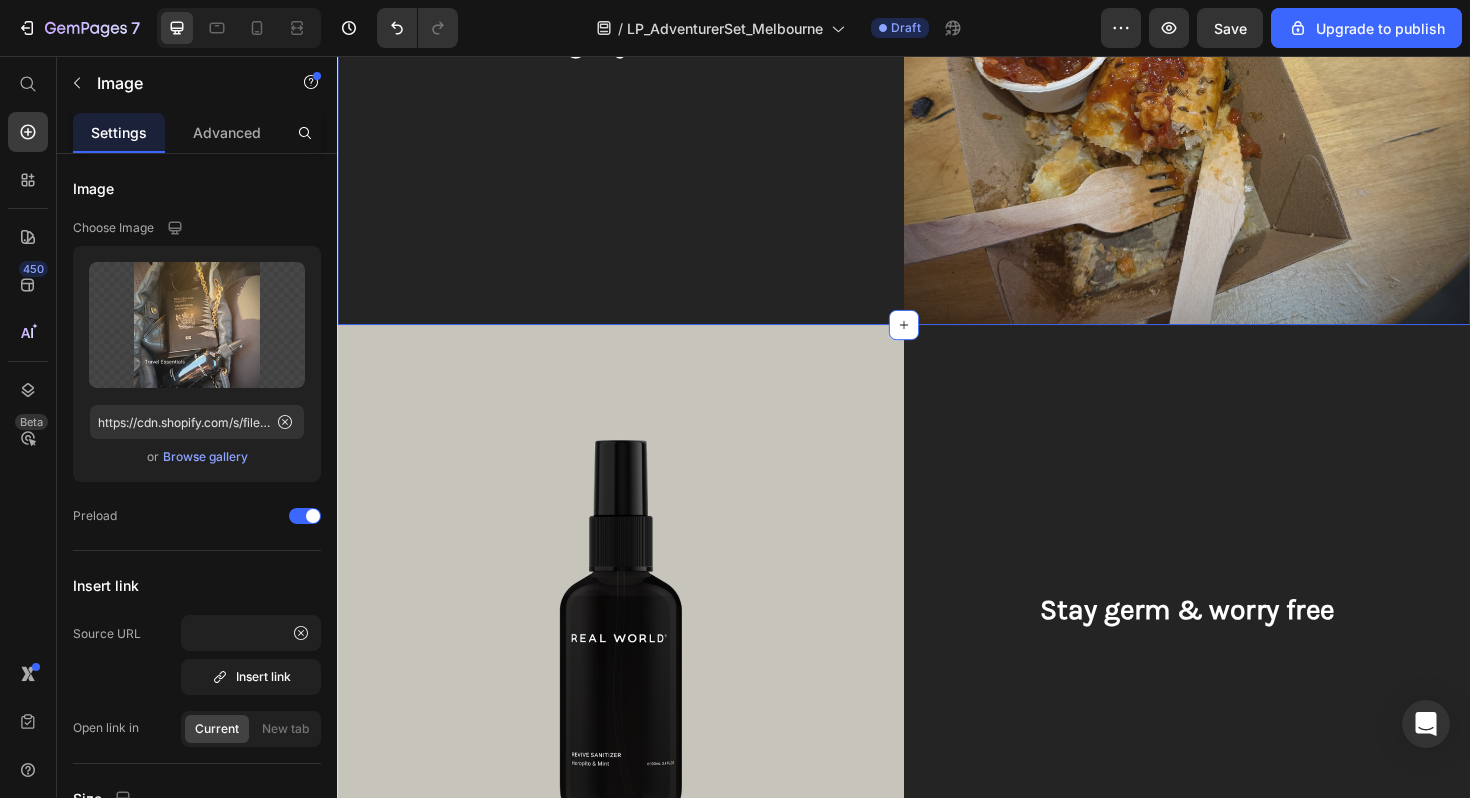 click at bounding box center [637, 641] 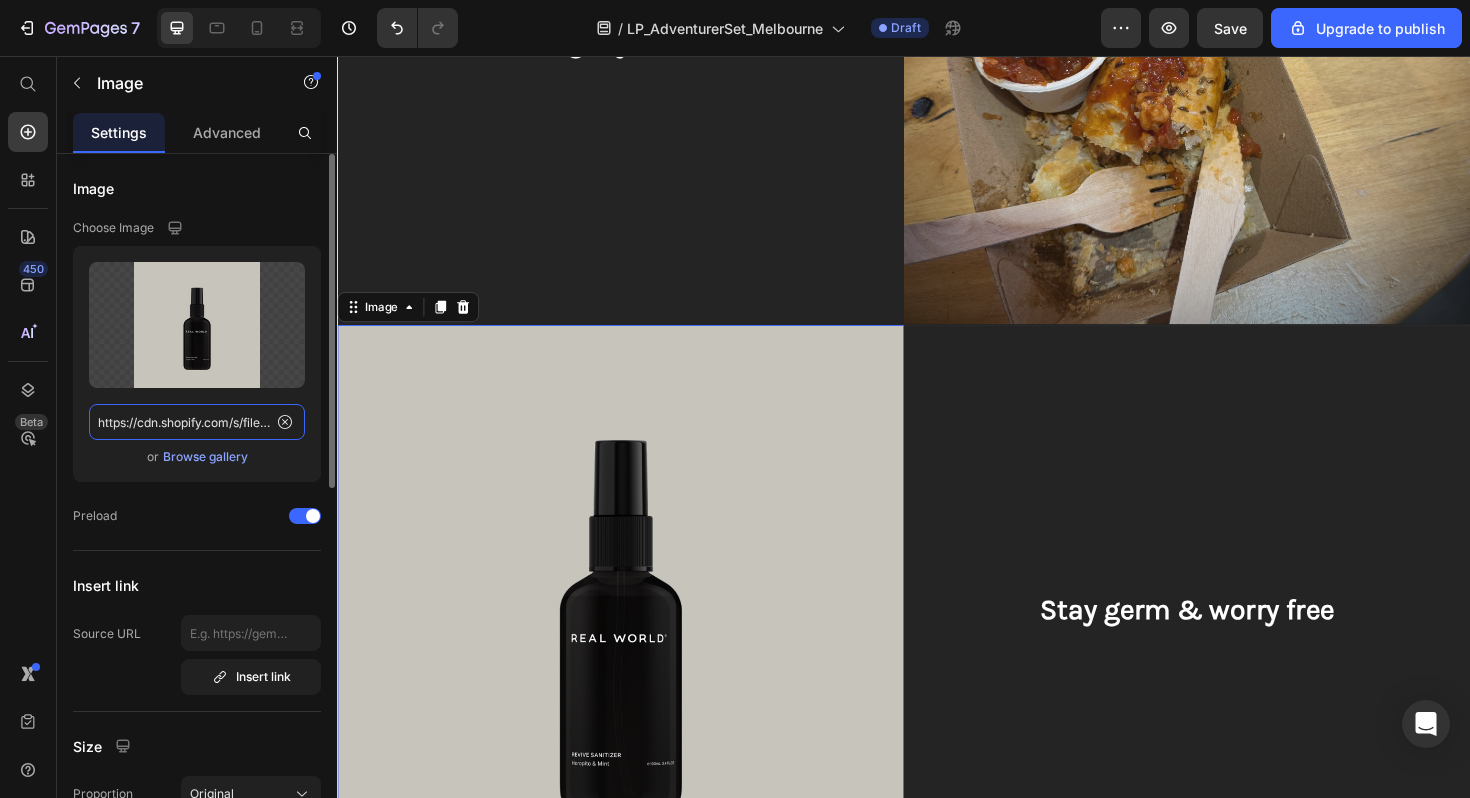 click on "https://cdn.shopify.com/s/files/1/0593/1506/0924/files/gempages_573891662921597774-3a2b2210-439a-42e0-a0e5-b36294d35d04.png" 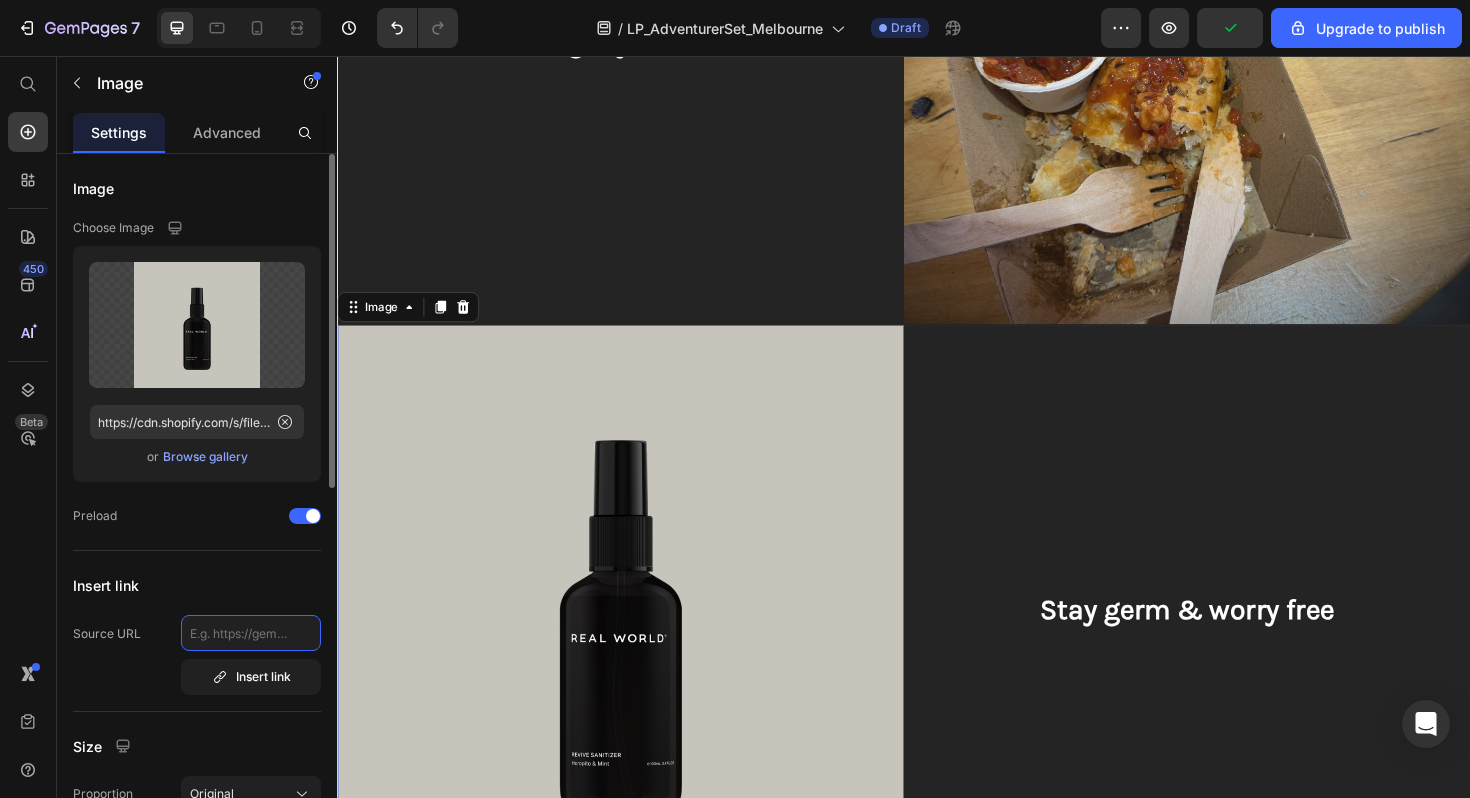 click 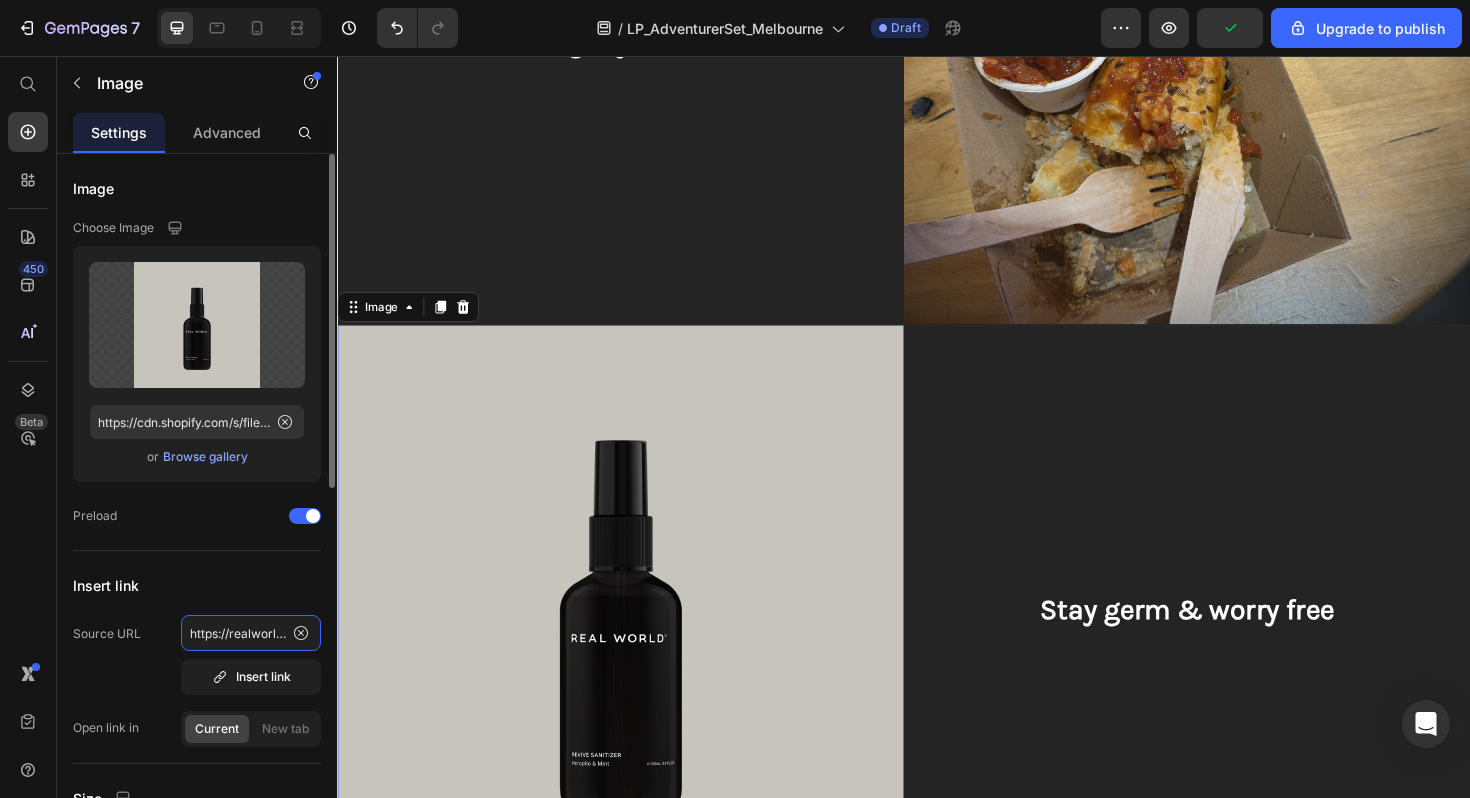 scroll, scrollTop: 0, scrollLeft: 304, axis: horizontal 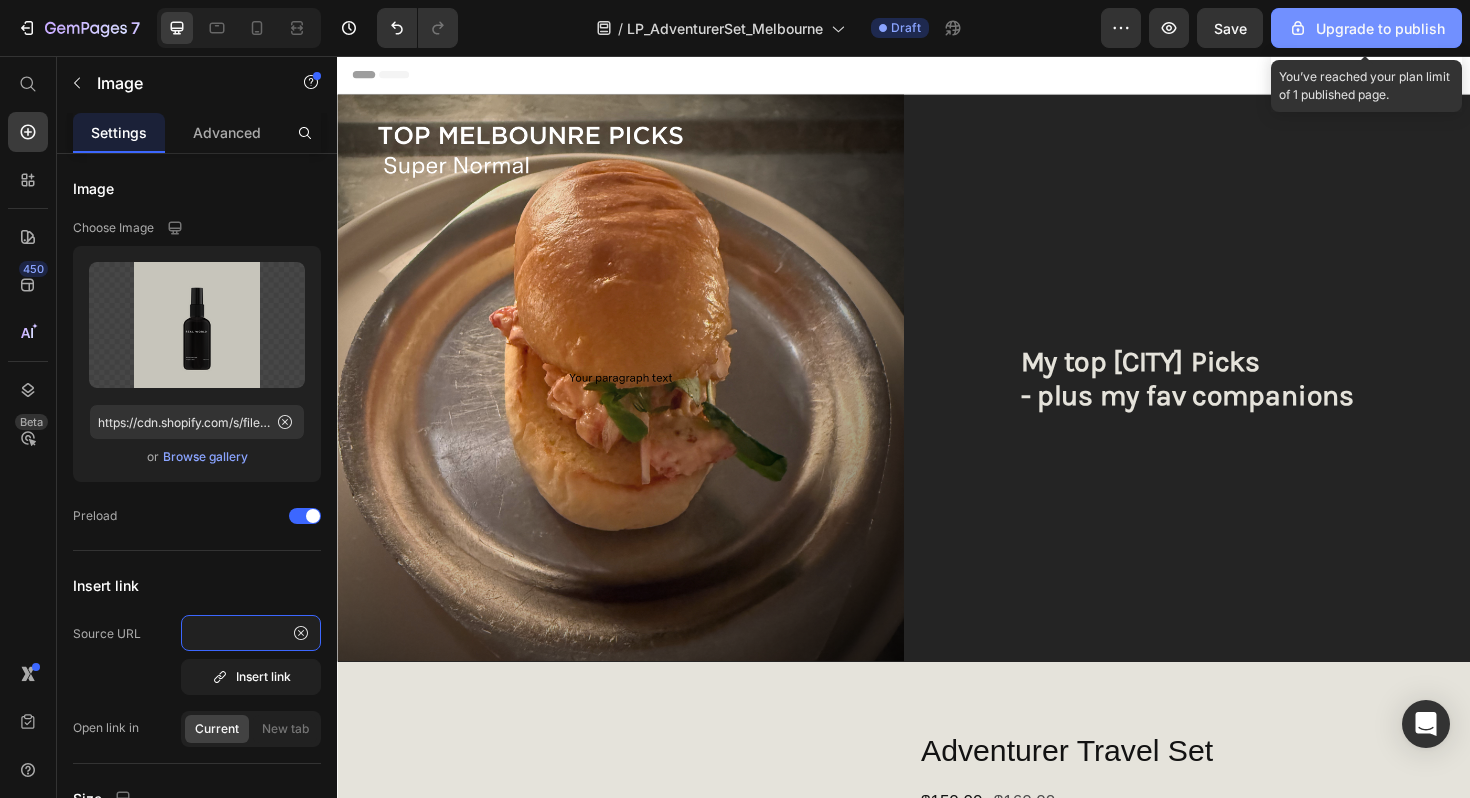 type on "https://realworldnz.com/products/horopito-mint-natural-hand-sanitiser" 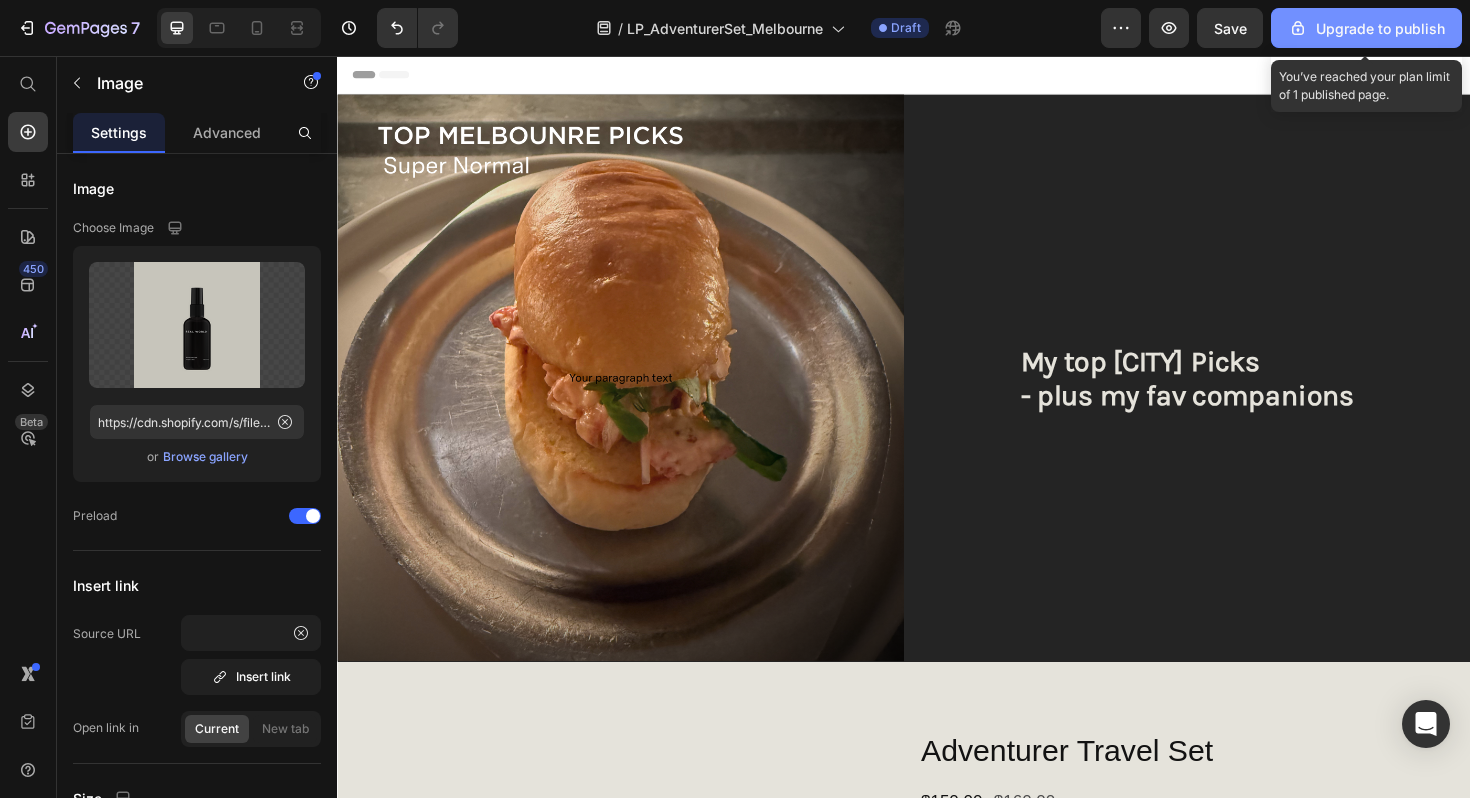 click on "Upgrade to publish" at bounding box center [1366, 28] 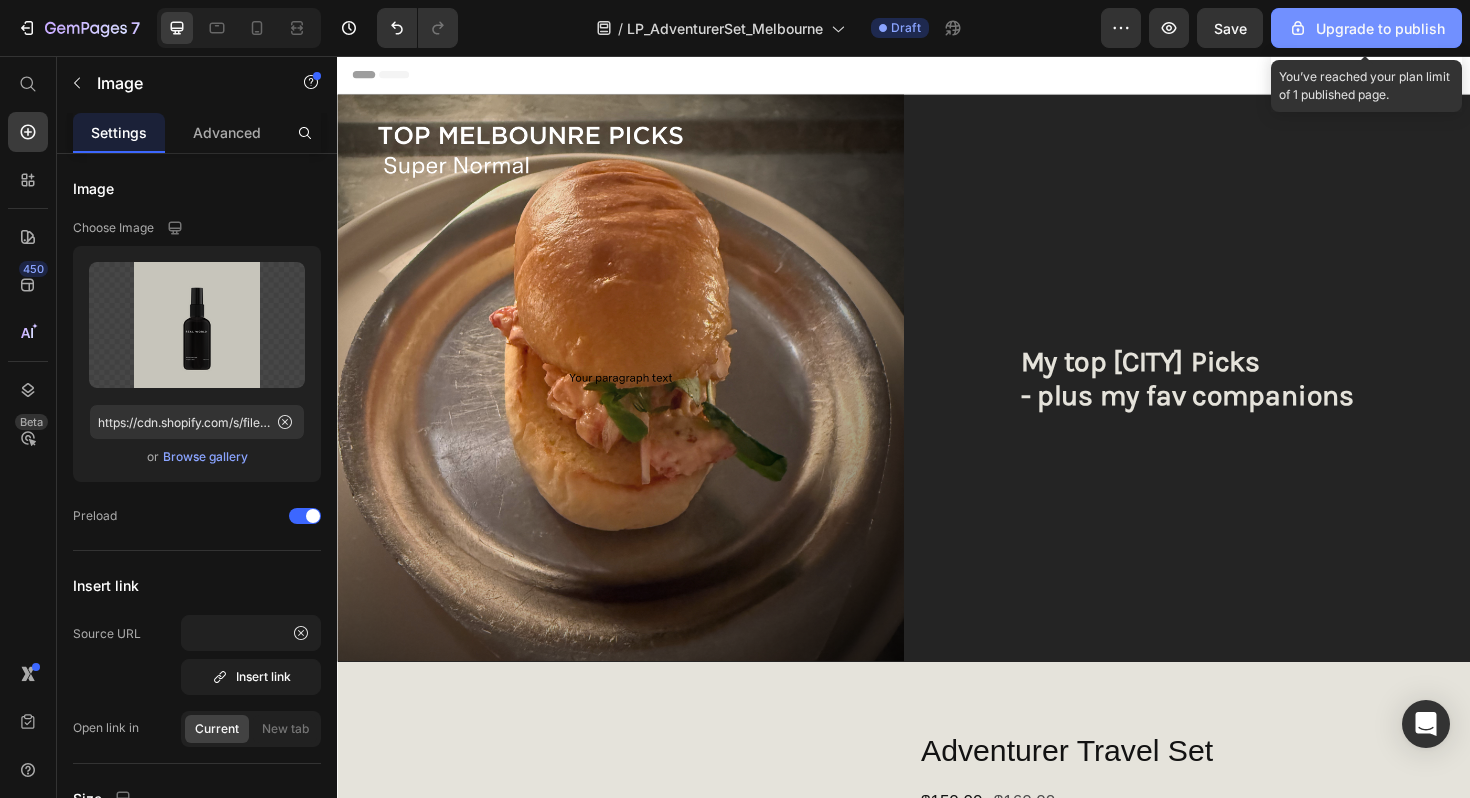 scroll, scrollTop: 0, scrollLeft: 0, axis: both 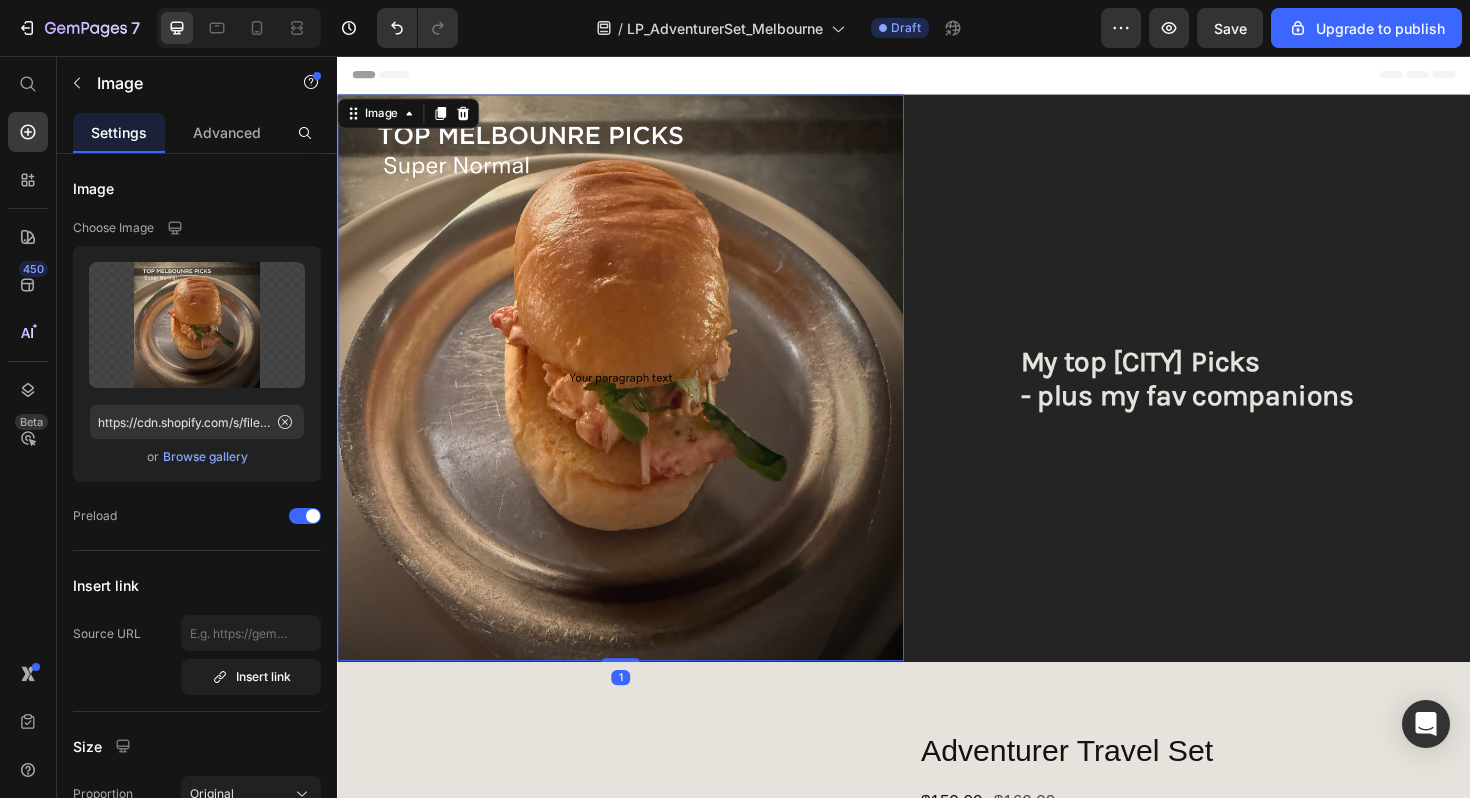 click at bounding box center [637, 397] 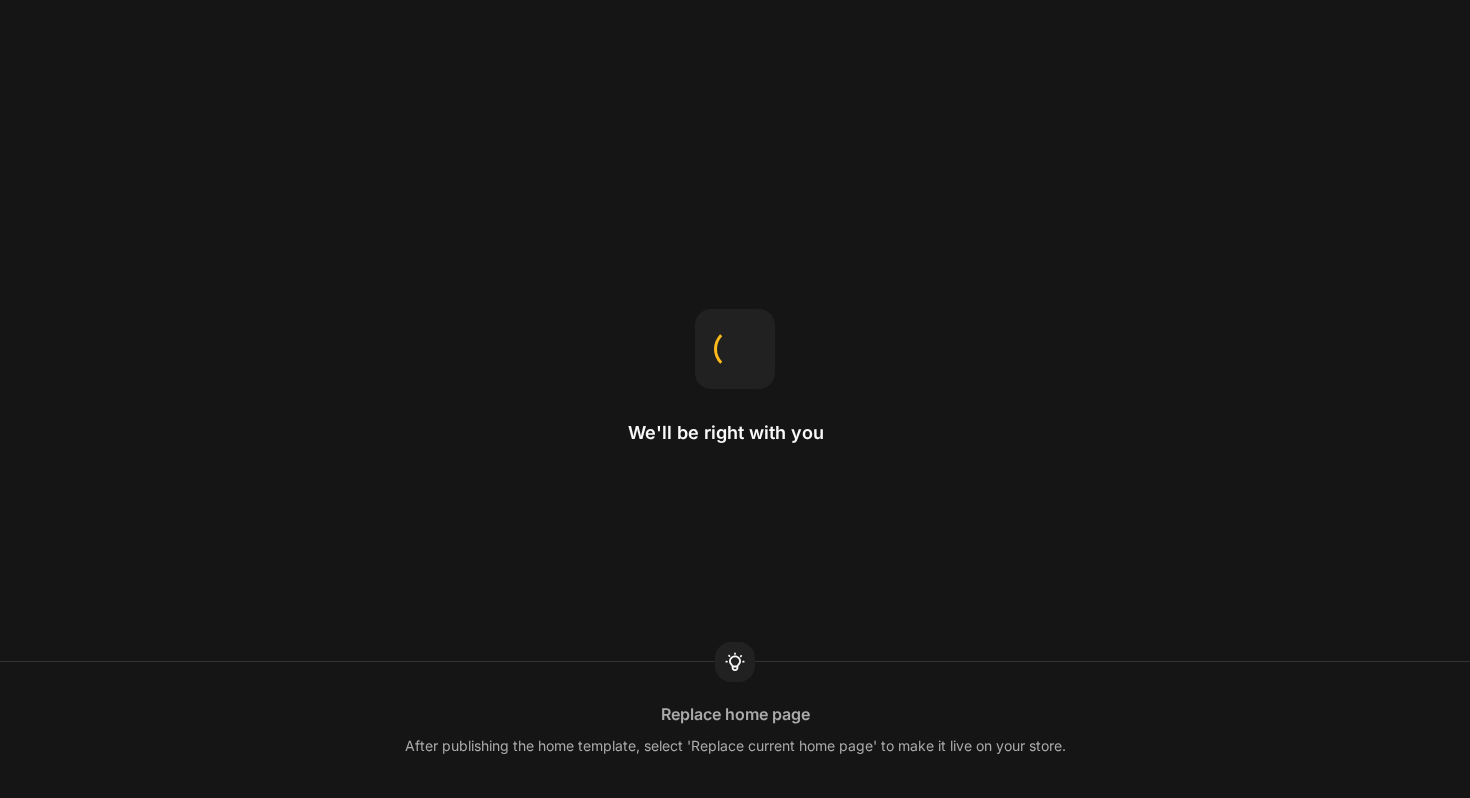 scroll, scrollTop: 0, scrollLeft: 0, axis: both 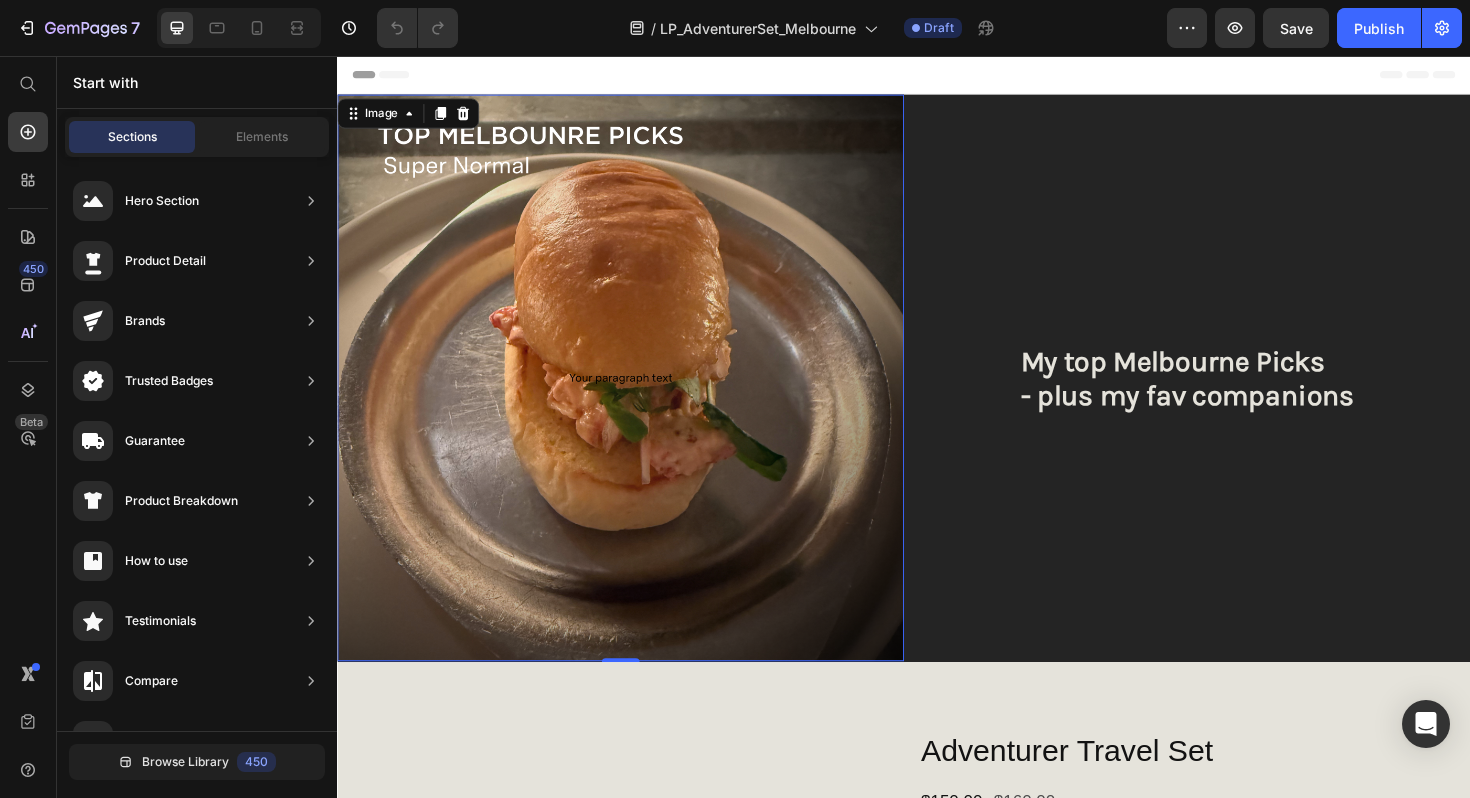 click at bounding box center (637, 397) 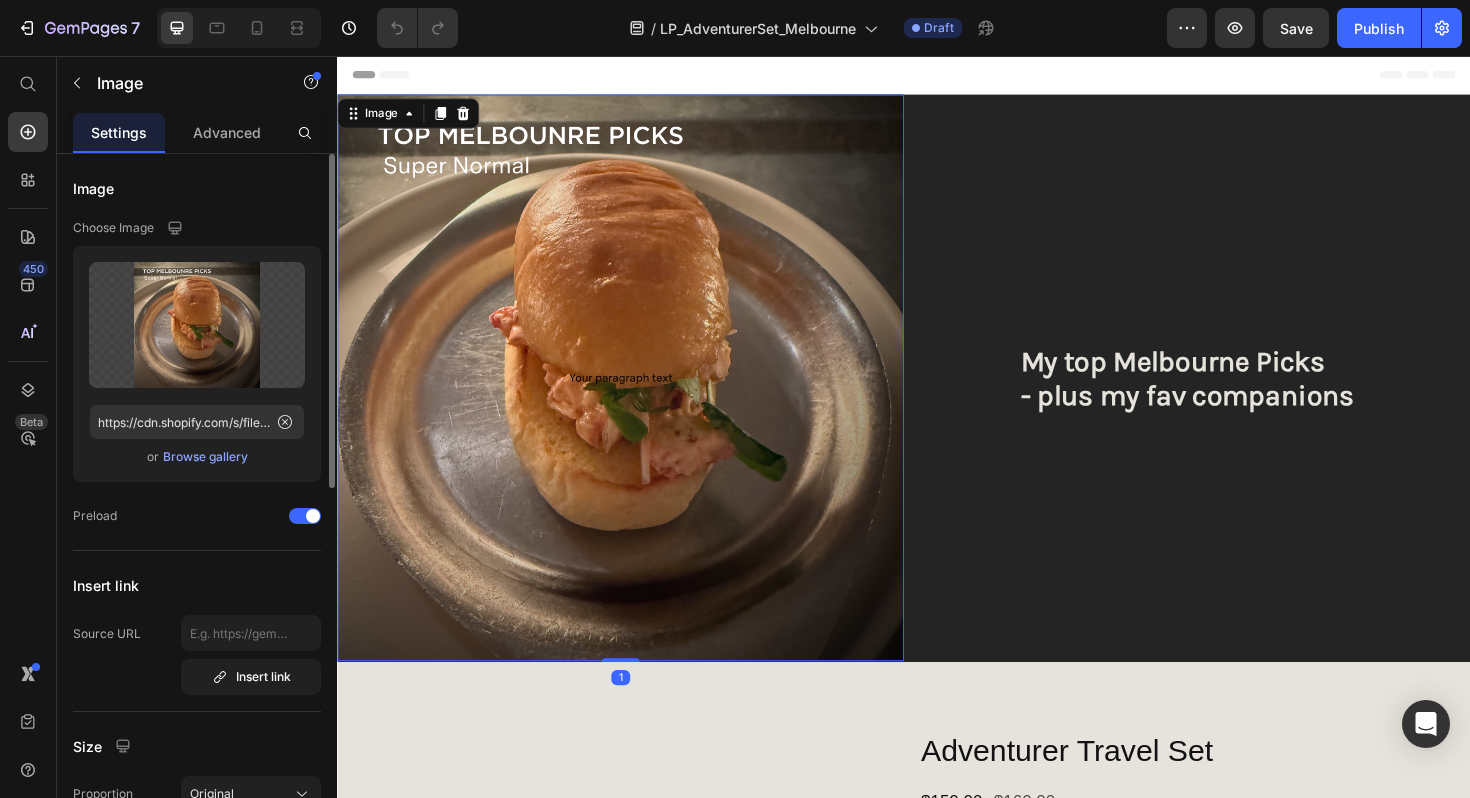 click on "Browse gallery" at bounding box center (205, 457) 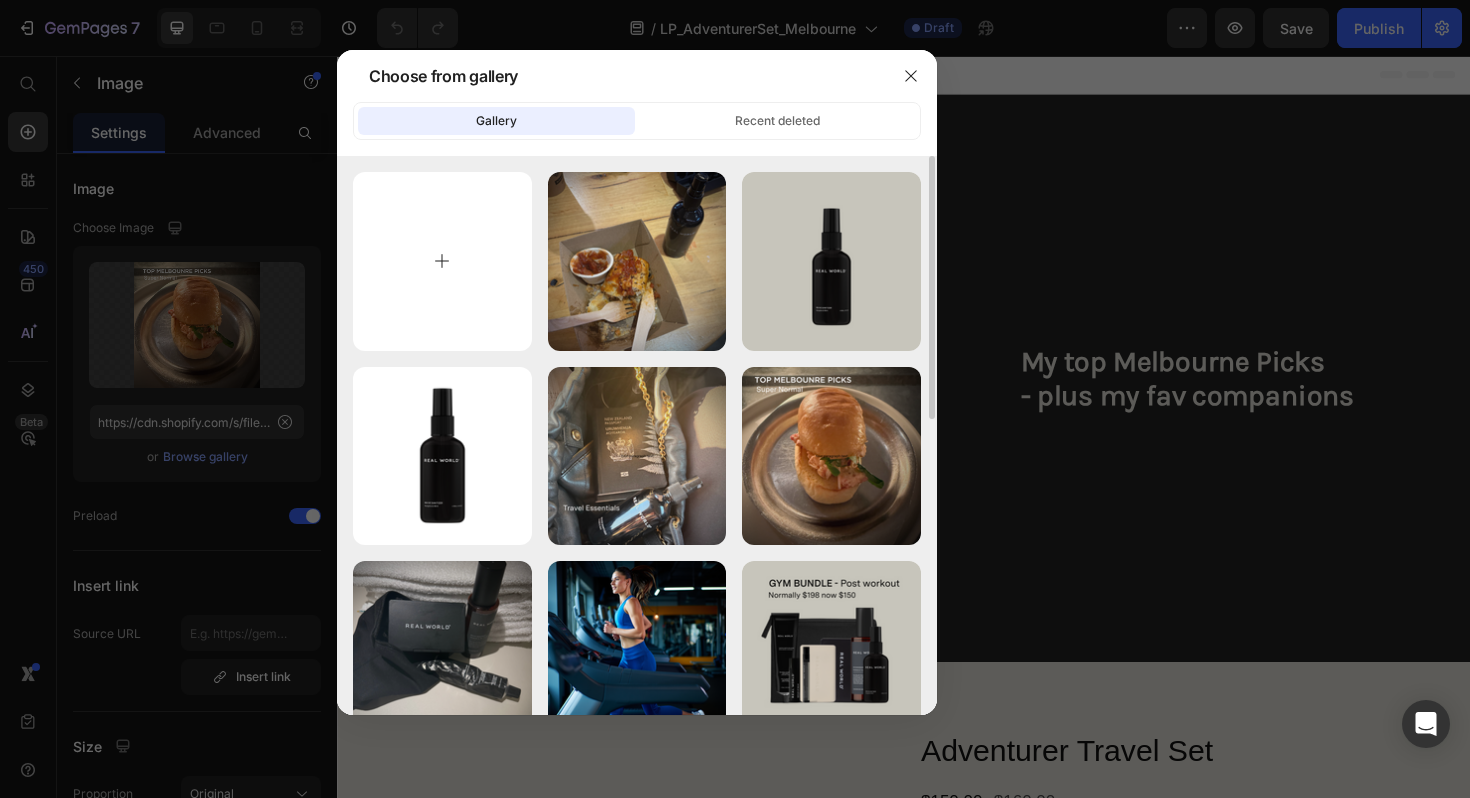 click at bounding box center (442, 261) 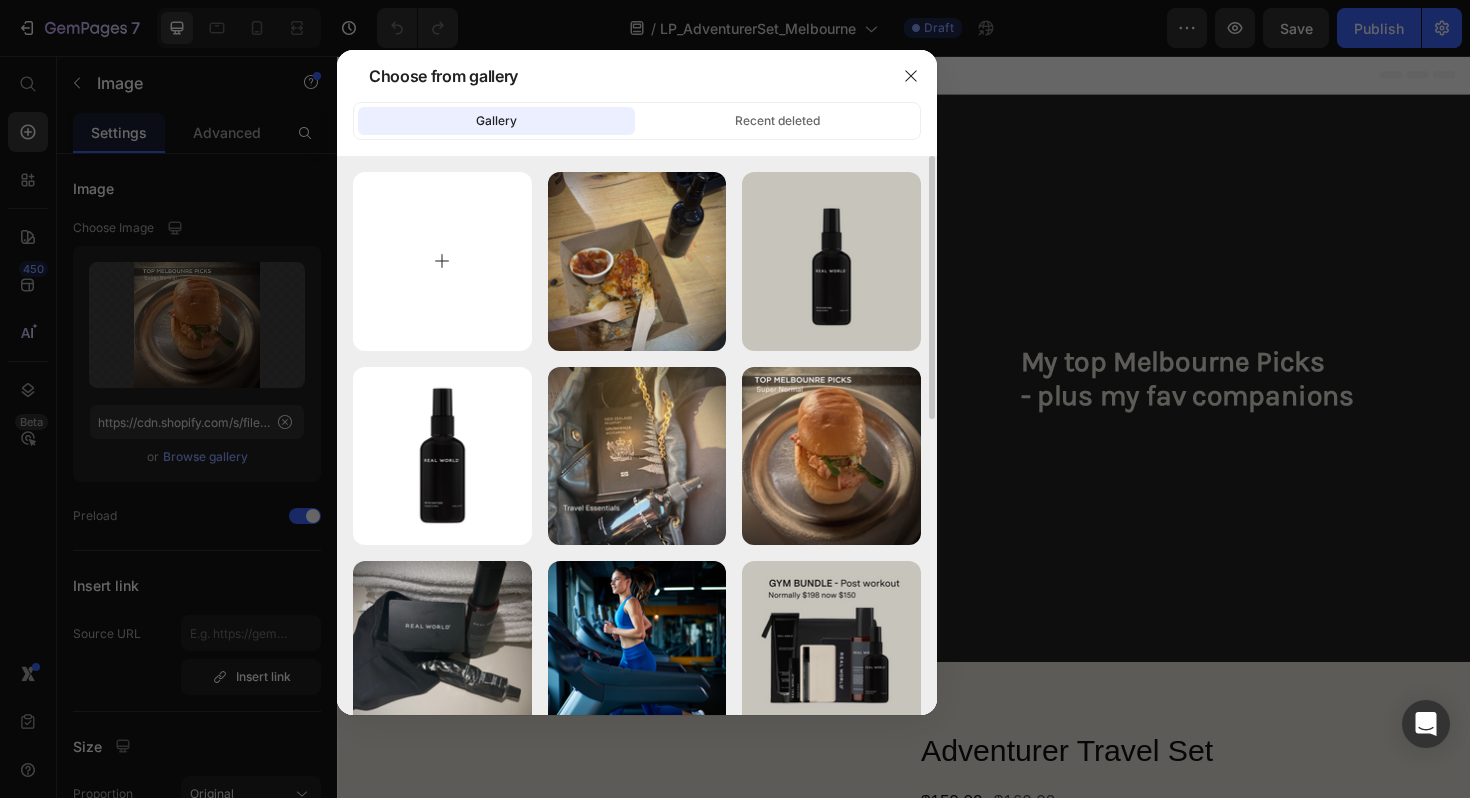 type on "C:\fakepath\Your paragraph text (4).png" 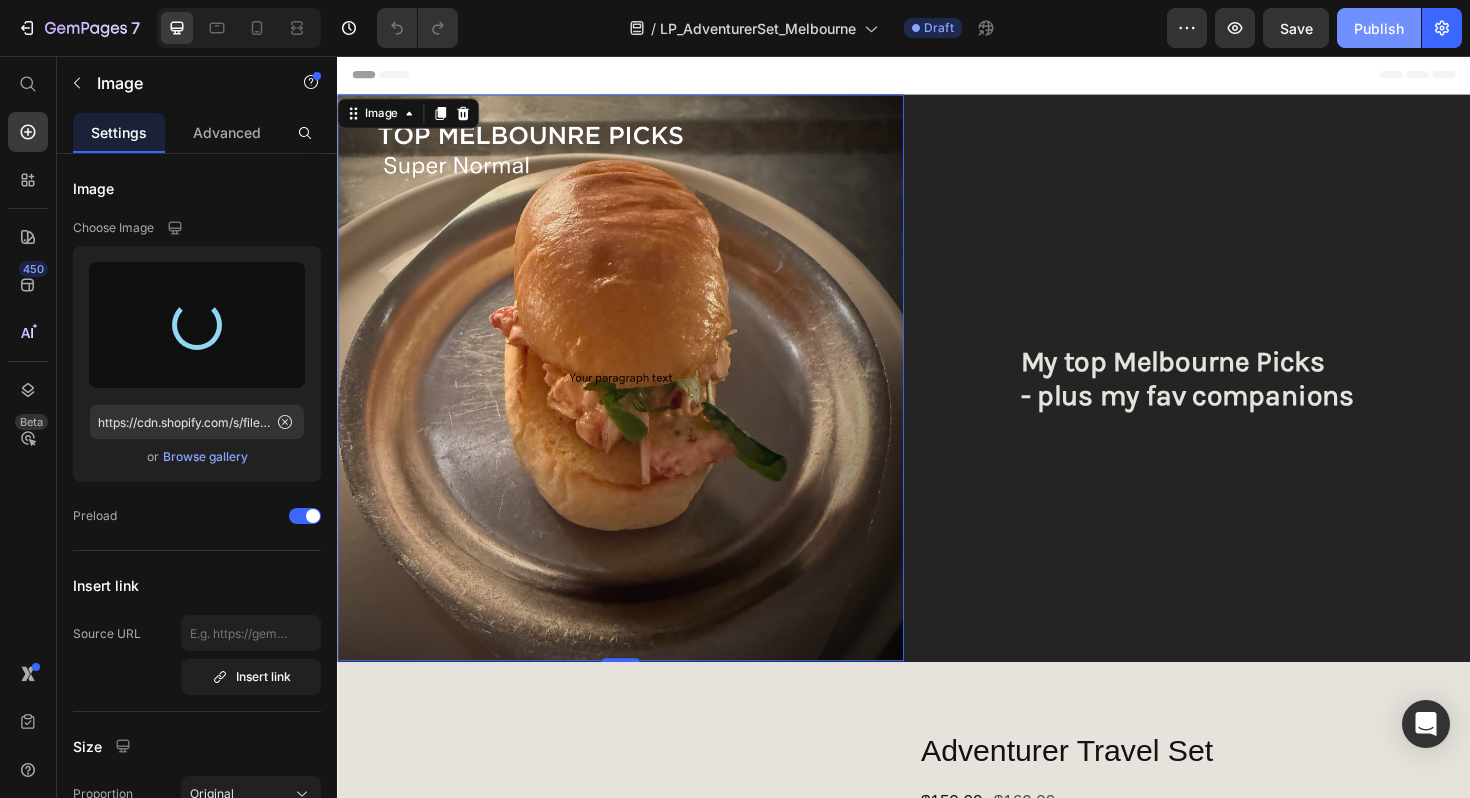 click on "Publish" at bounding box center [1379, 28] 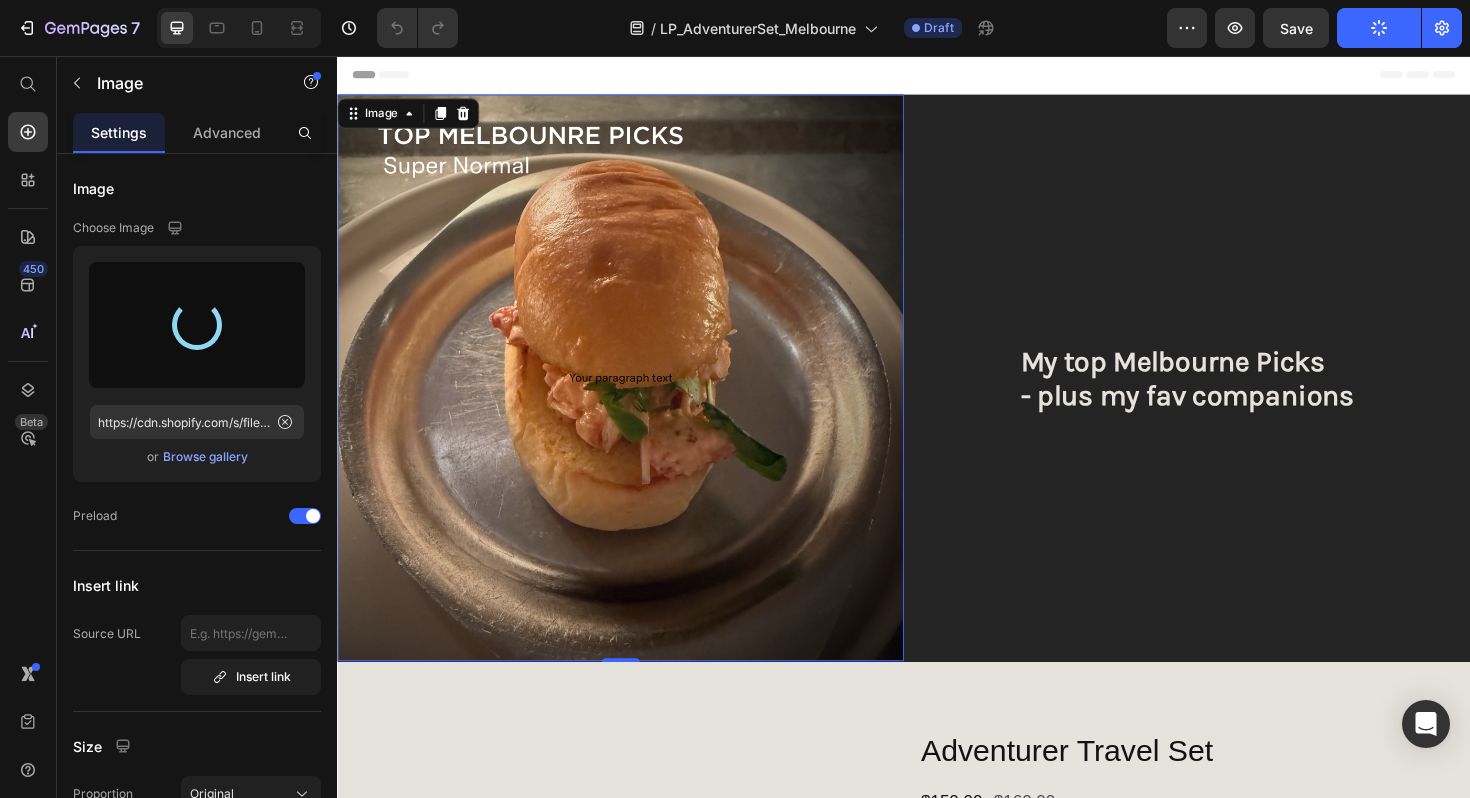 type on "https://cdn.shopify.com/s/files/1/0593/1506/0924/files/gempages_573891662921597774-8fe0d505-7f77-482a-bf11-b2c2ce8510dc.png" 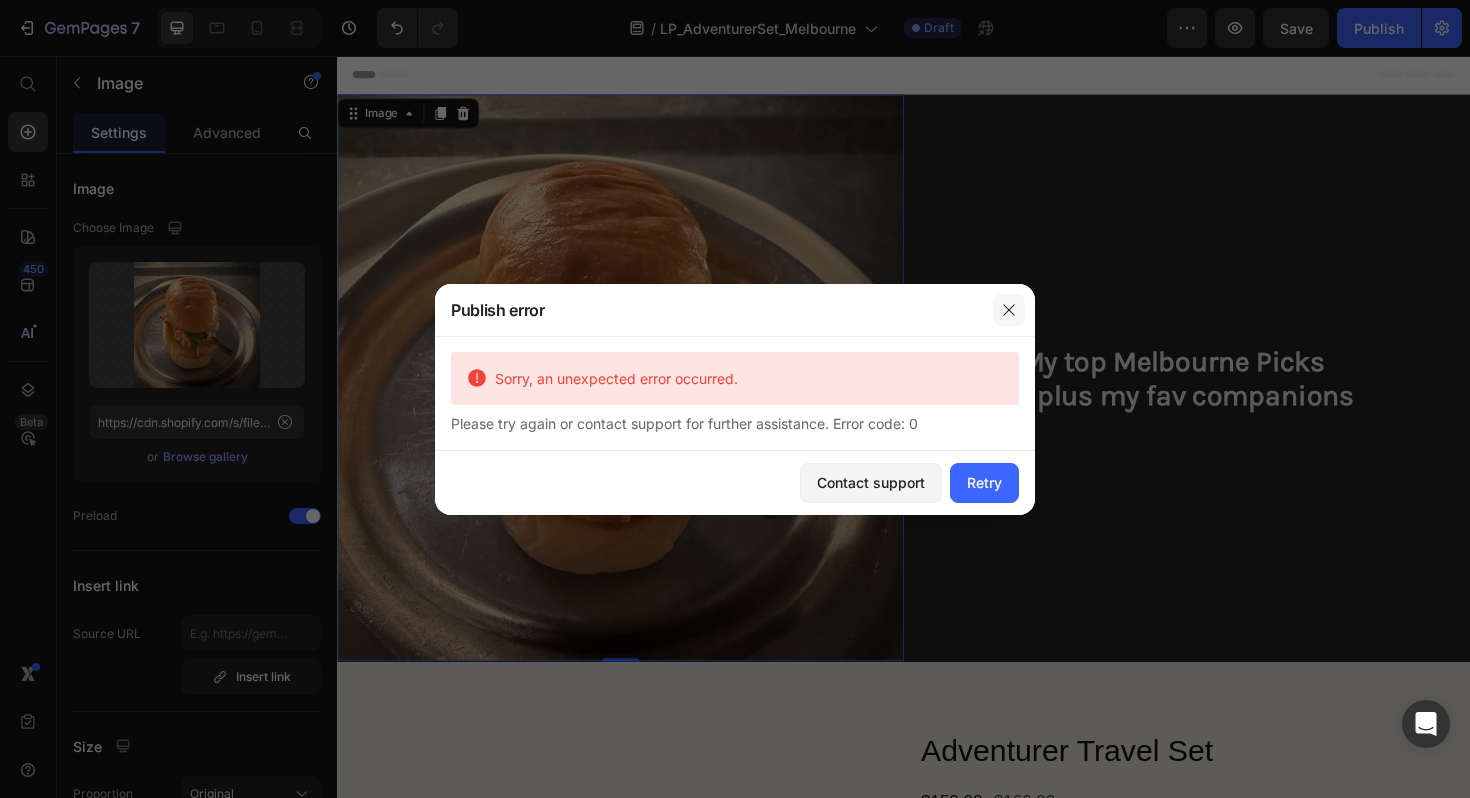 click 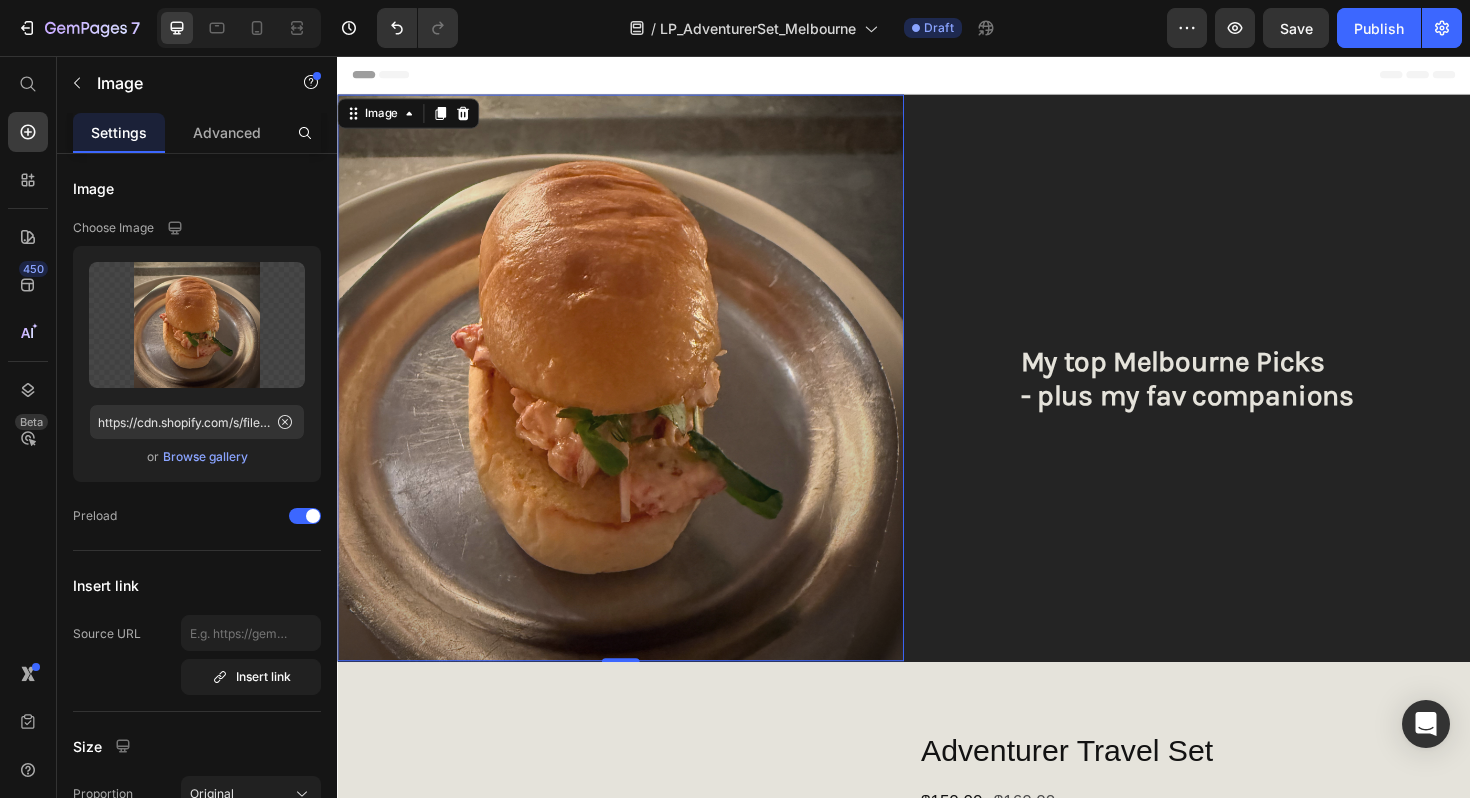 click at bounding box center [637, 397] 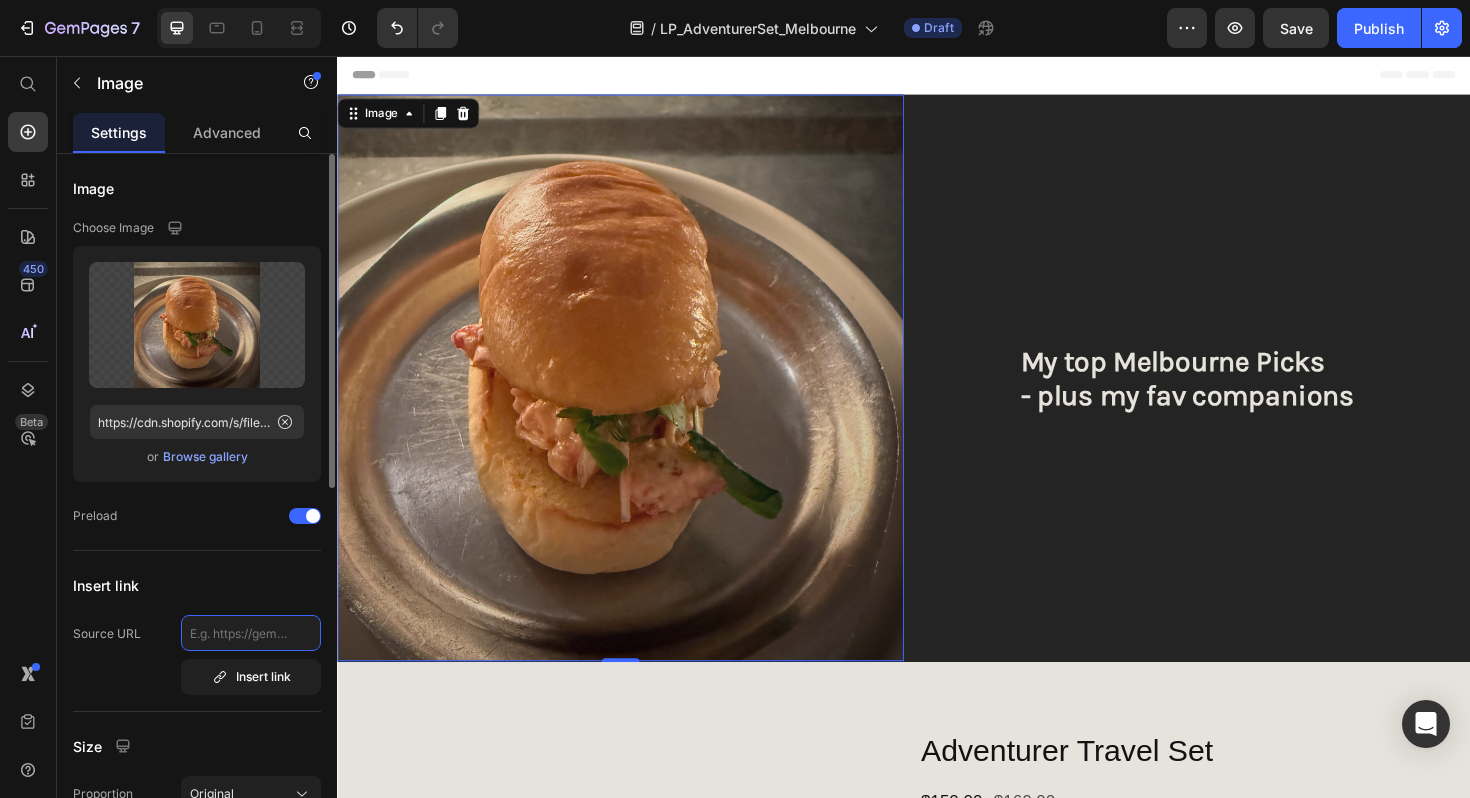 click 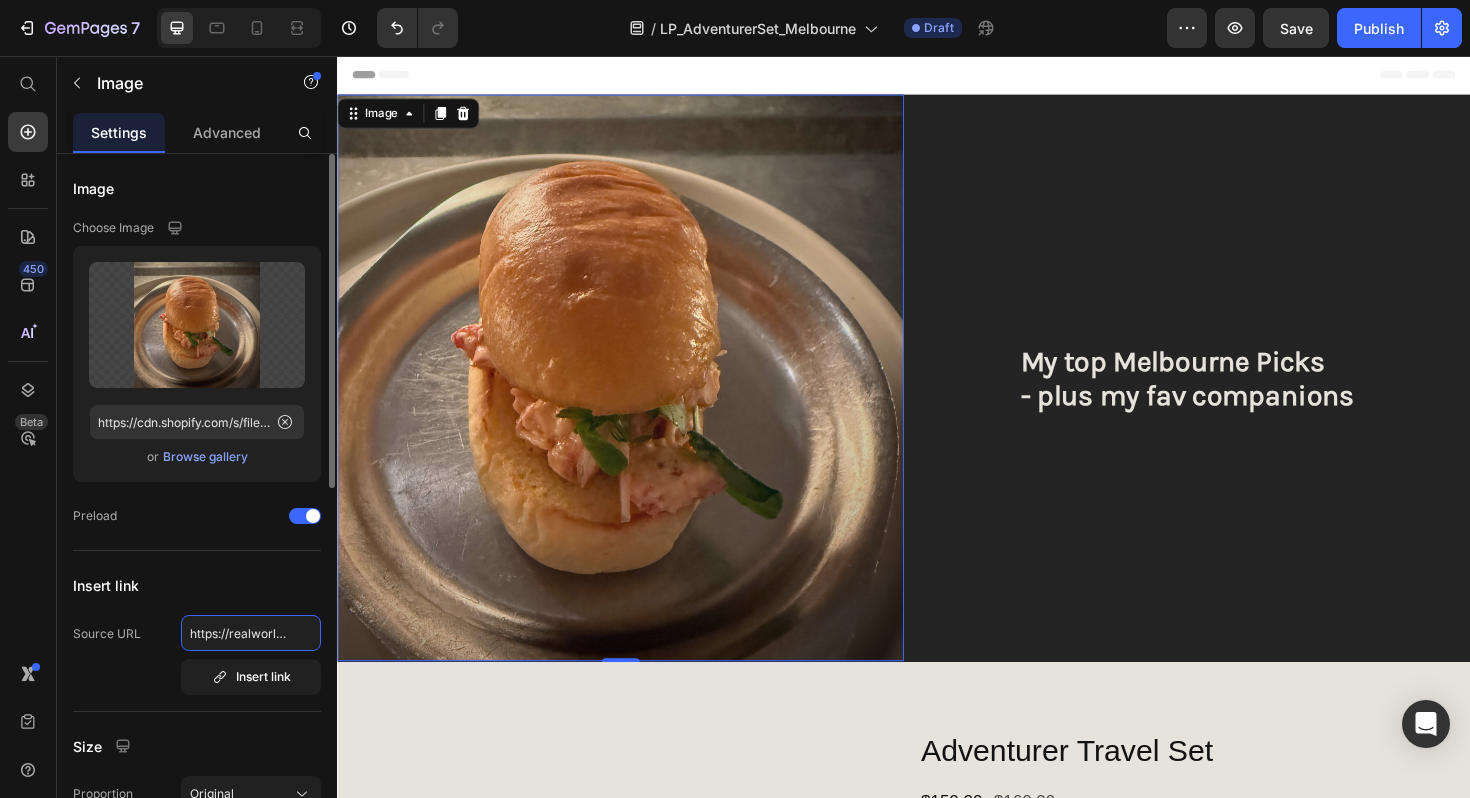scroll, scrollTop: 0, scrollLeft: 380, axis: horizontal 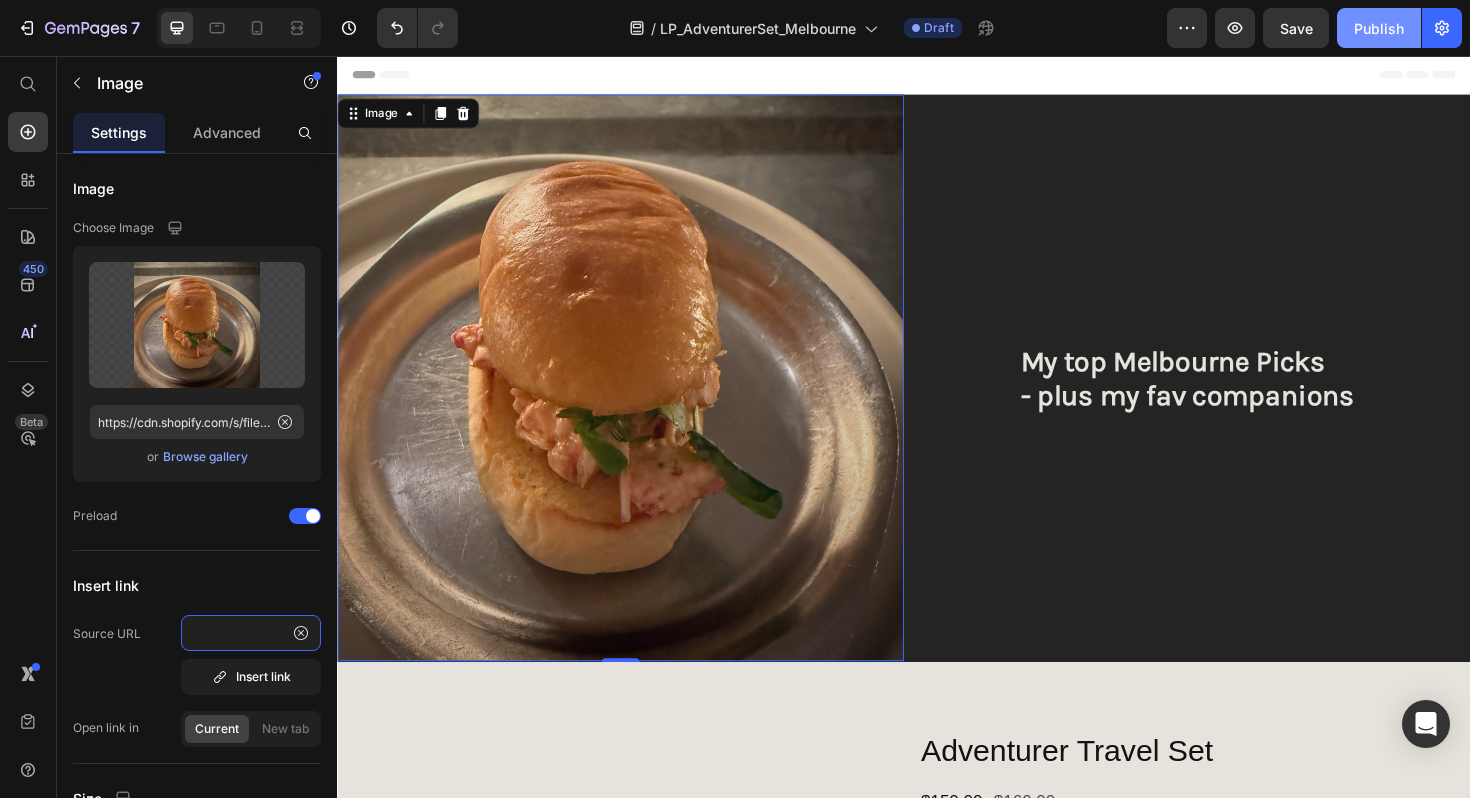 type on "https://realworldnz.com/collections/curated-bundles/products/adventurer-travel-set" 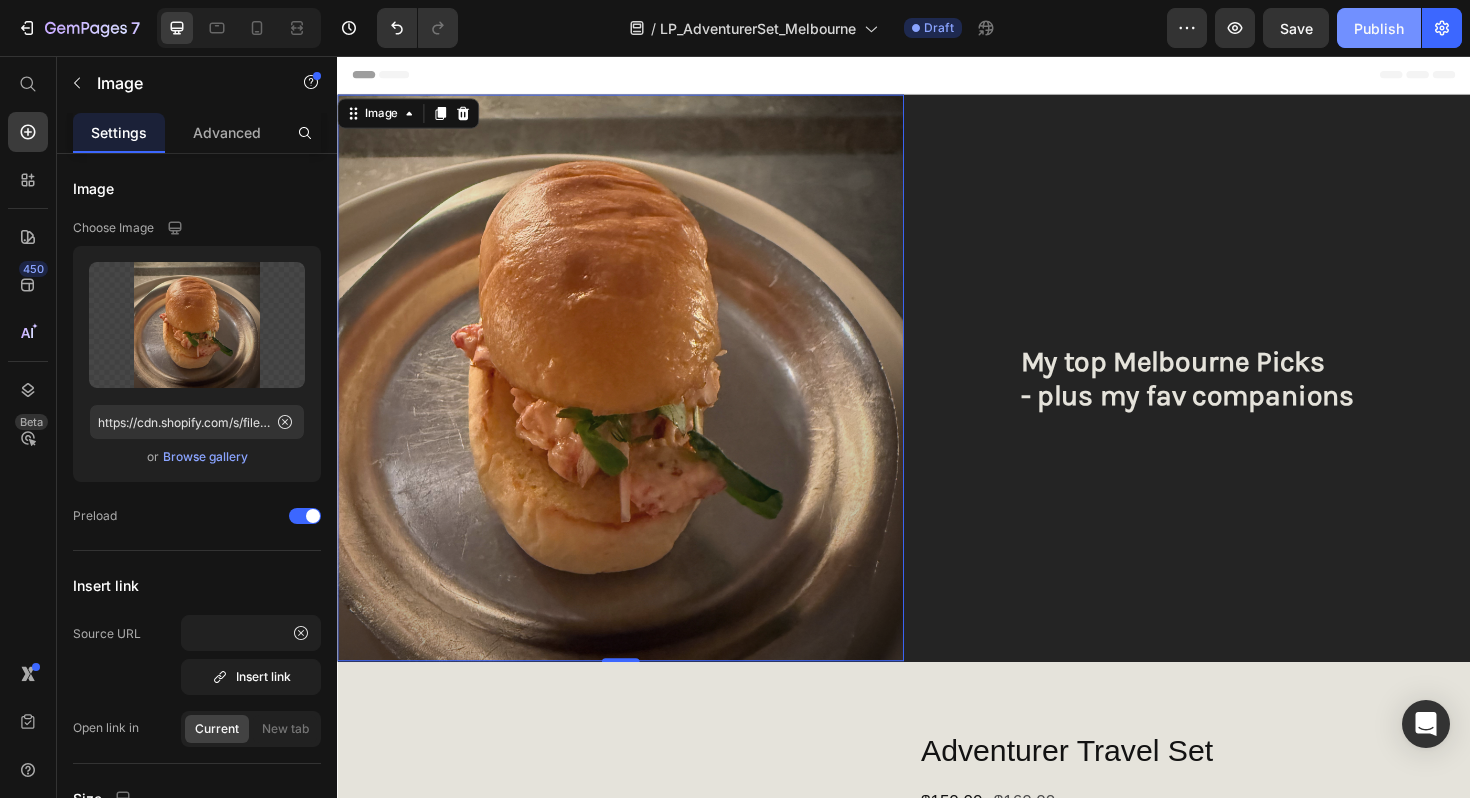 click on "Publish" at bounding box center (1379, 28) 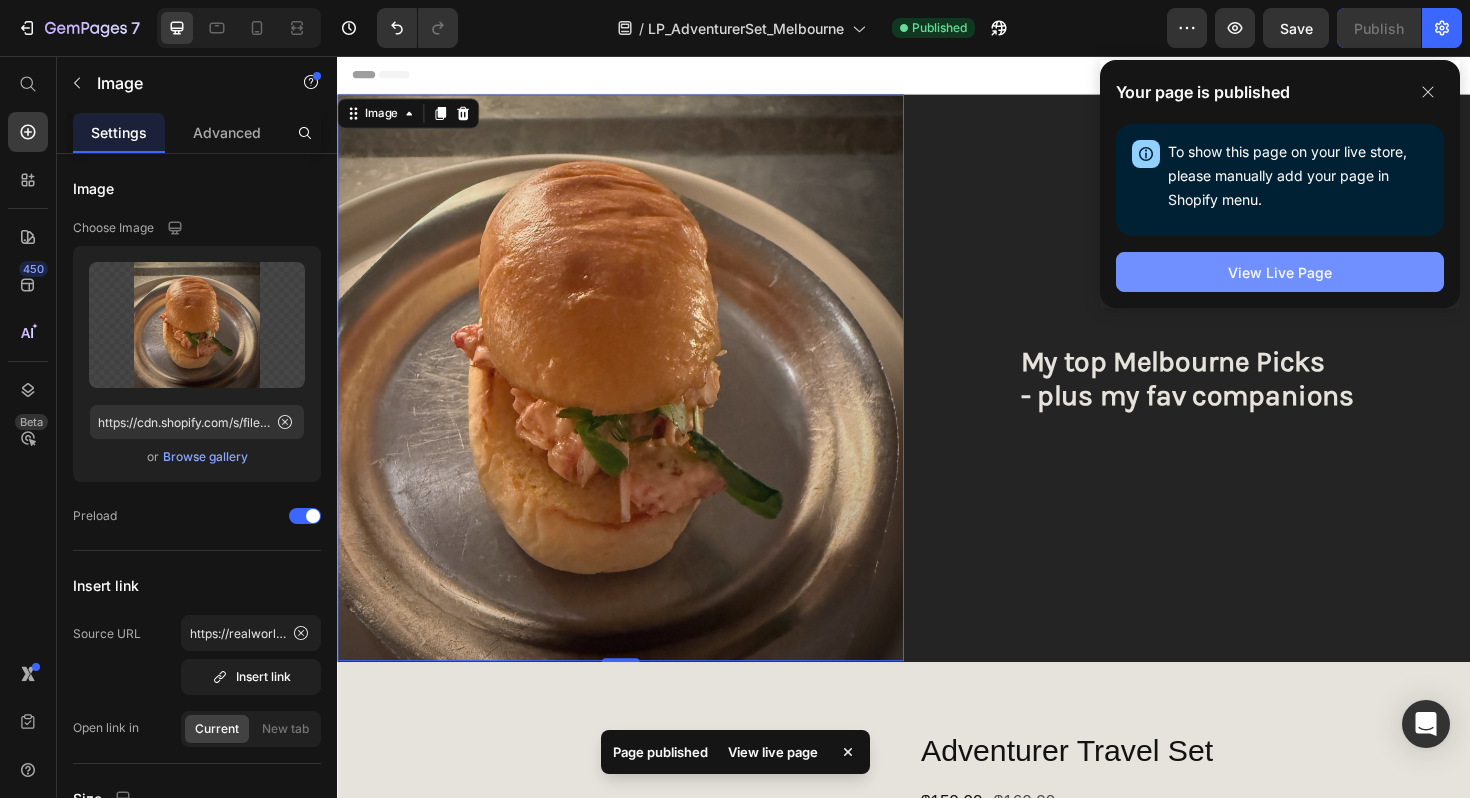 click on "View Live Page" at bounding box center (1280, 272) 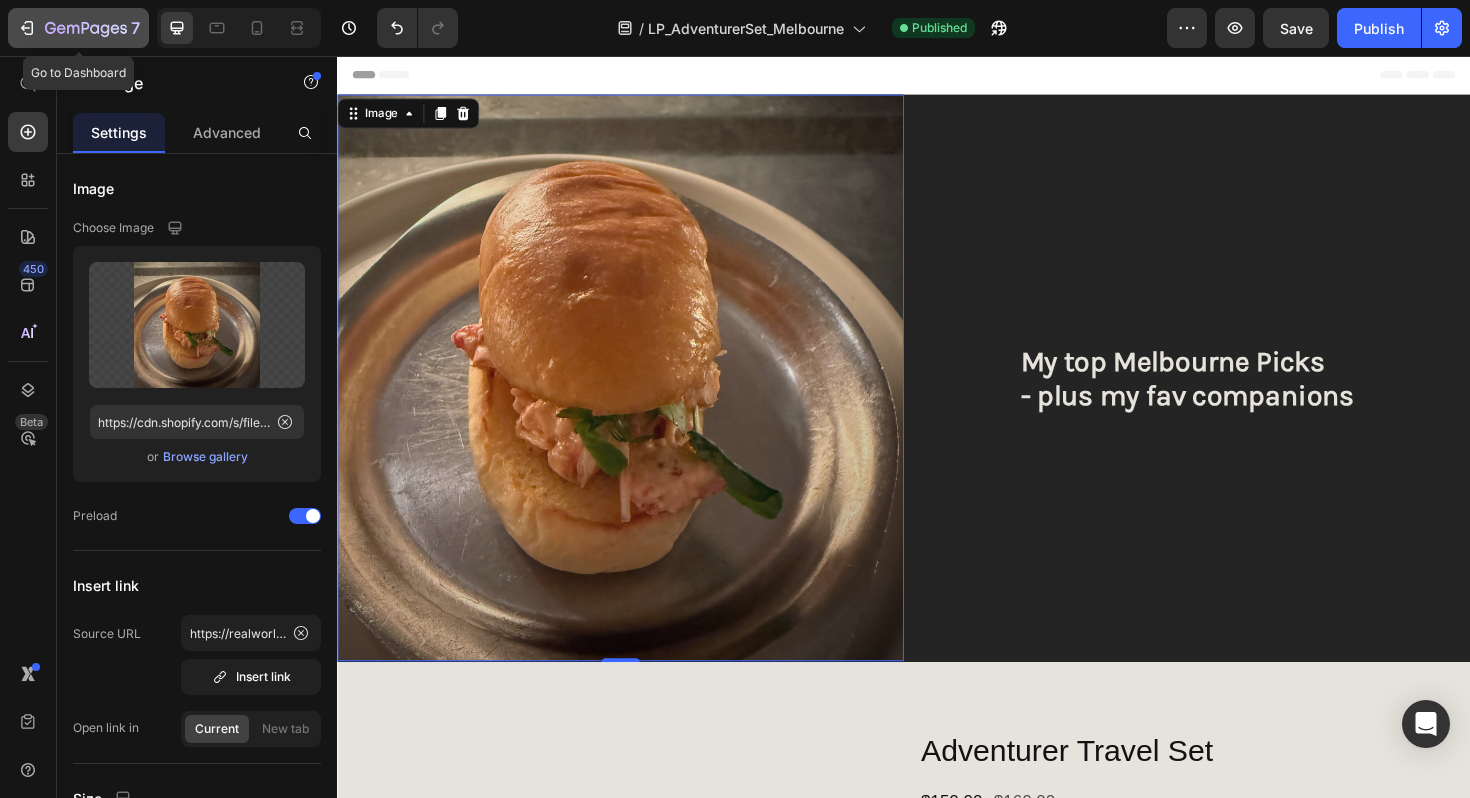 click 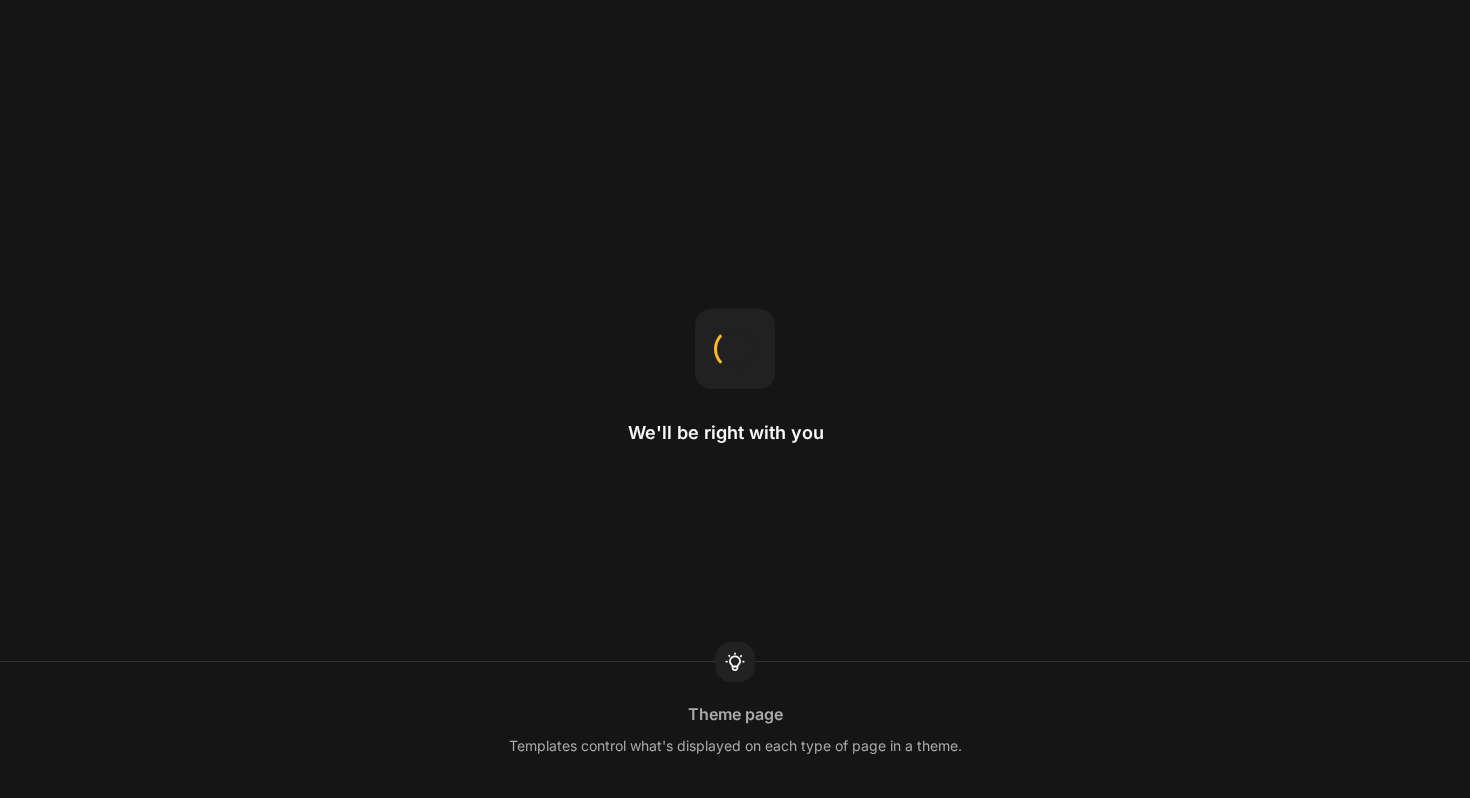 scroll, scrollTop: 0, scrollLeft: 0, axis: both 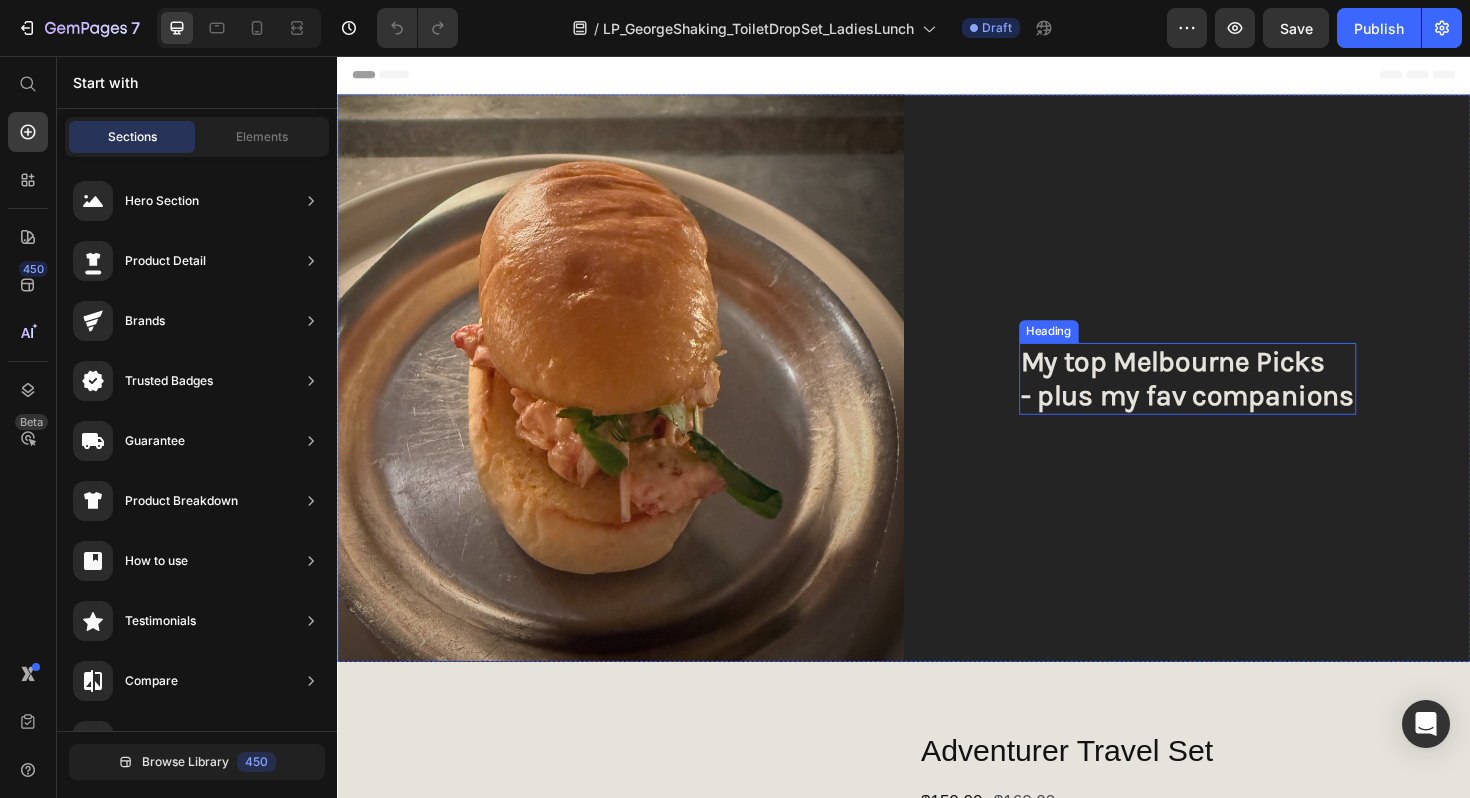 click on "My top Melbourne Picks - plus my fav companions" at bounding box center [1237, 398] 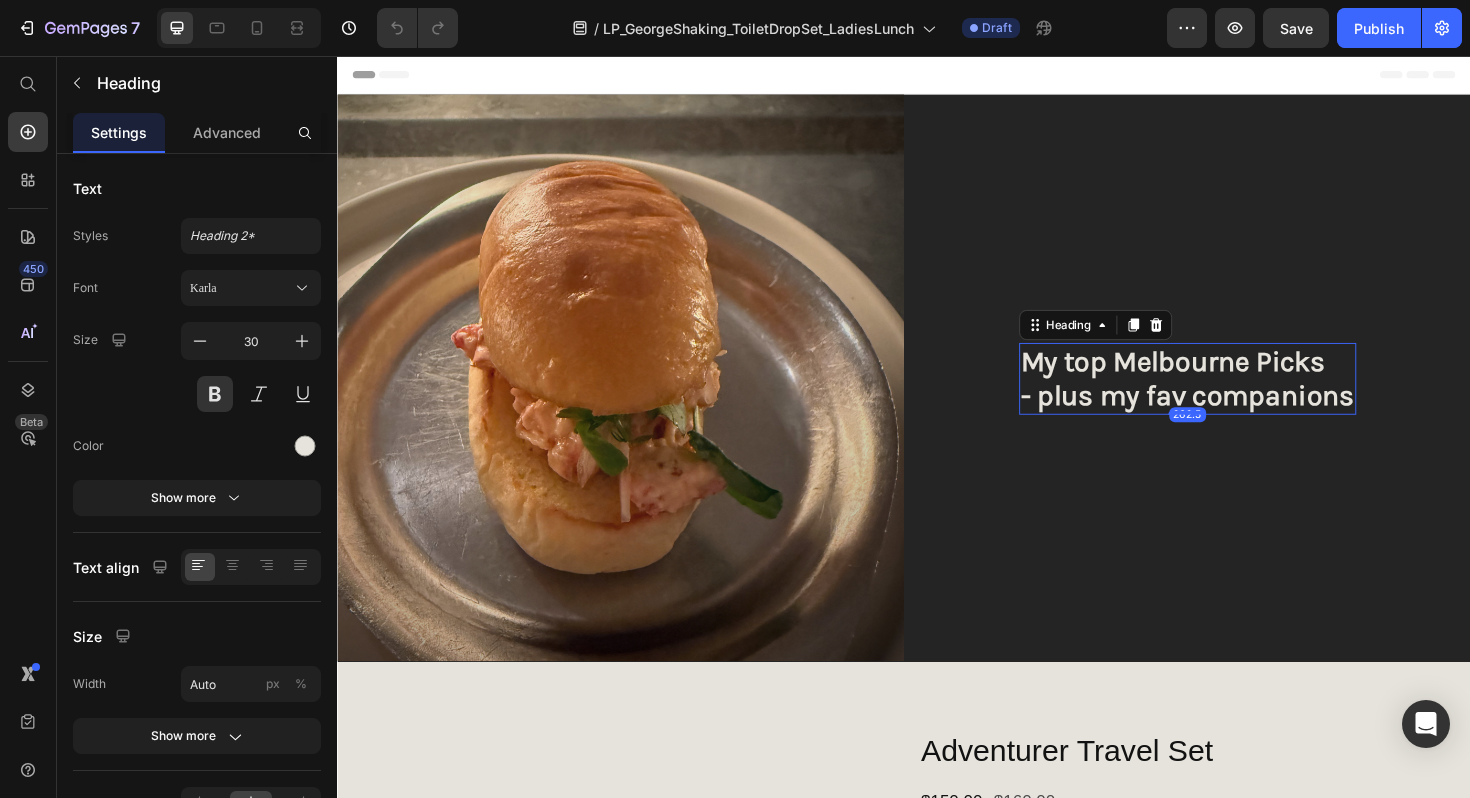 click on "My top Melbourne Picks - plus my fav companions" at bounding box center (1237, 398) 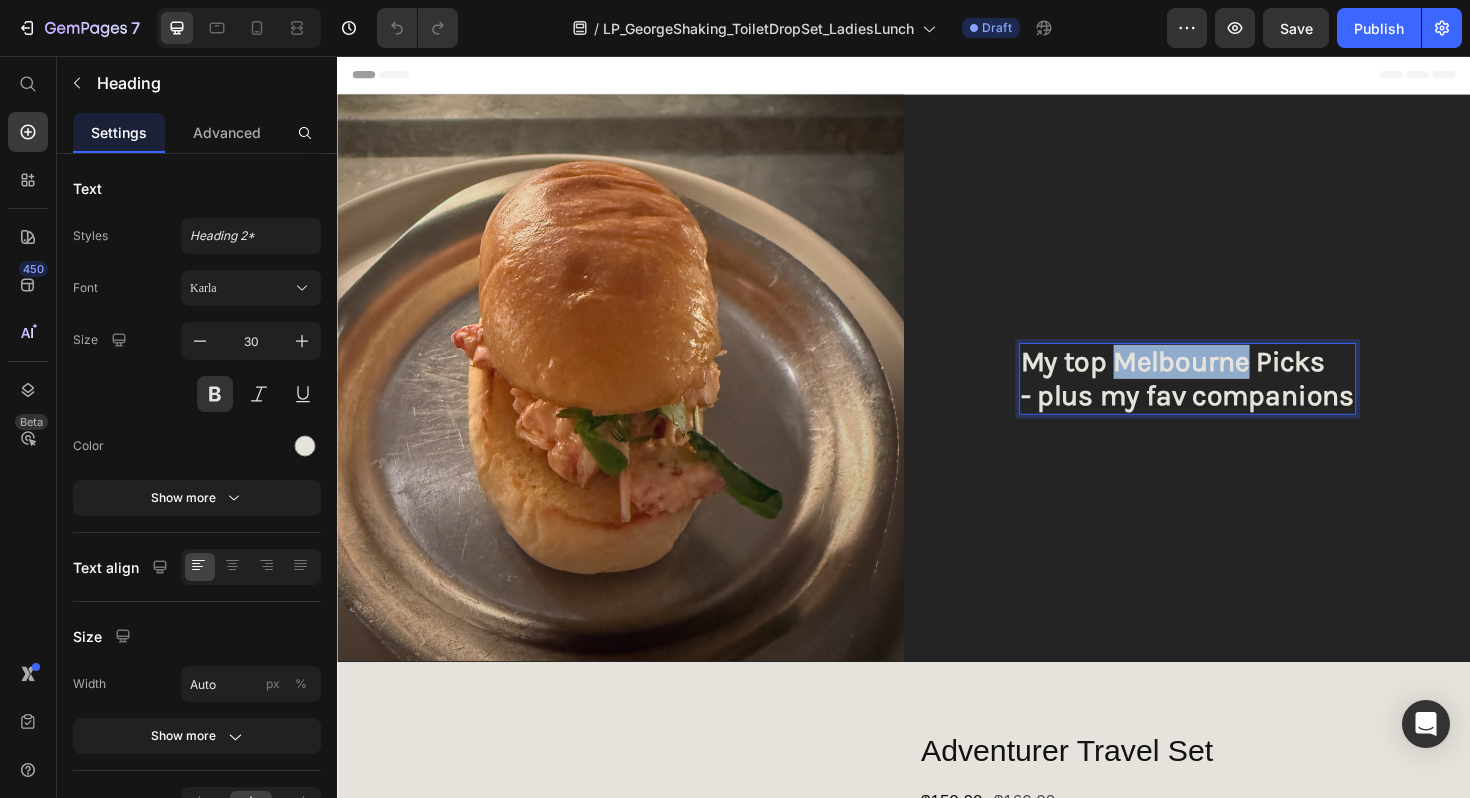 click on "My top Melbourne Picks - plus my fav companions" at bounding box center [1237, 398] 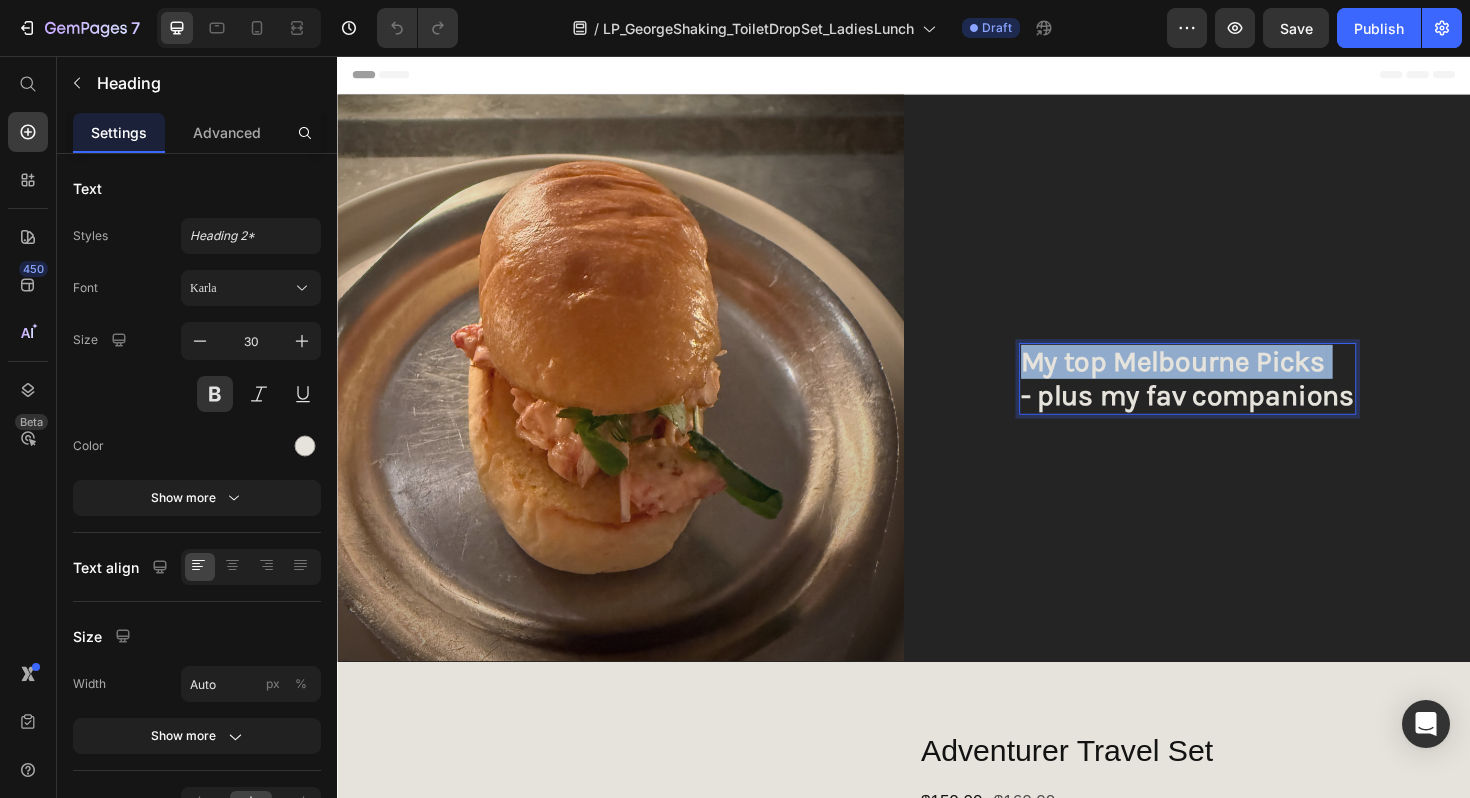 click on "My top Melbourne Picks - plus my fav companions" at bounding box center [1237, 398] 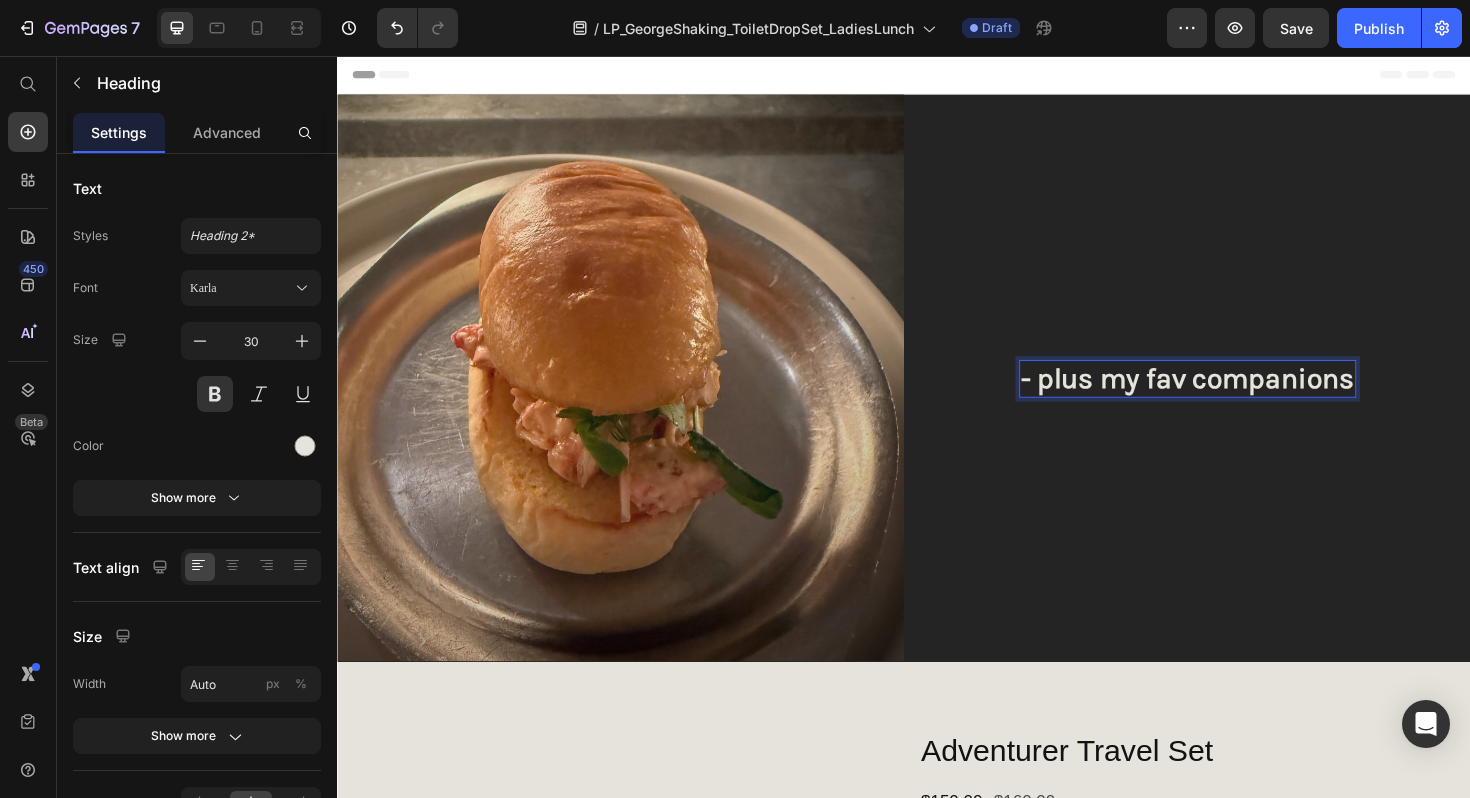 click on "- plus my fav companions" at bounding box center (1237, 398) 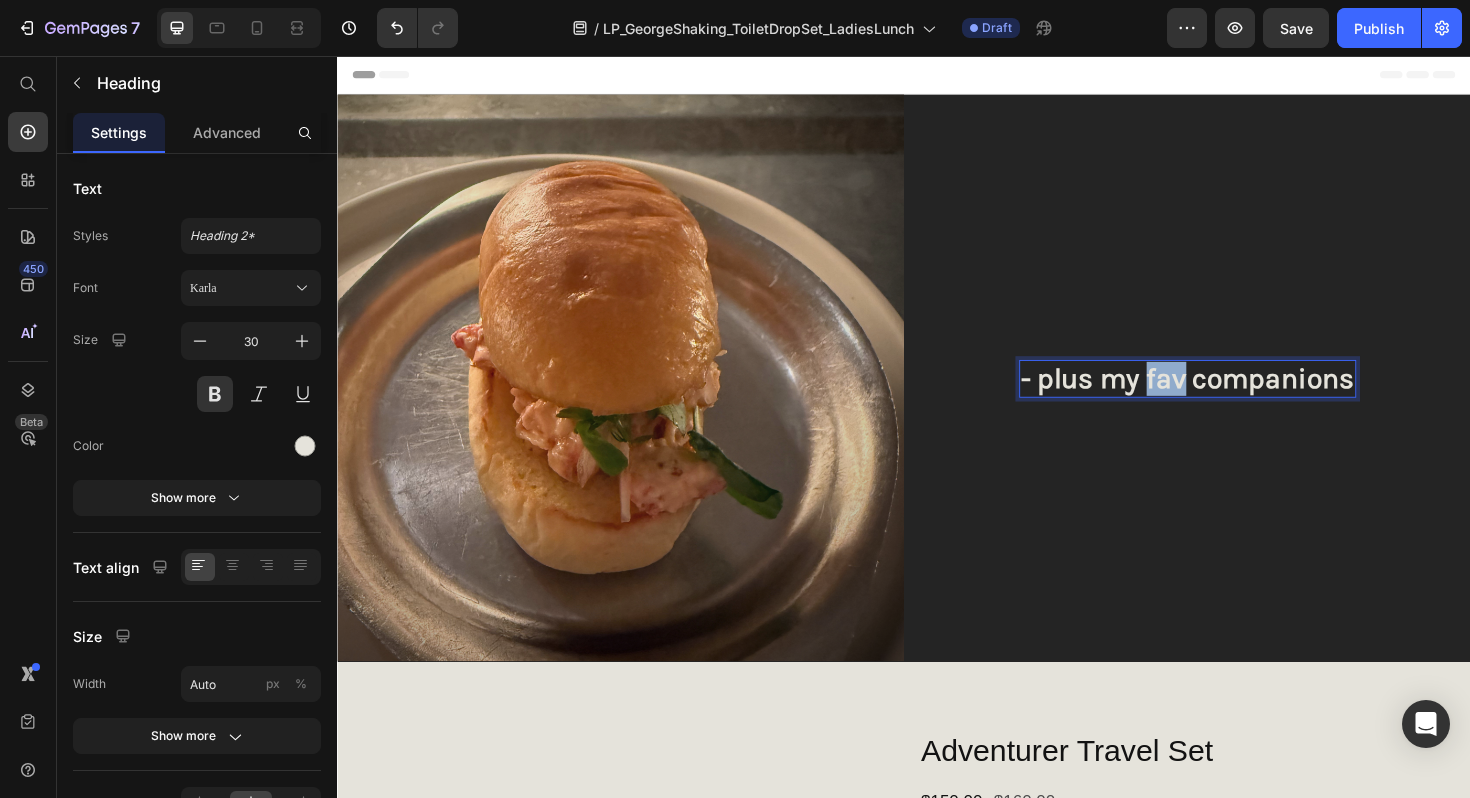 click on "- plus my fav companions" at bounding box center [1237, 398] 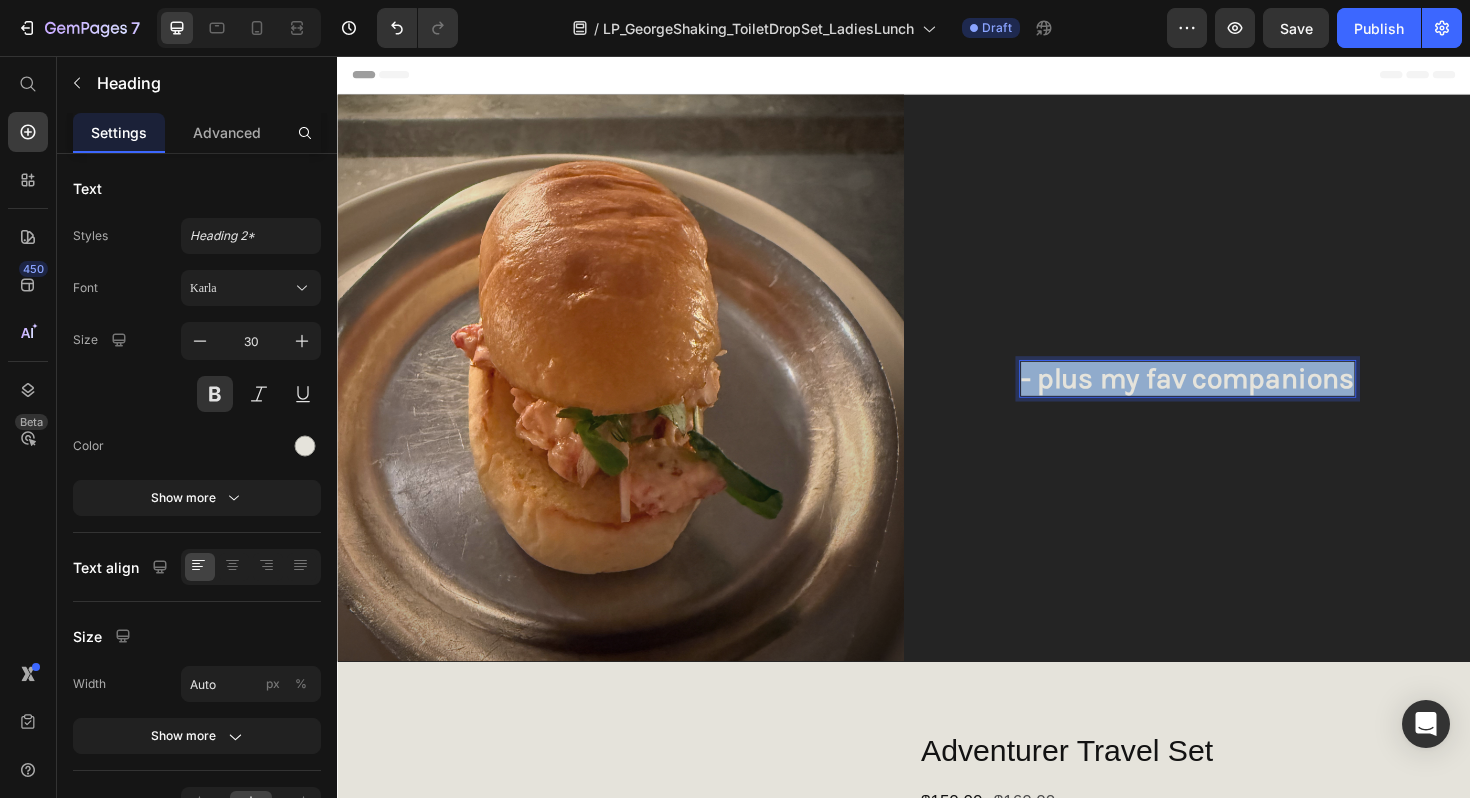 click on "- plus my fav companions" at bounding box center (1237, 398) 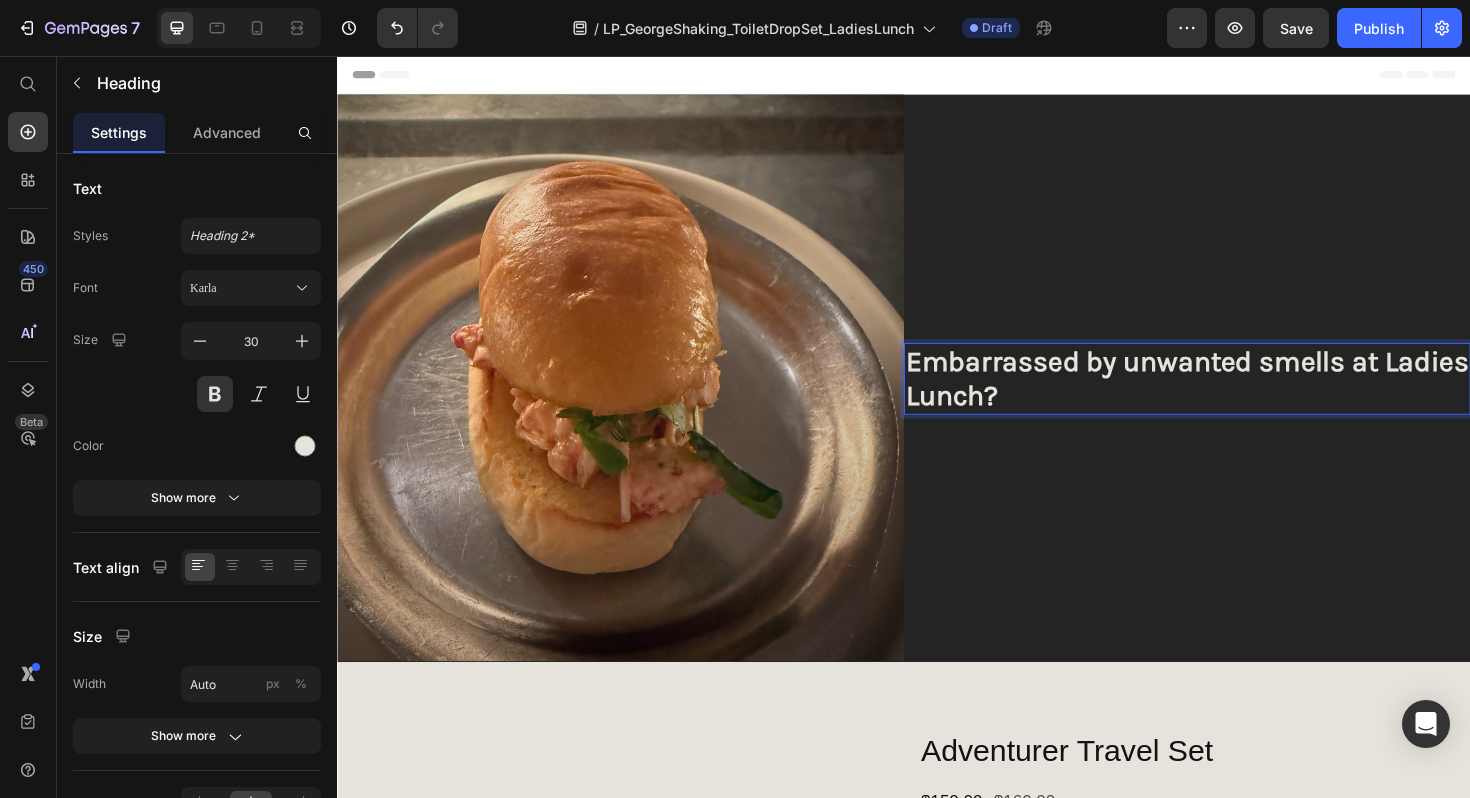 click on "Embarrassed by unwanted smells at Ladies Lunch?" at bounding box center (1237, 398) 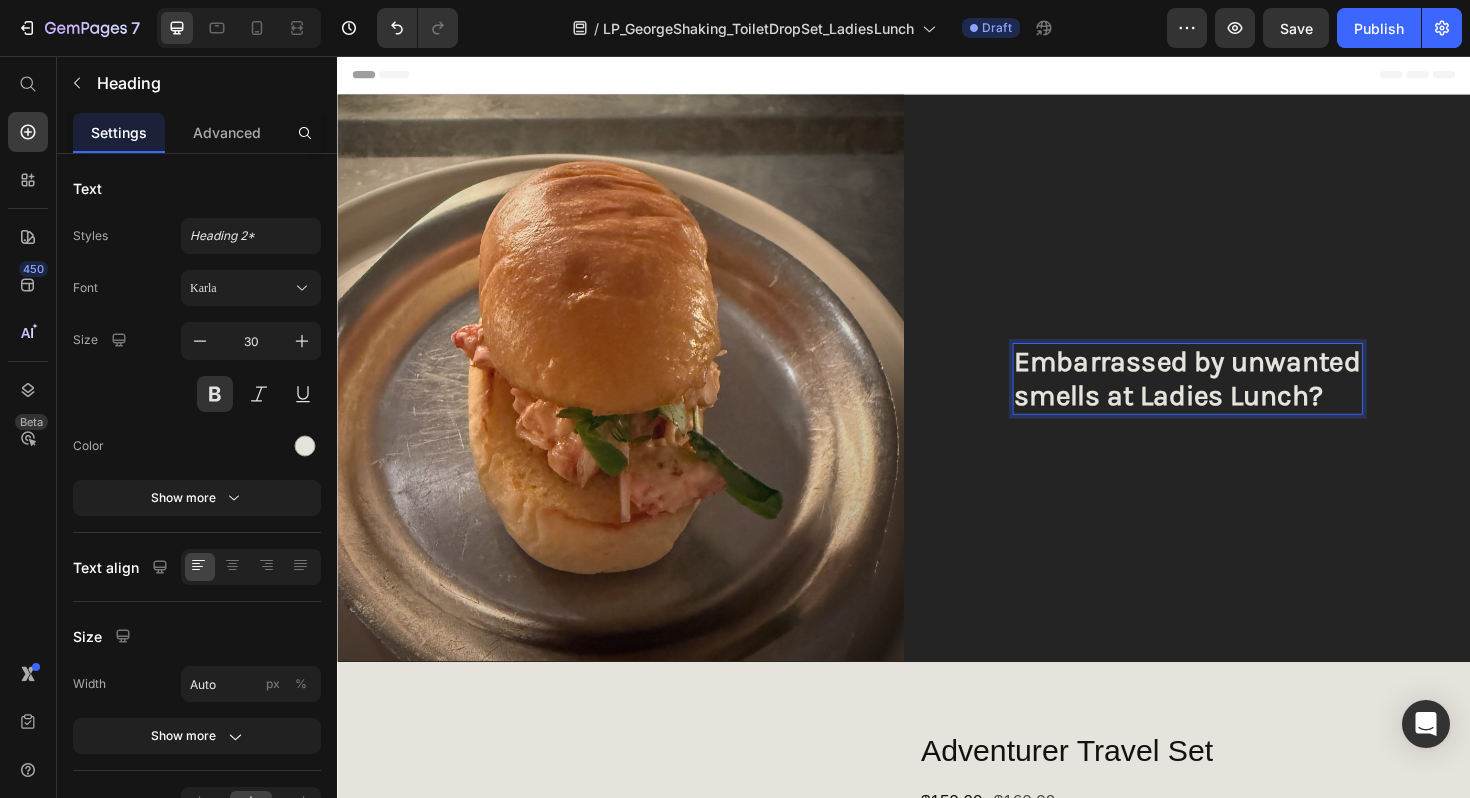 click on "Embarrassed by unwanted  smells at Ladies Lunch?" at bounding box center [1237, 398] 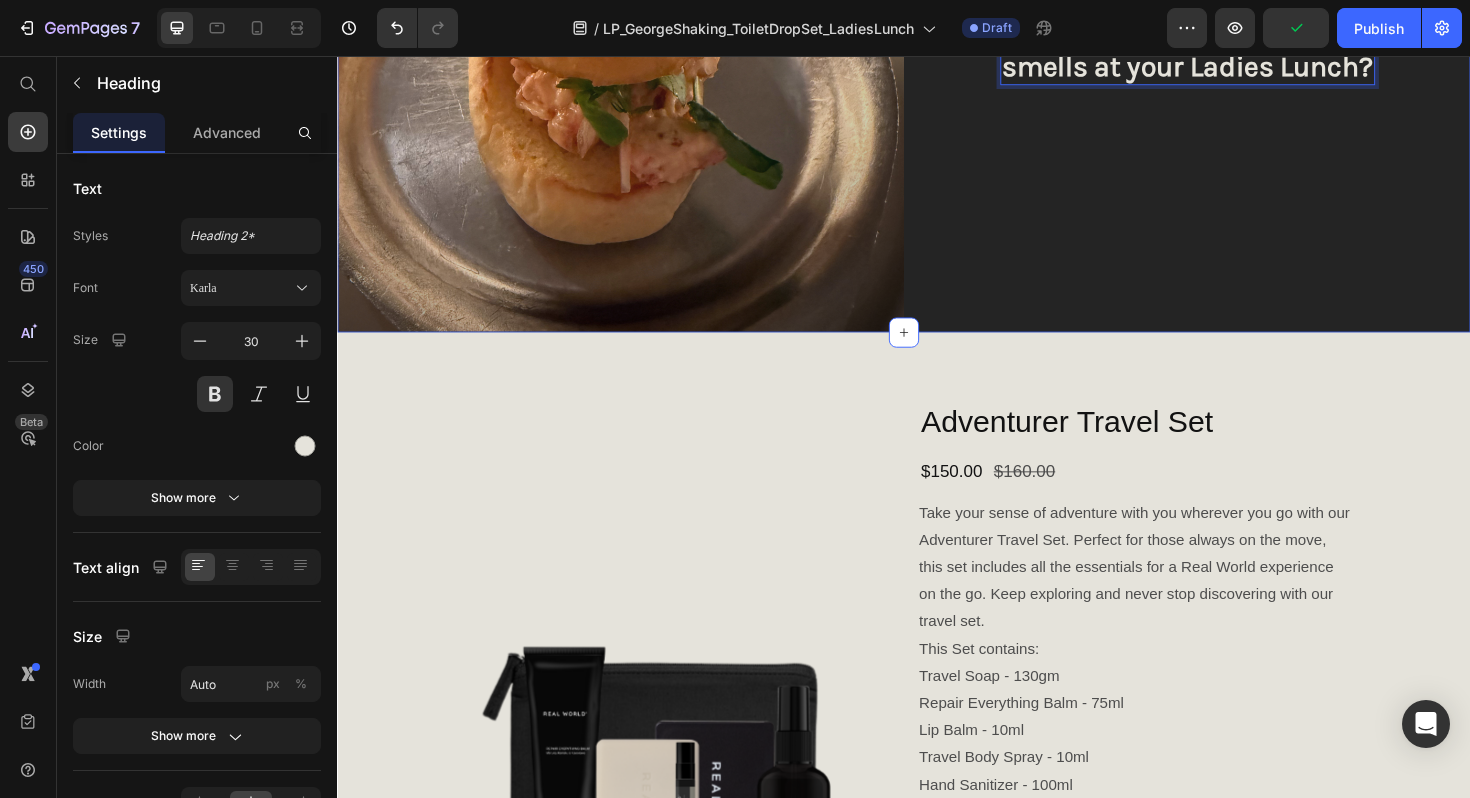 scroll, scrollTop: 351, scrollLeft: 0, axis: vertical 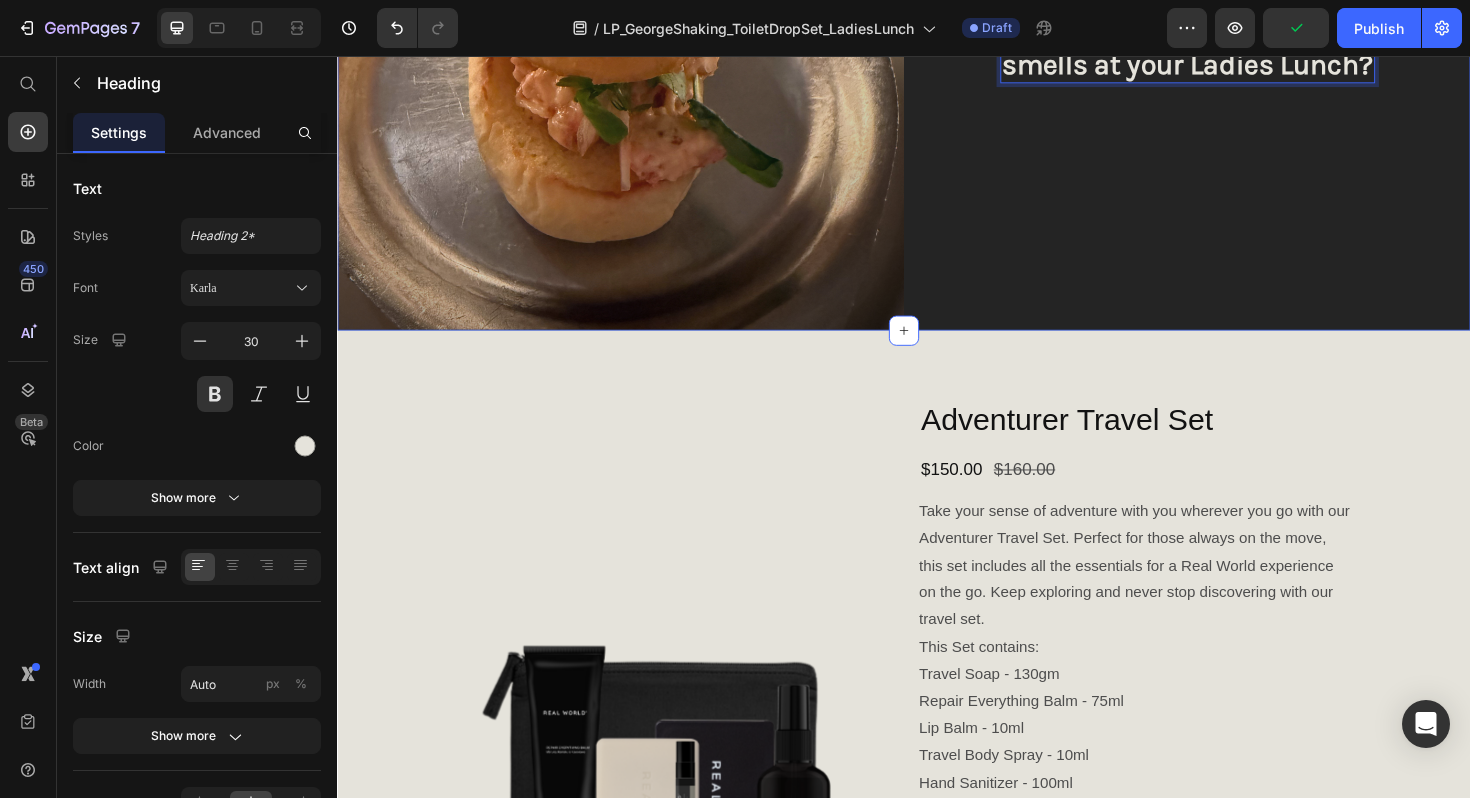 click on "$150.00 Product Price $160.00 Product Price Row" at bounding box center (1181, 494) 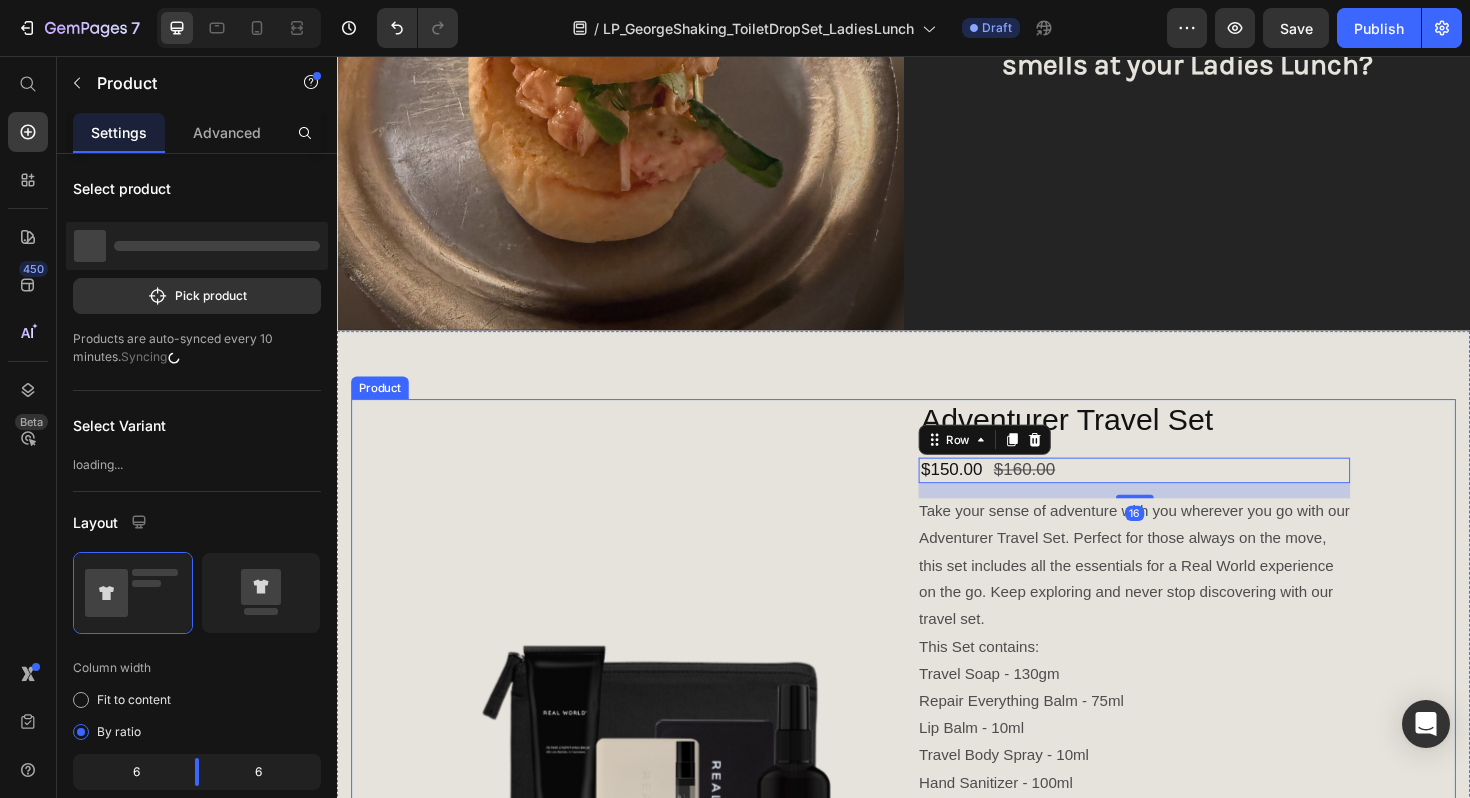 click on "Product Images" at bounding box center (692, 803) 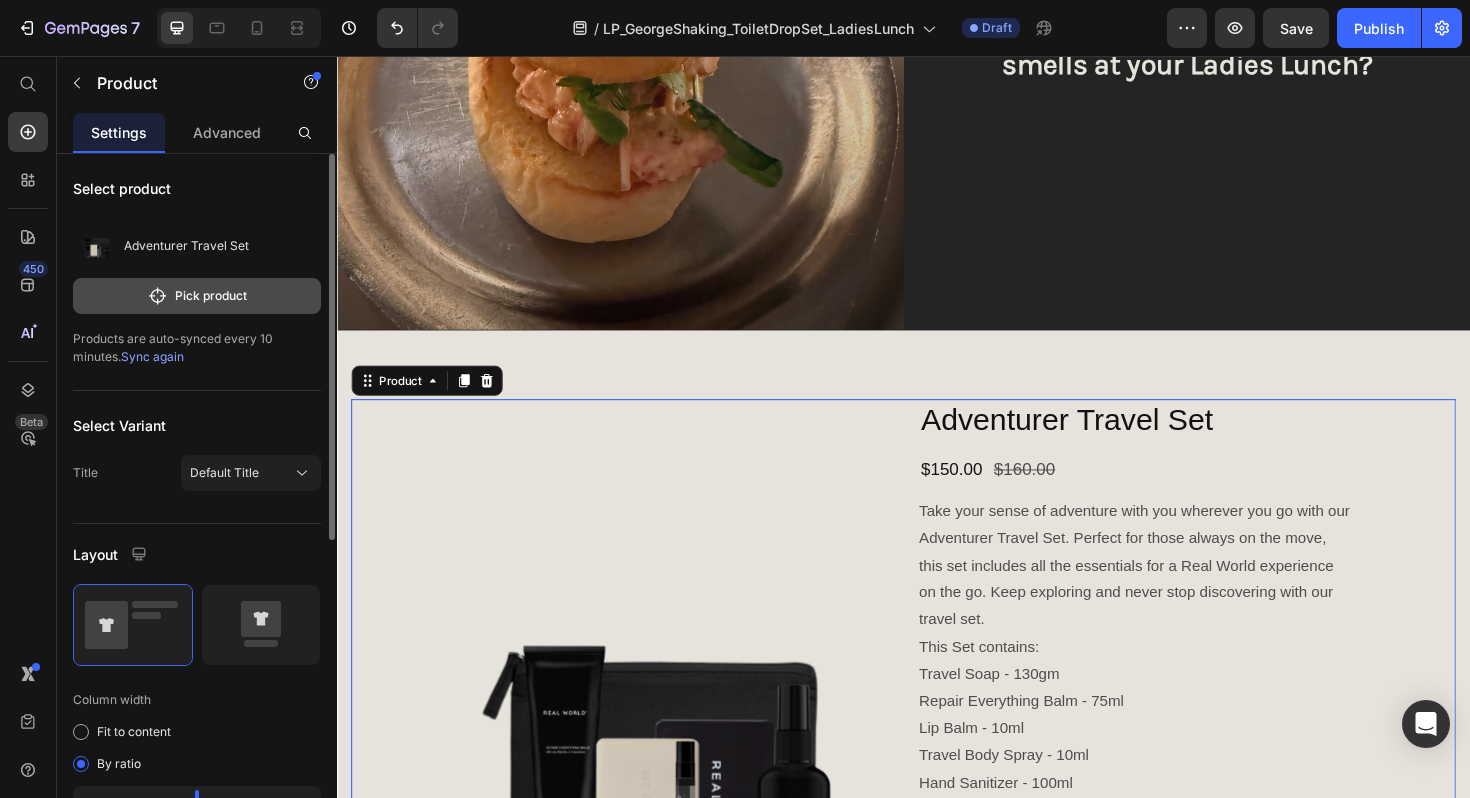 click on "Pick product" at bounding box center [197, 296] 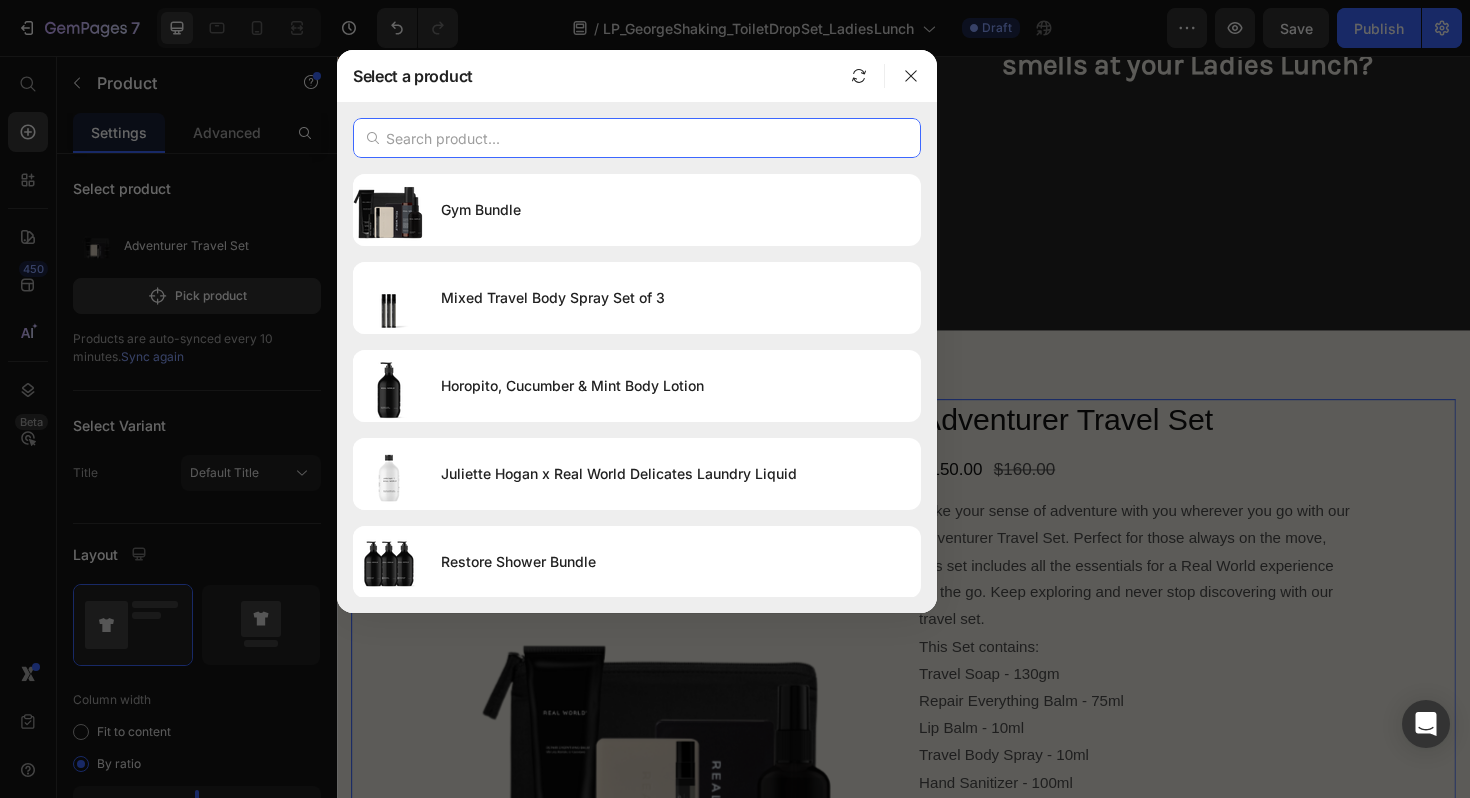 click at bounding box center (637, 138) 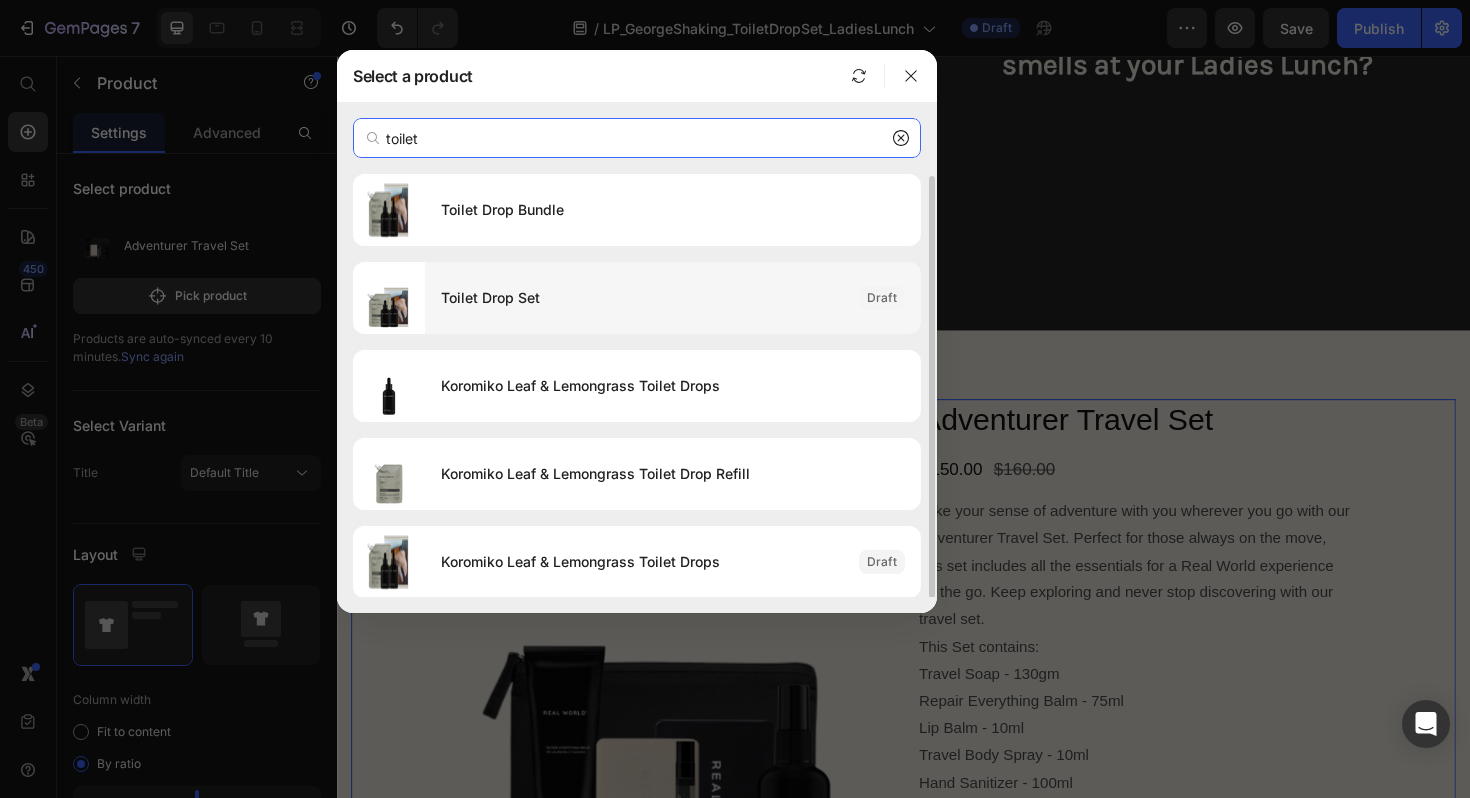 scroll, scrollTop: 1, scrollLeft: 0, axis: vertical 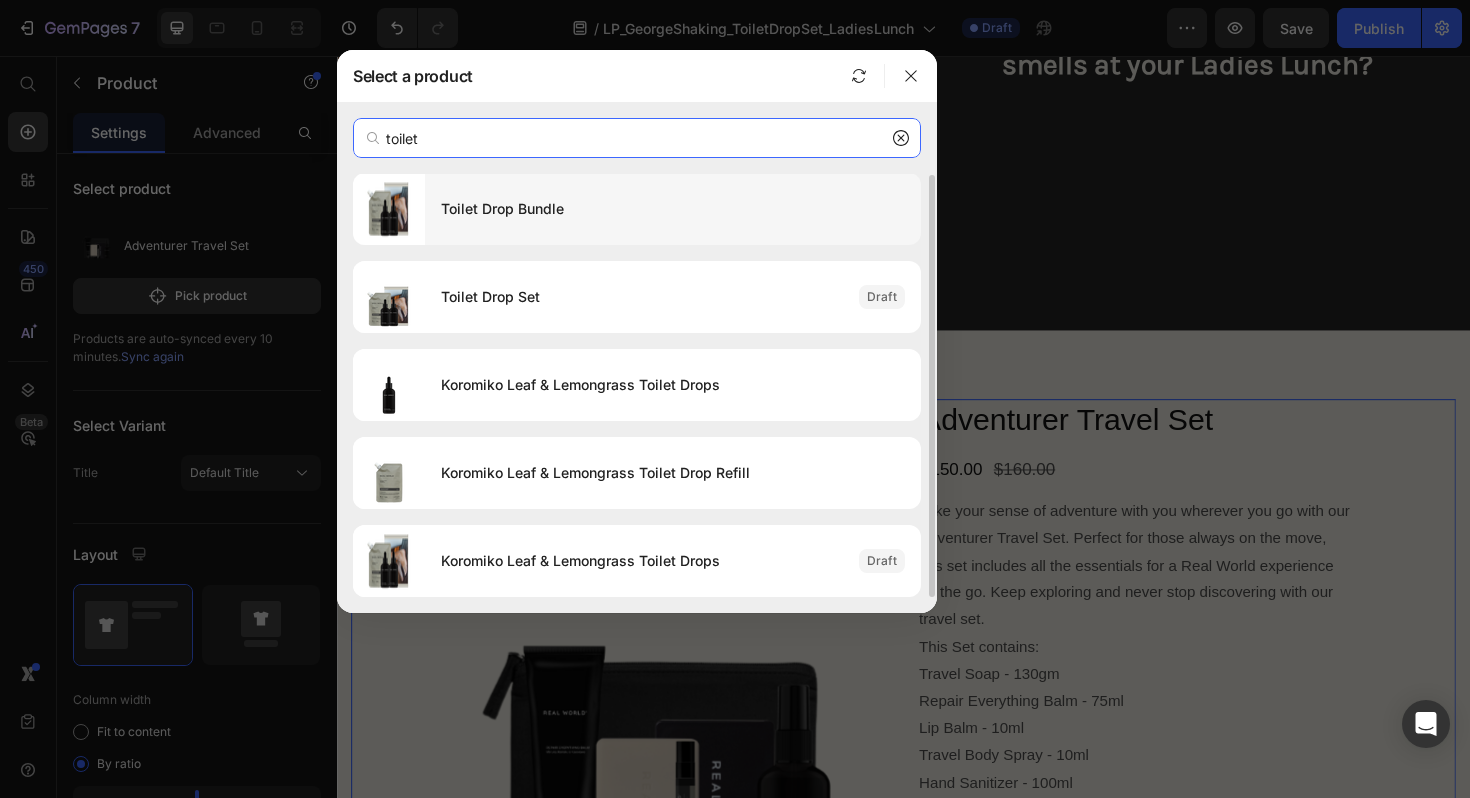 type on "toilet" 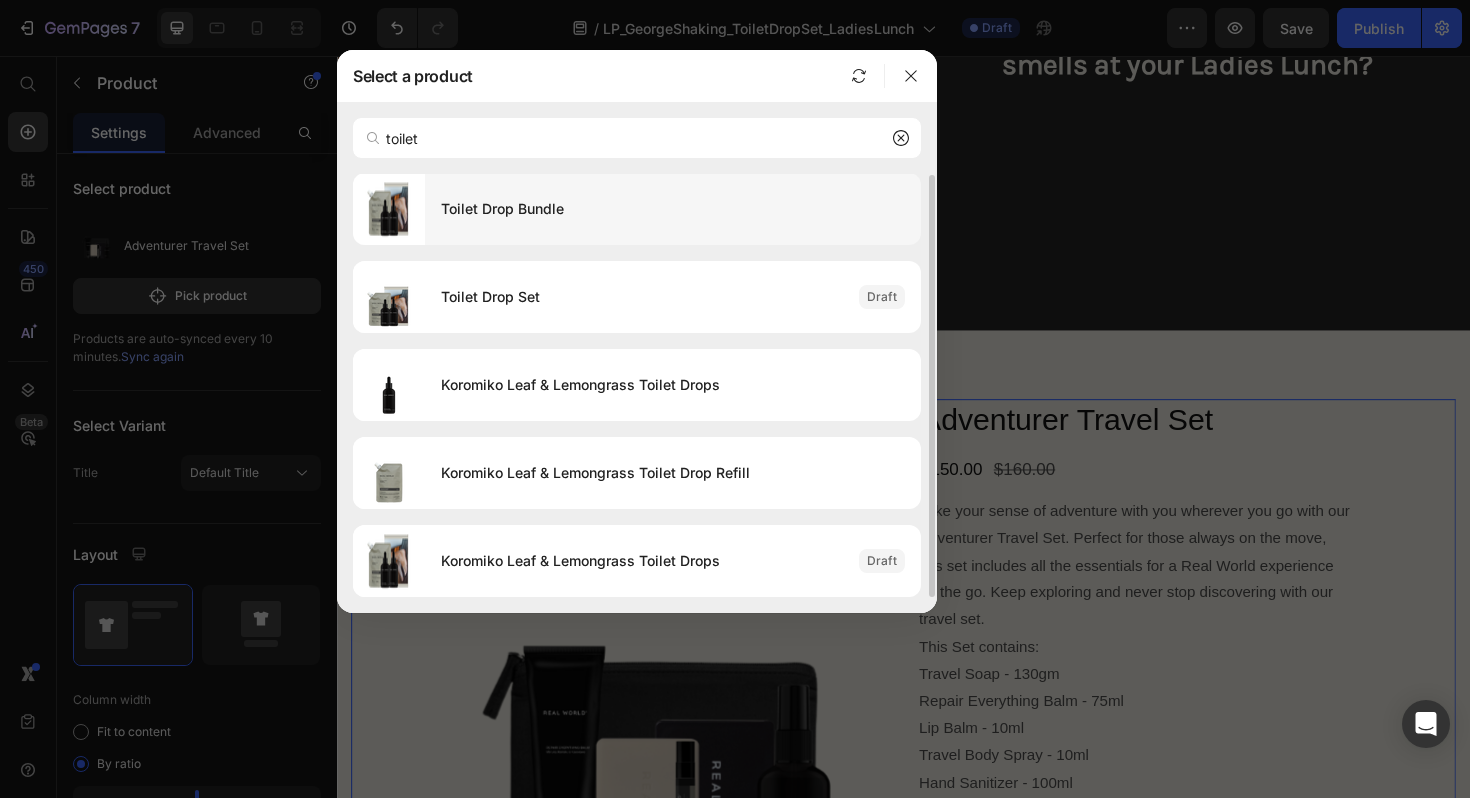 click on "Toilet Drop Bundle" at bounding box center (673, 209) 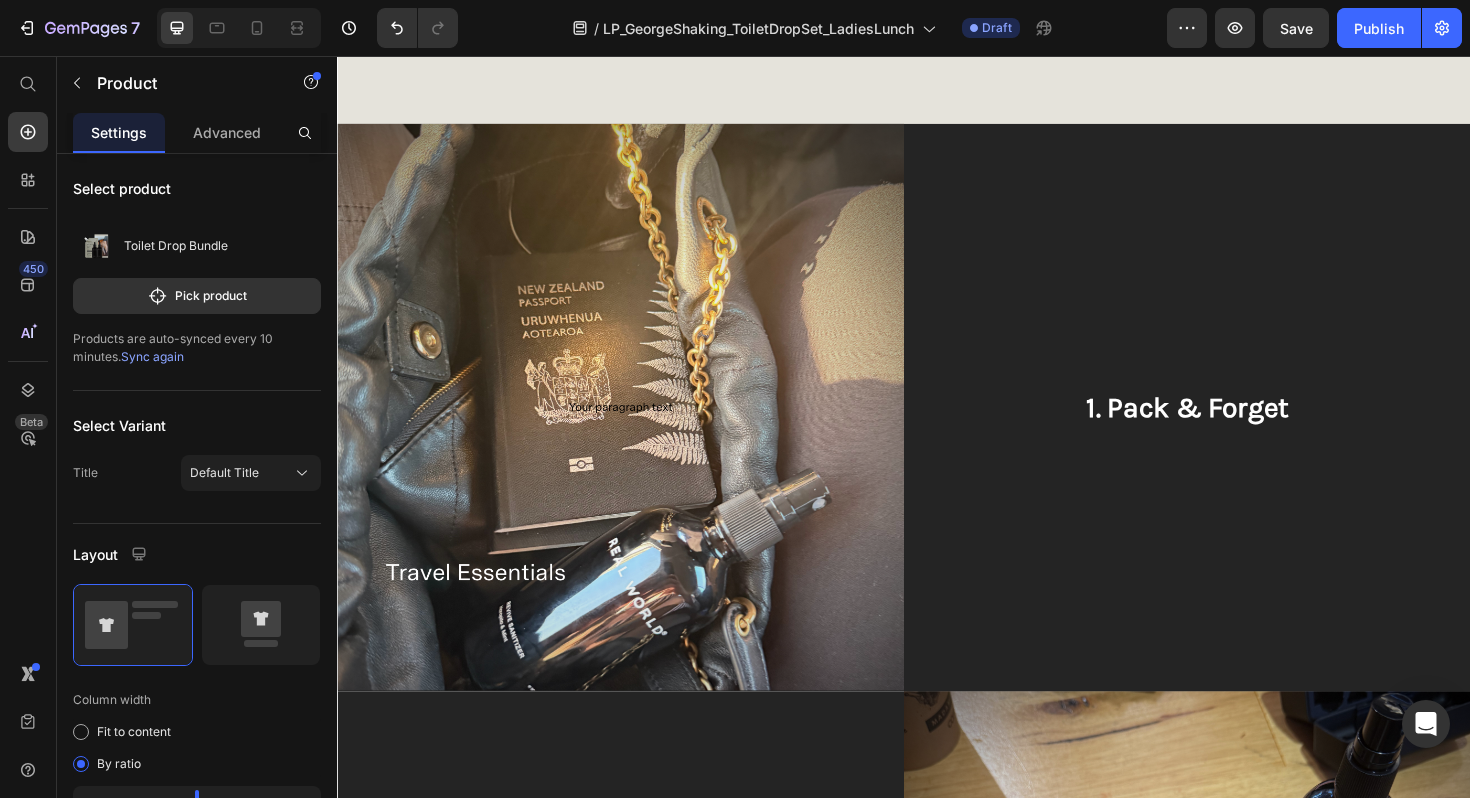 scroll, scrollTop: 1696, scrollLeft: 0, axis: vertical 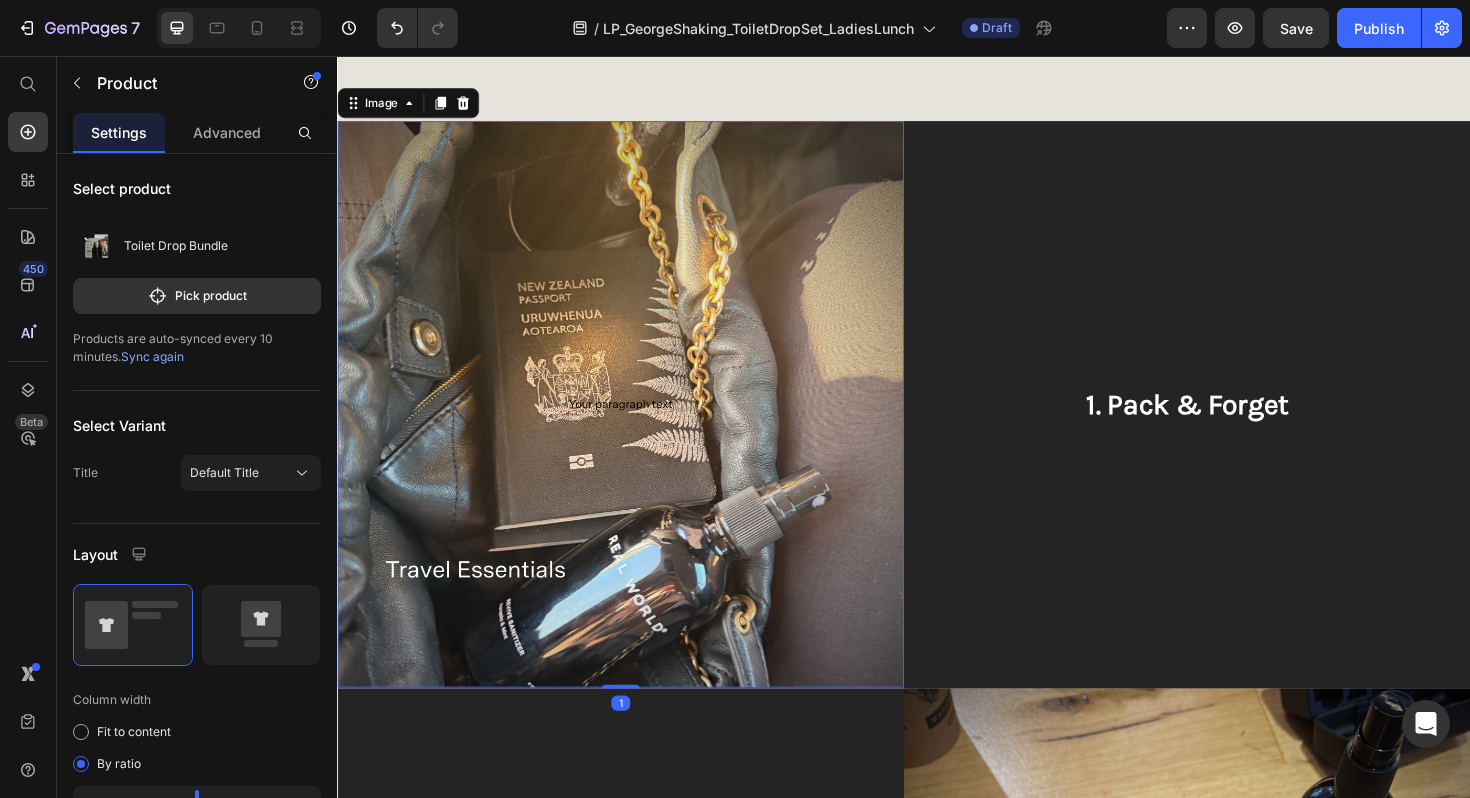 click at bounding box center [637, 425] 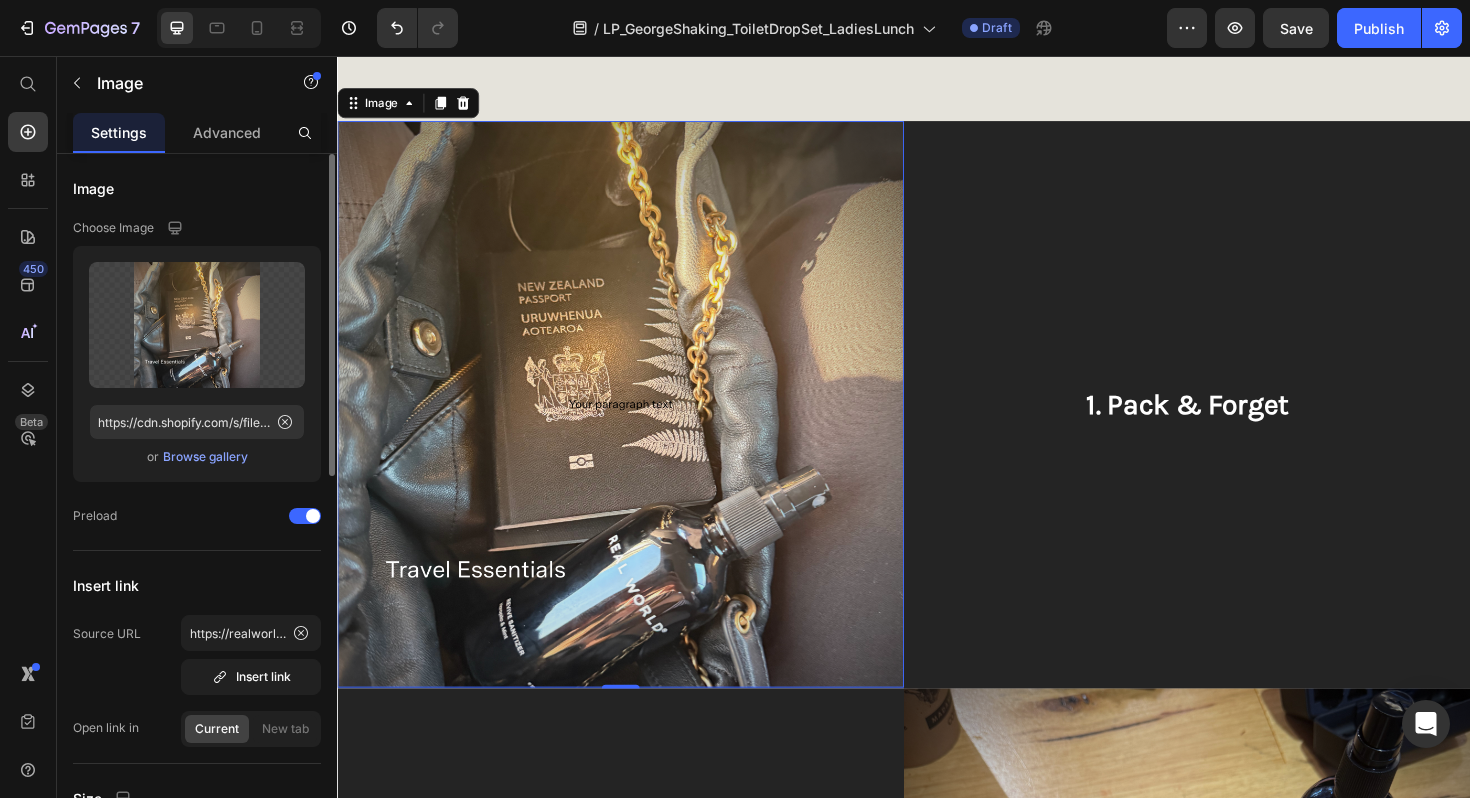 click on "Browse gallery" at bounding box center (205, 457) 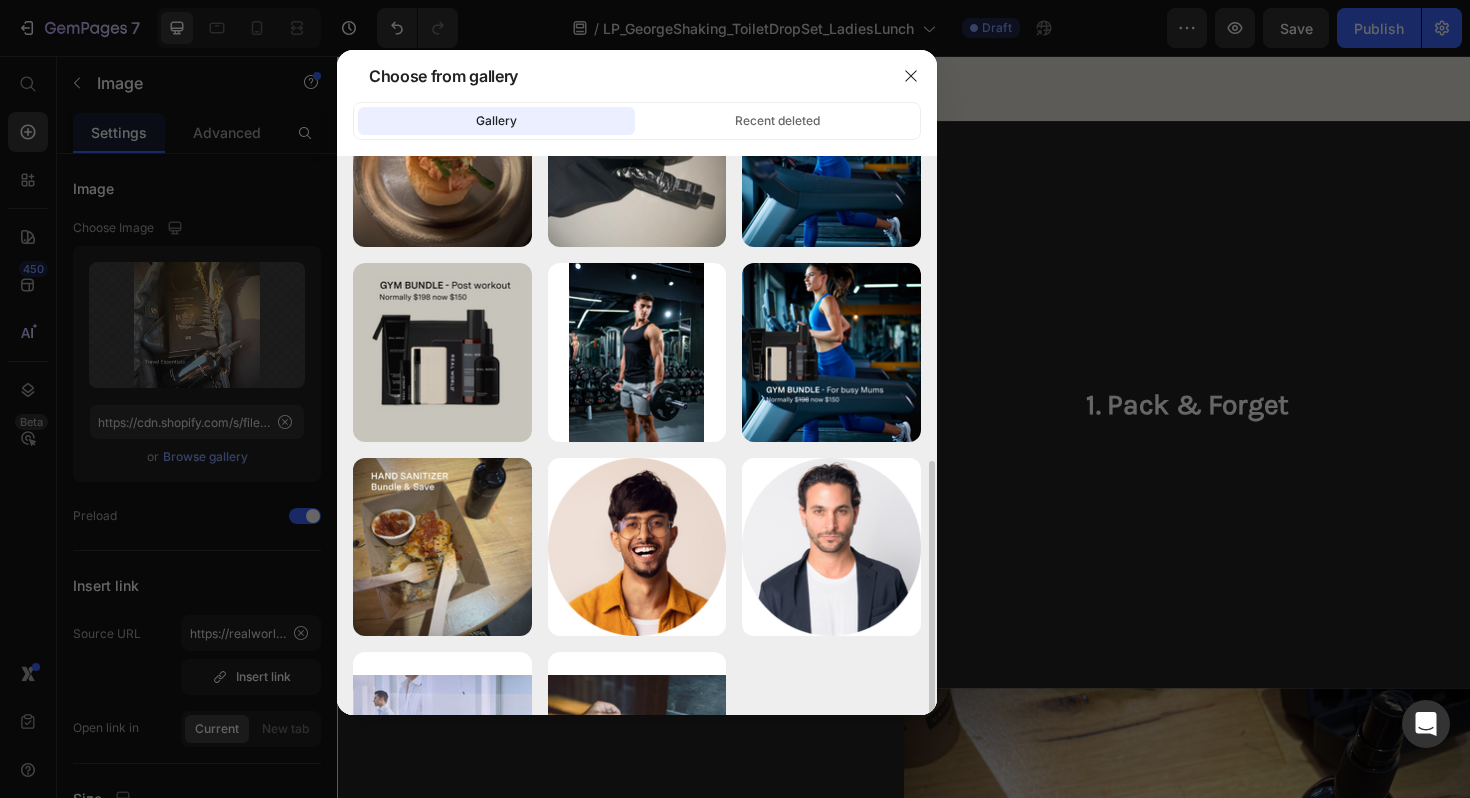 scroll, scrollTop: 625, scrollLeft: 0, axis: vertical 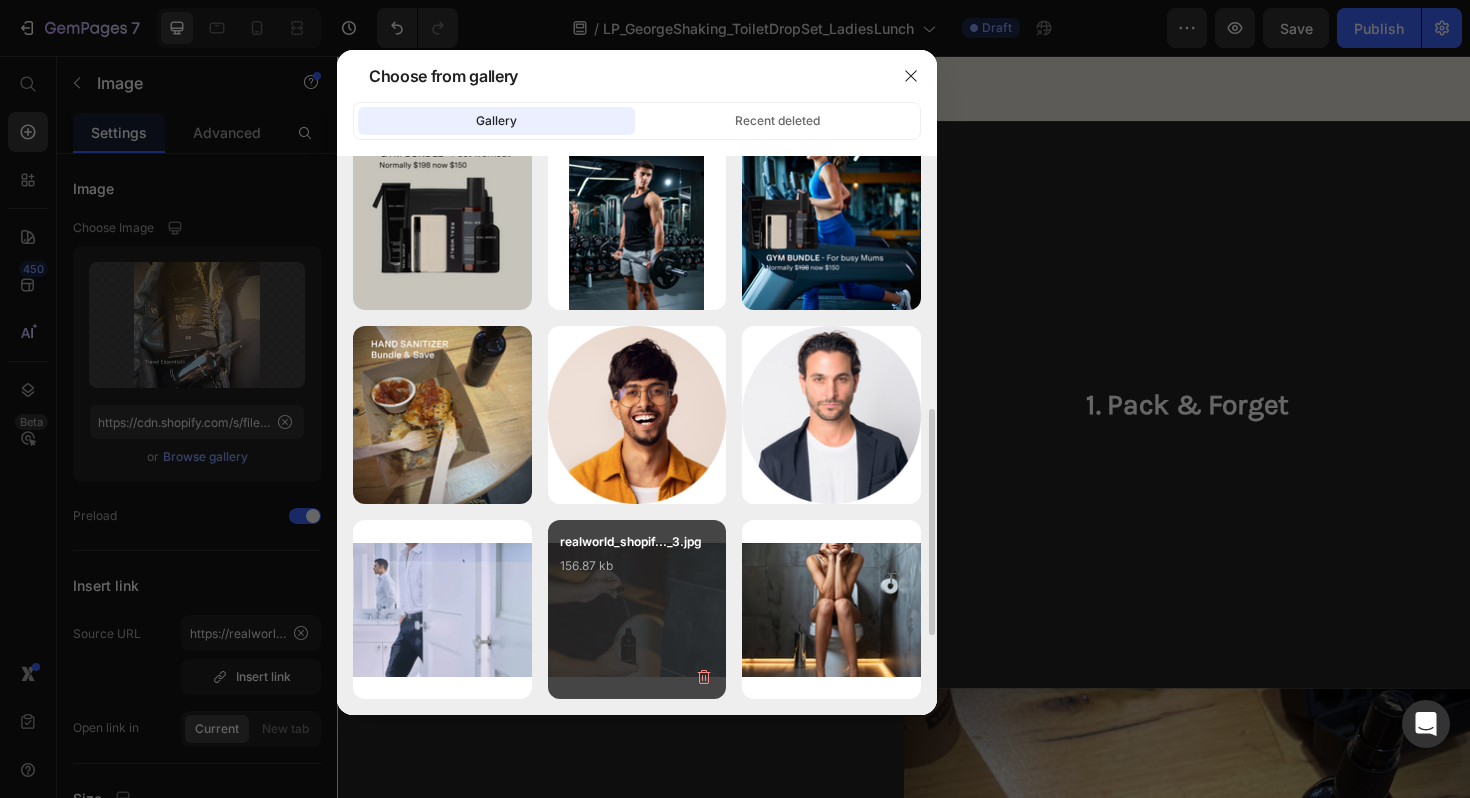 click on "realworld_shopif..._3.jpg 156.87 kb" at bounding box center [637, 572] 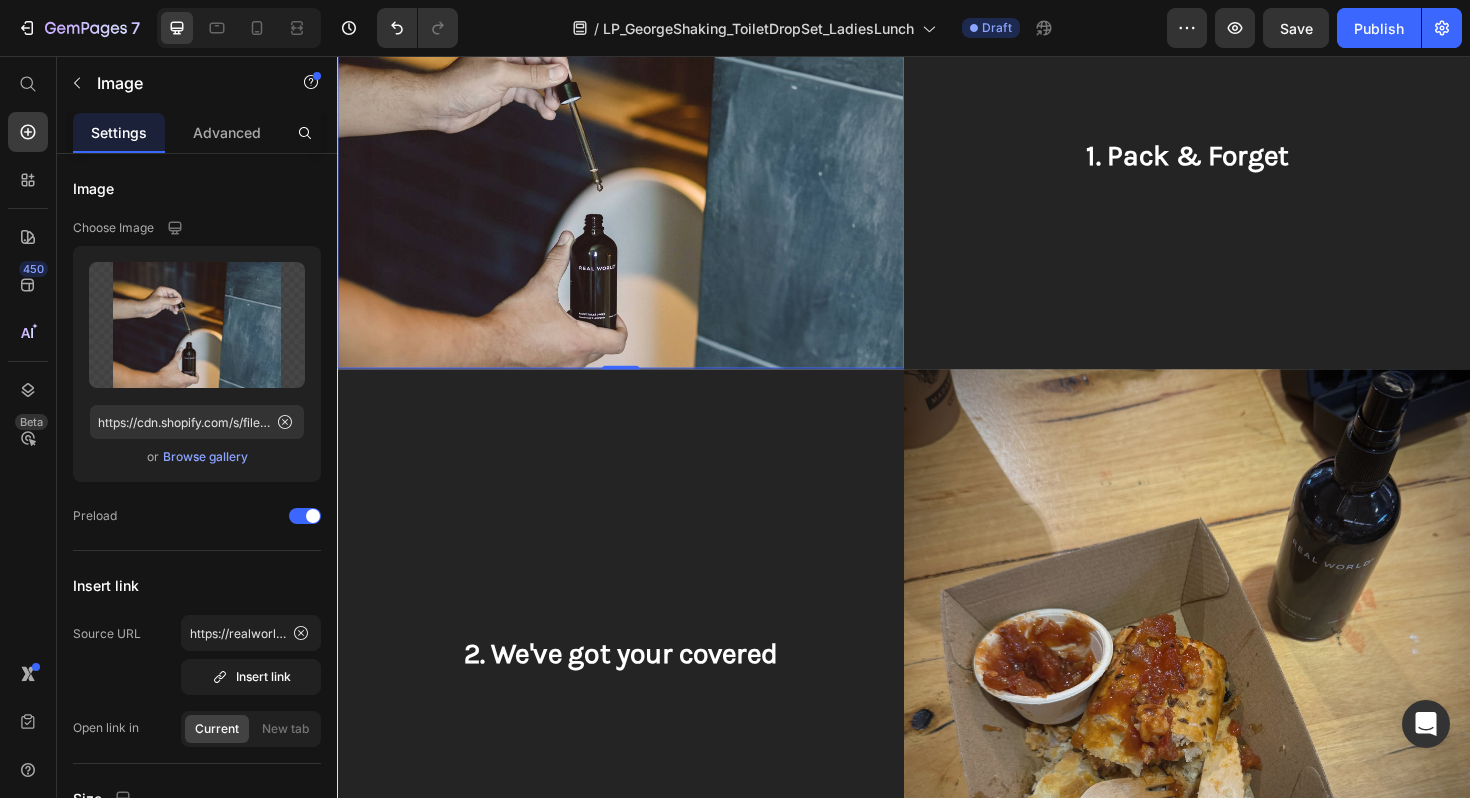 scroll, scrollTop: 1909, scrollLeft: 0, axis: vertical 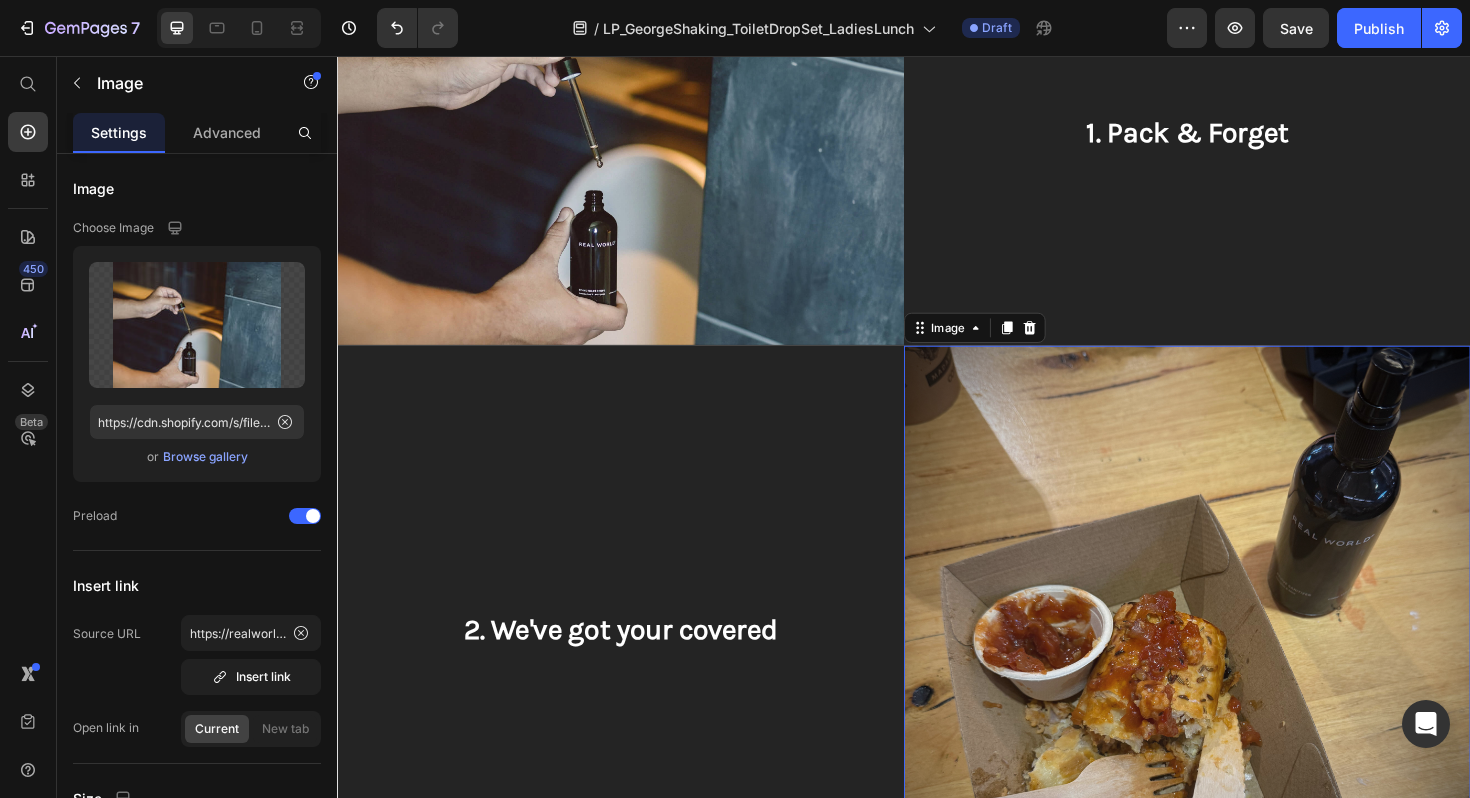 click at bounding box center [1237, 663] 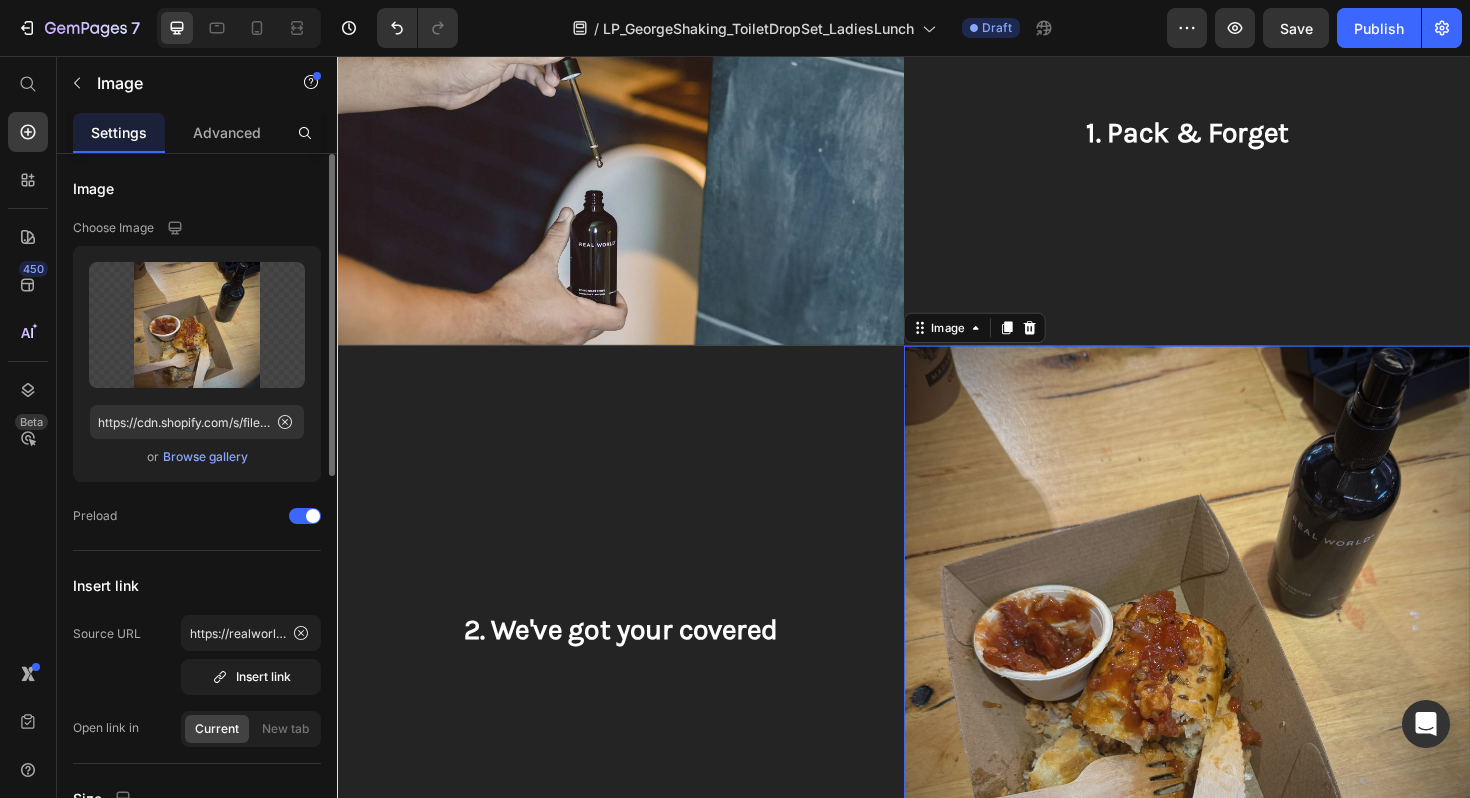 click on "Browse gallery" at bounding box center (205, 457) 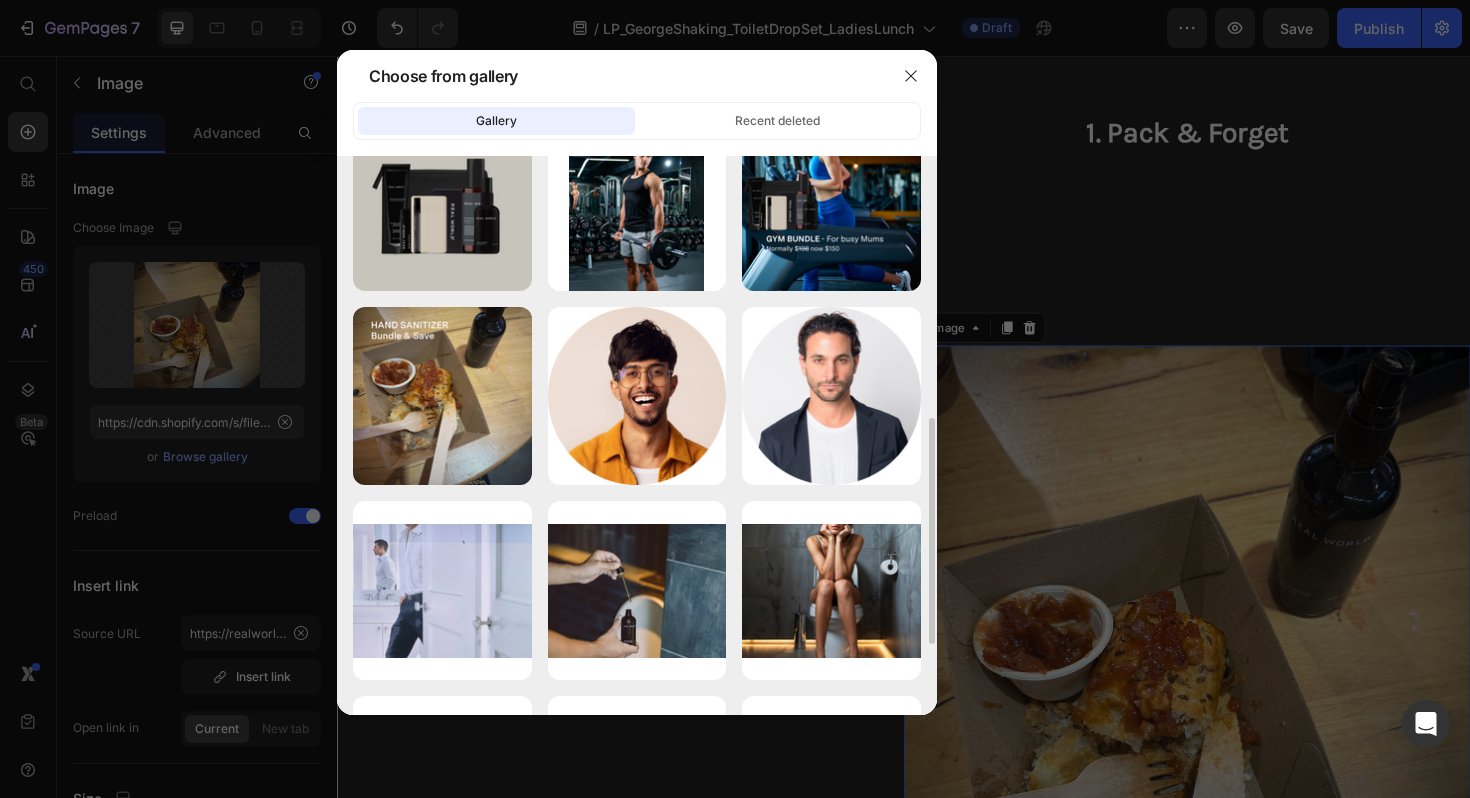 scroll, scrollTop: 796, scrollLeft: 0, axis: vertical 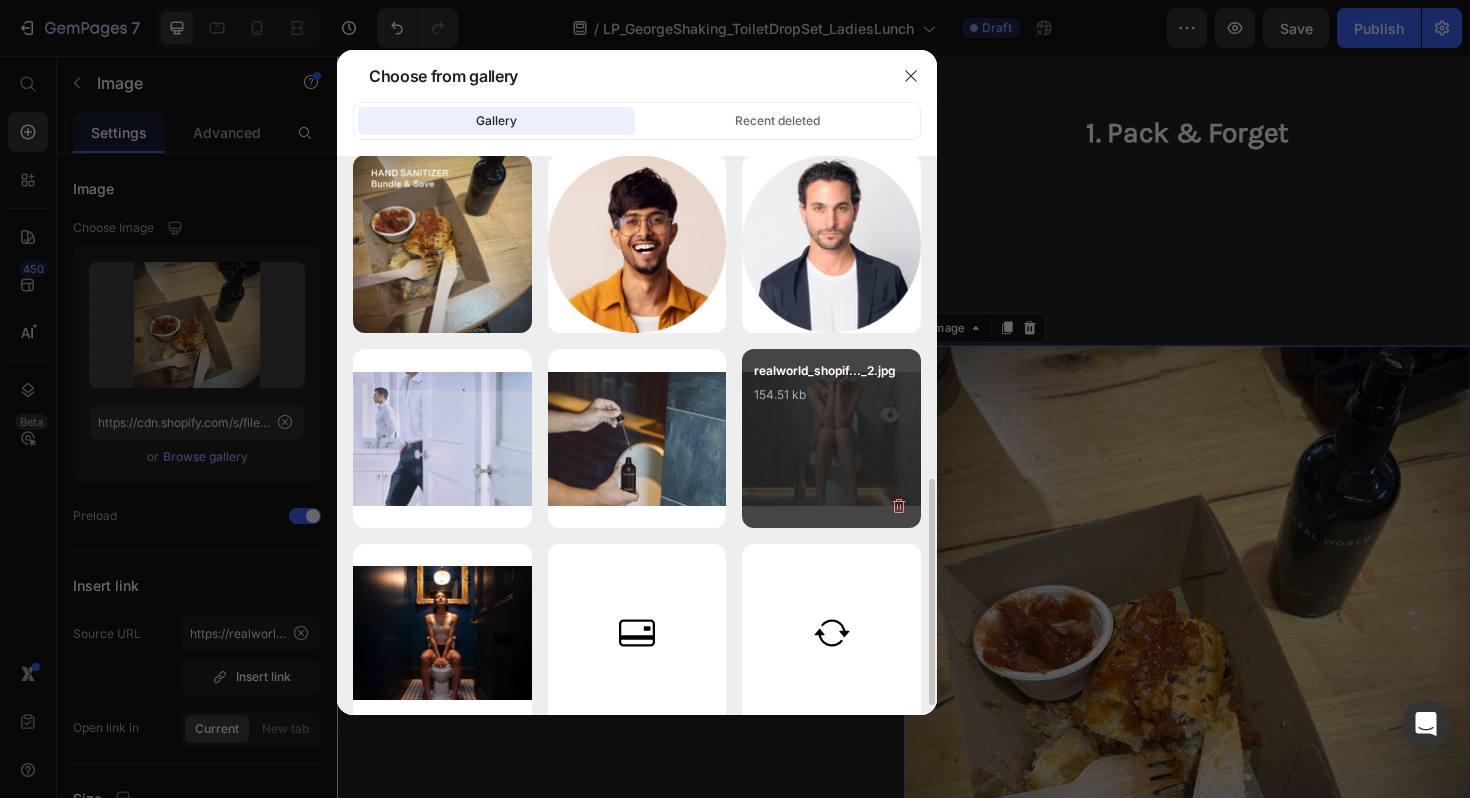 click on "realworld_shopif..._2.jpg 154.51 kb" at bounding box center [831, 401] 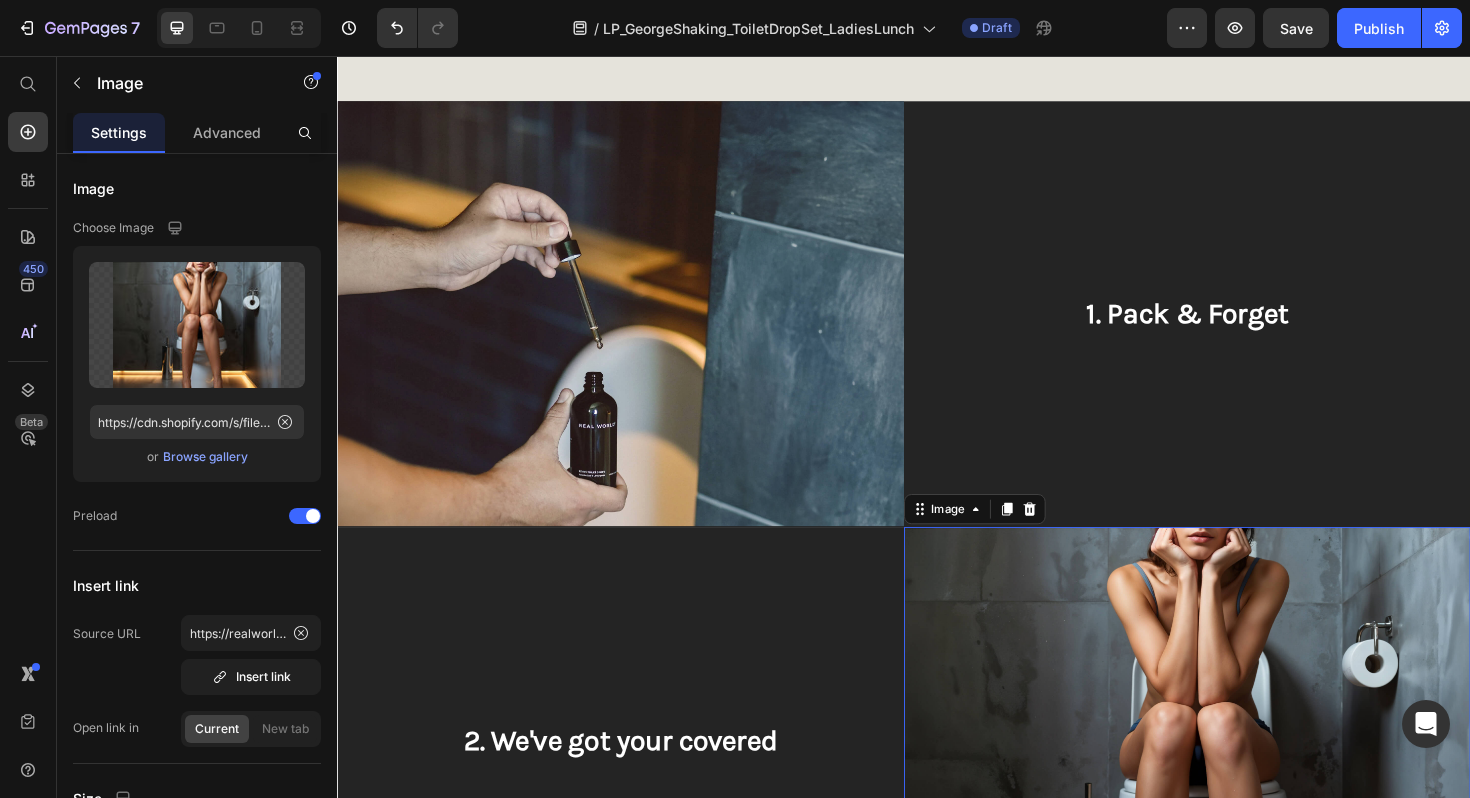 scroll, scrollTop: 1715, scrollLeft: 0, axis: vertical 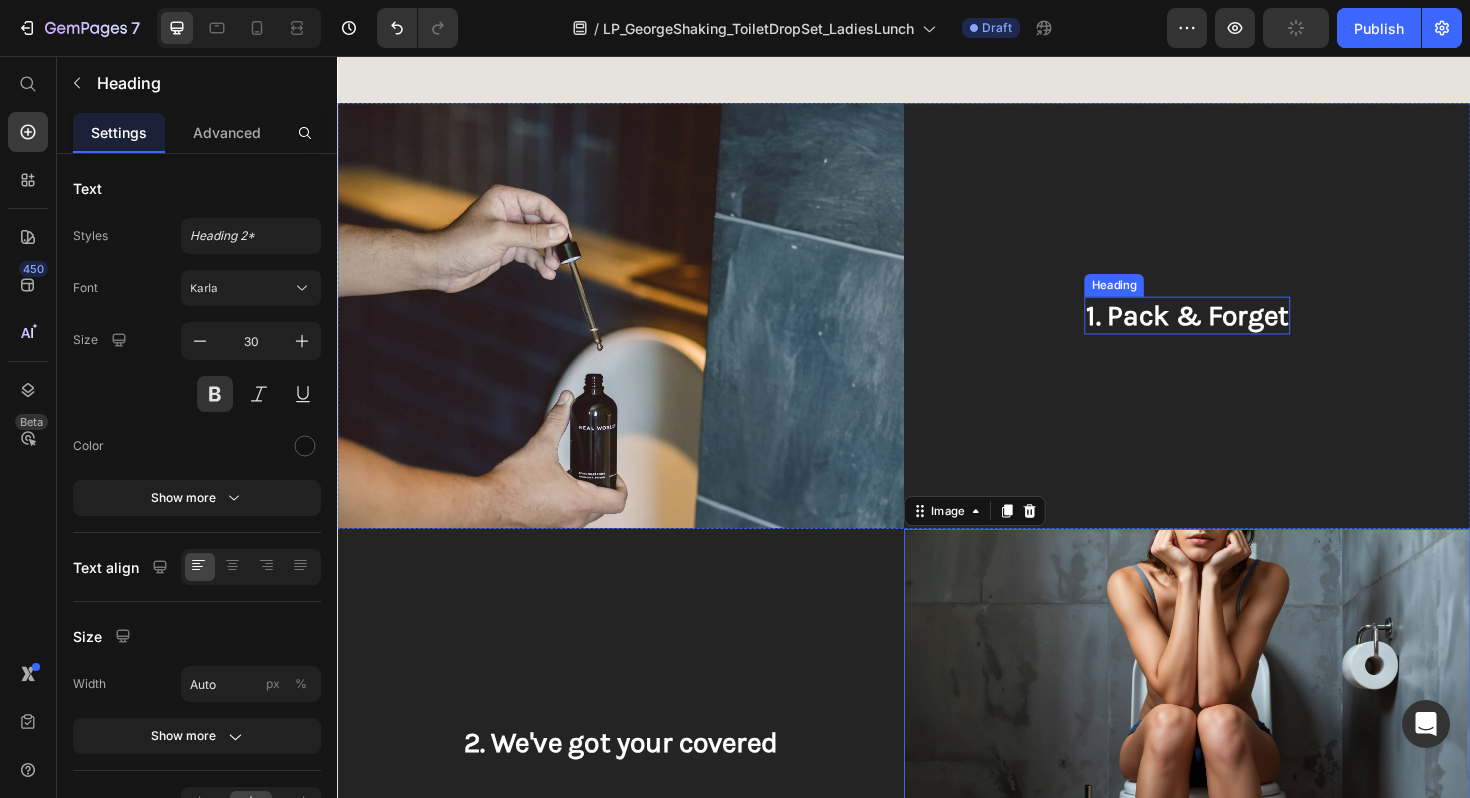 click on "1. Pack & Forget" at bounding box center (1237, 331) 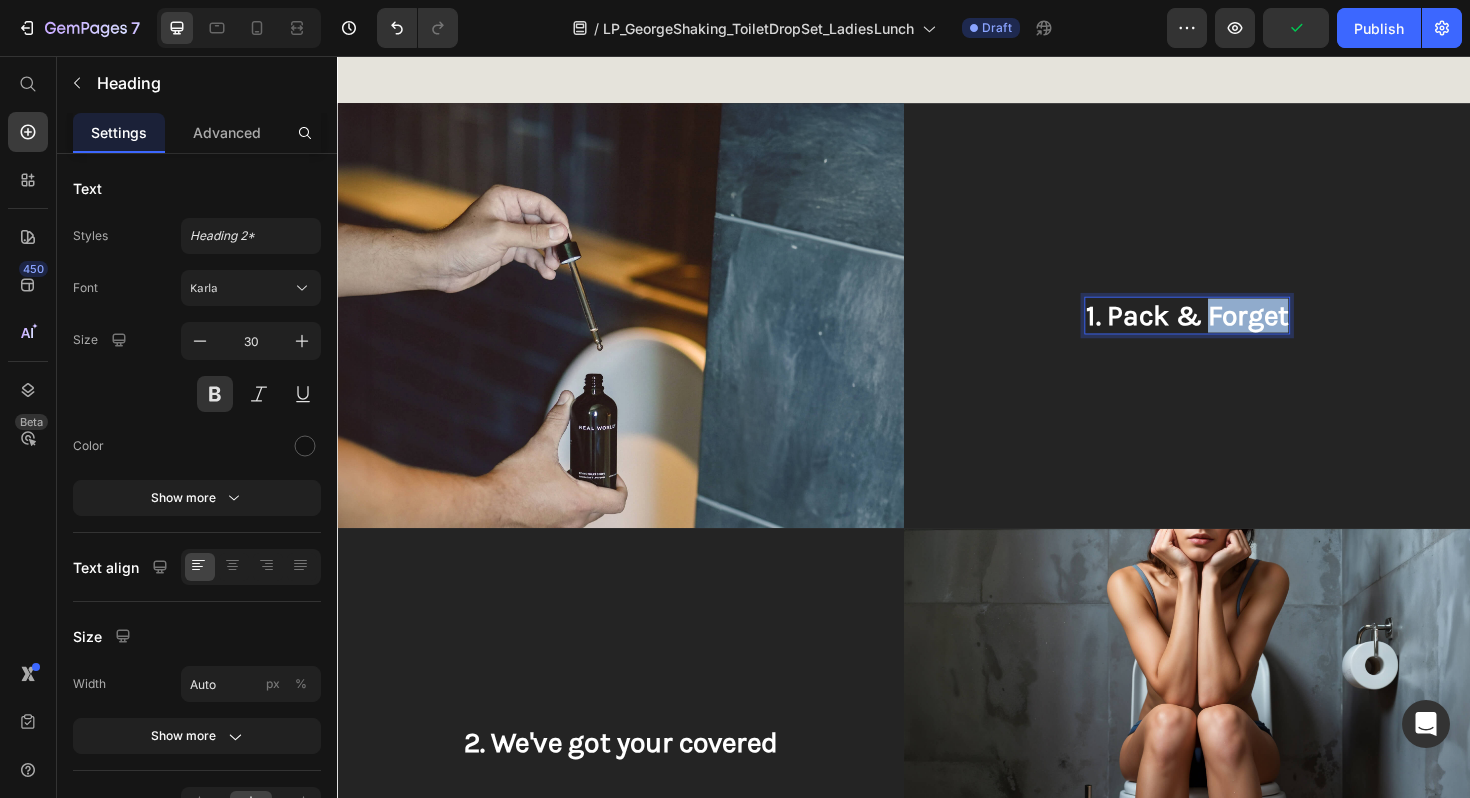 click on "1. Pack & Forget" at bounding box center (1237, 331) 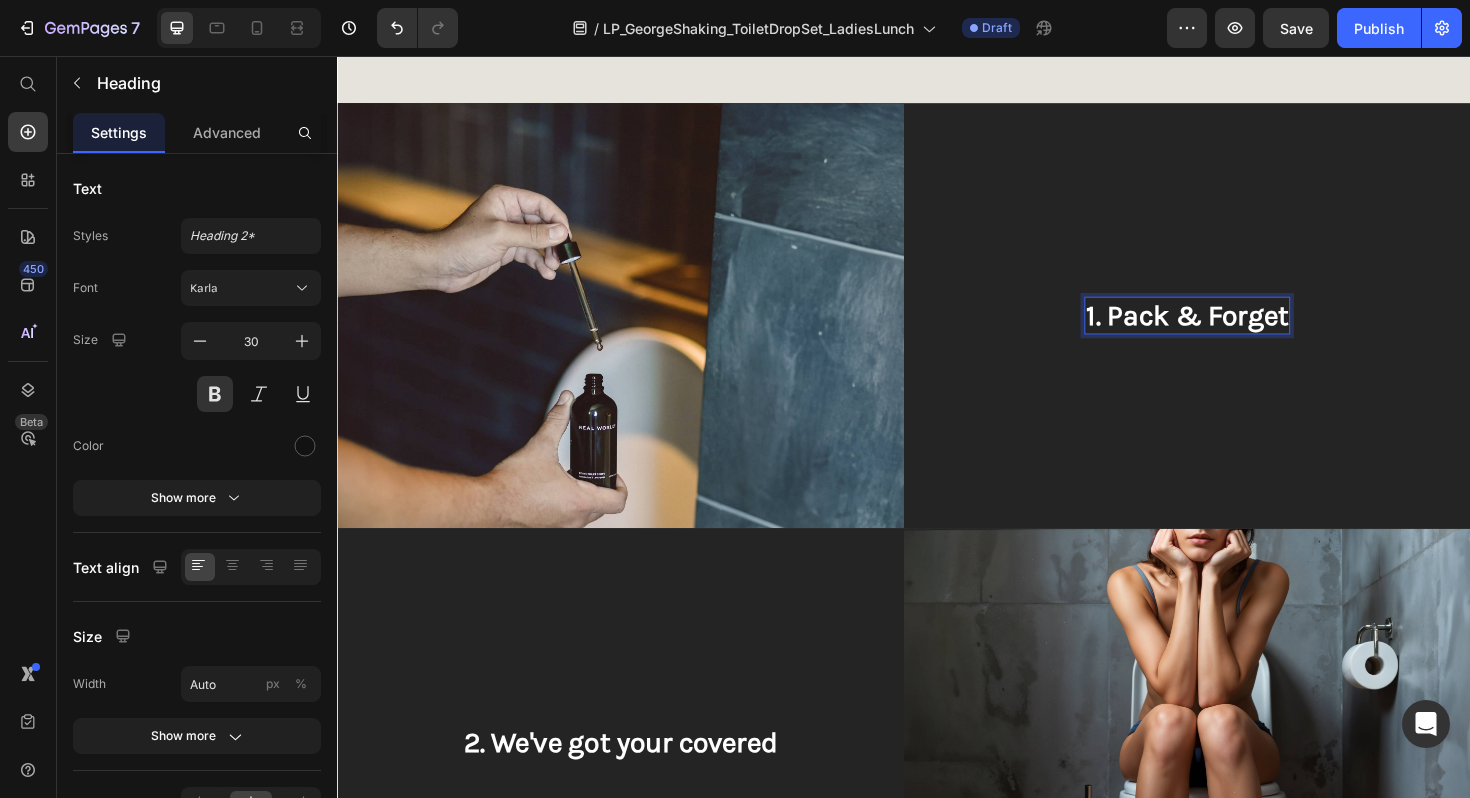 click on "1. Pack & Forget" at bounding box center [1237, 331] 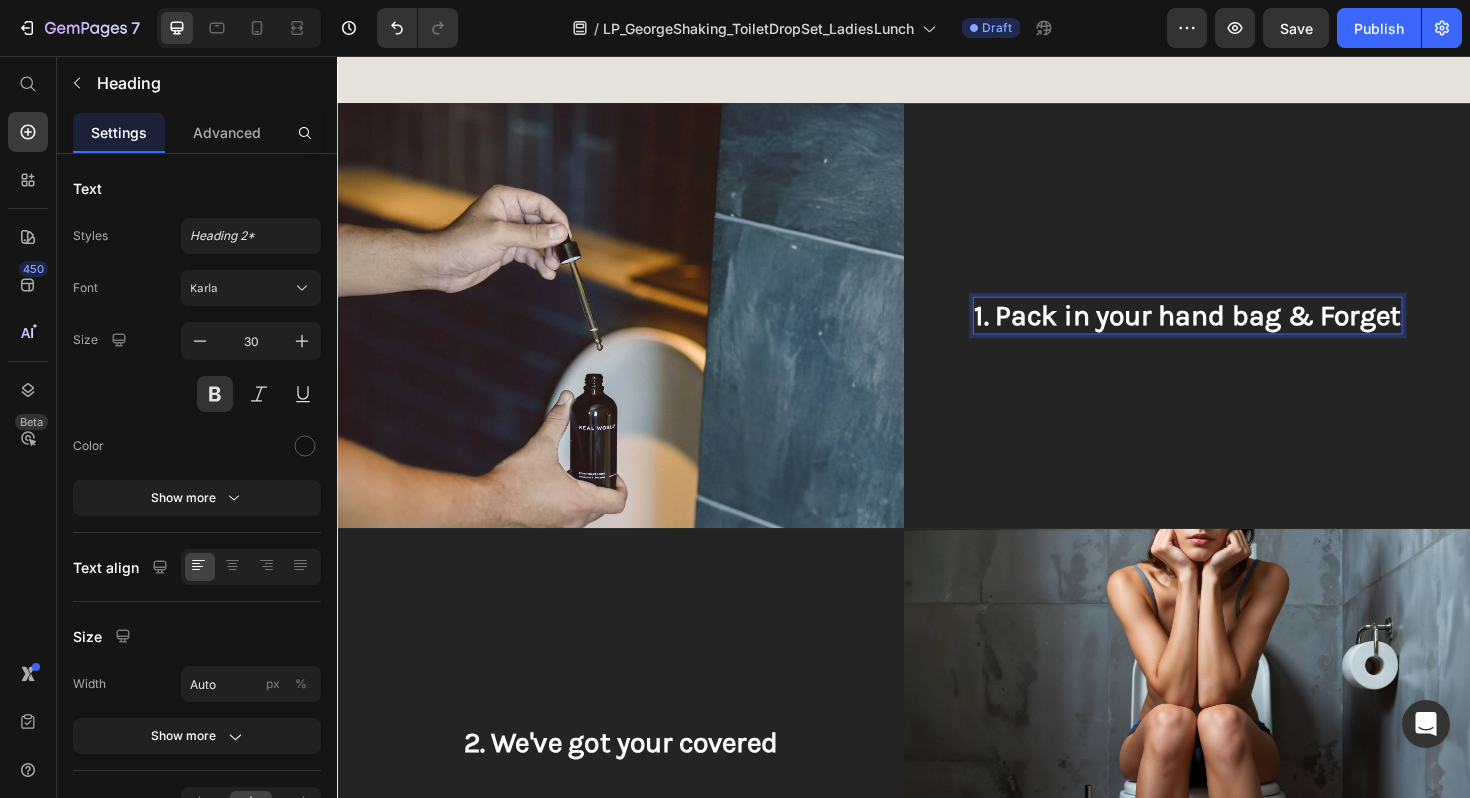 click on "1. Pack in your hand bag & Forget" at bounding box center (1237, 331) 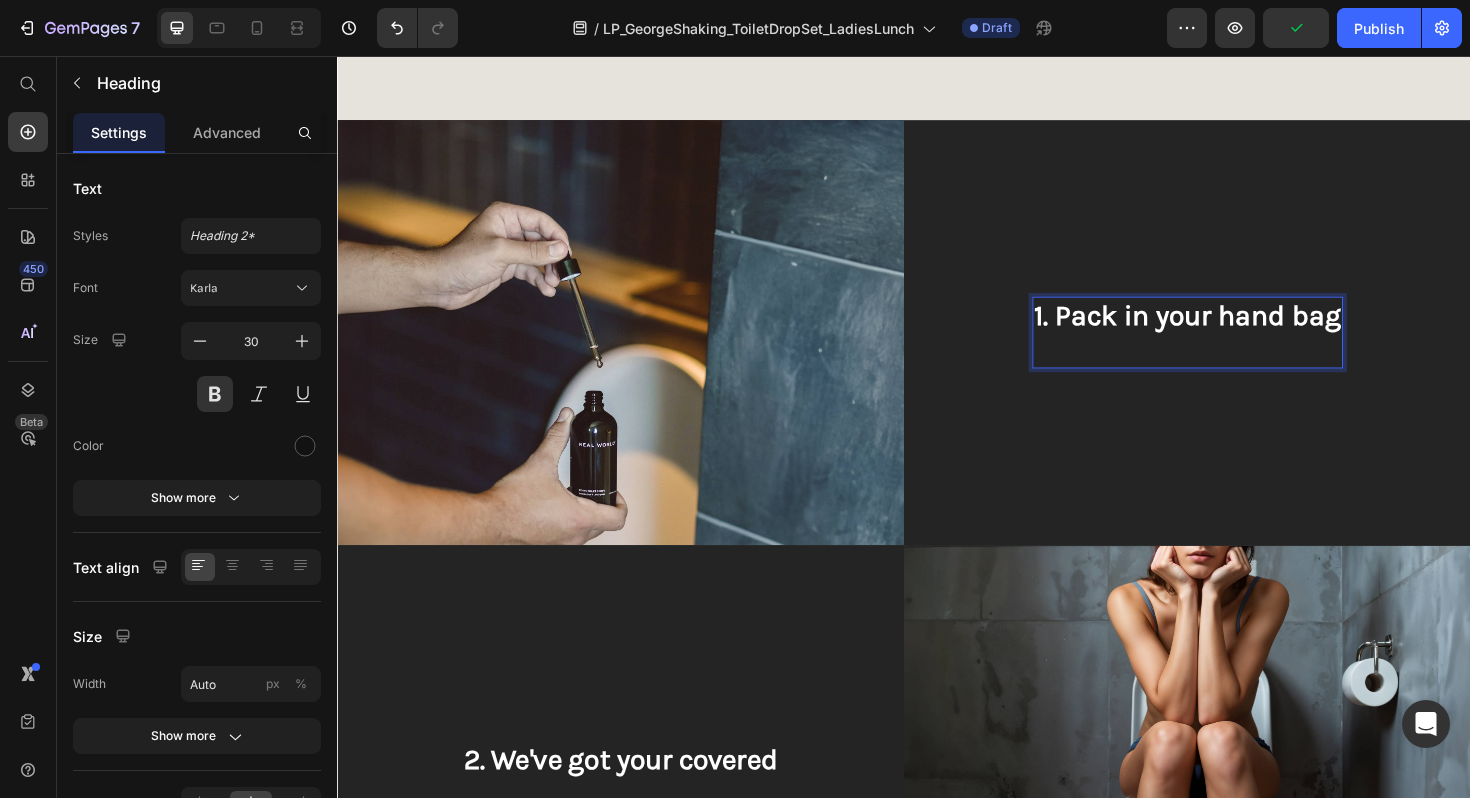 scroll, scrollTop: 1715, scrollLeft: 0, axis: vertical 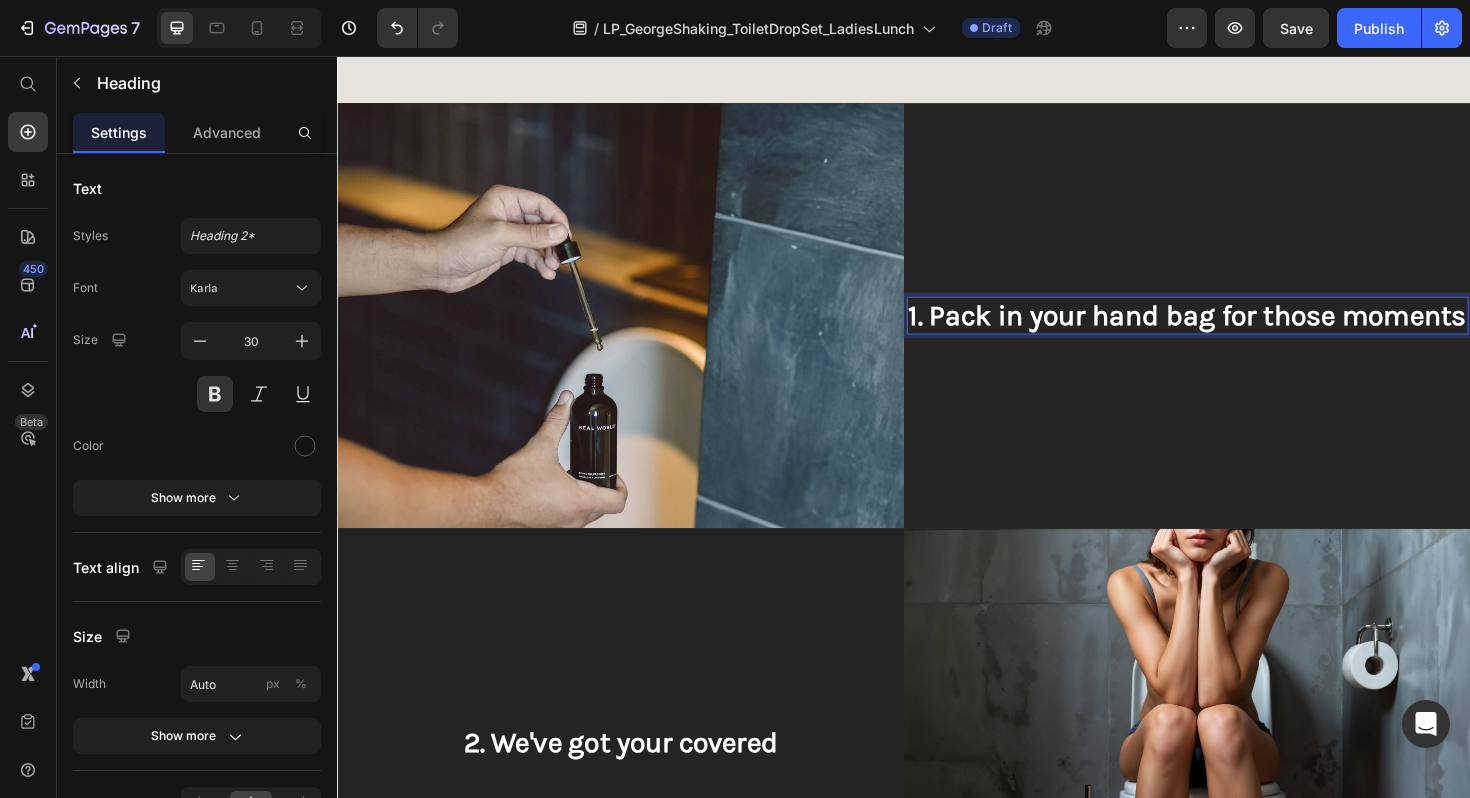 click on "1. Pack in your hand bag for those moments" at bounding box center [1237, 331] 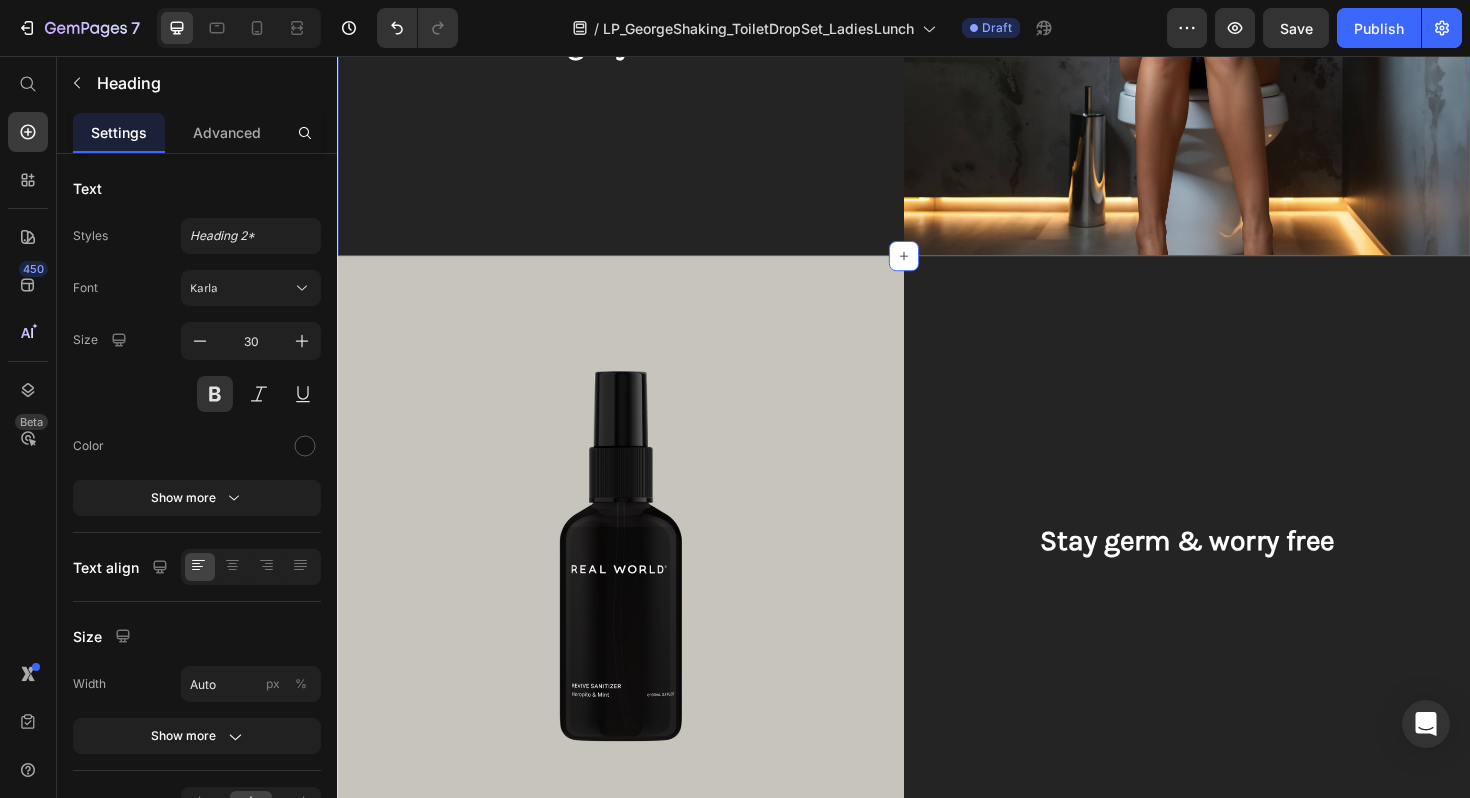scroll, scrollTop: 2457, scrollLeft: 0, axis: vertical 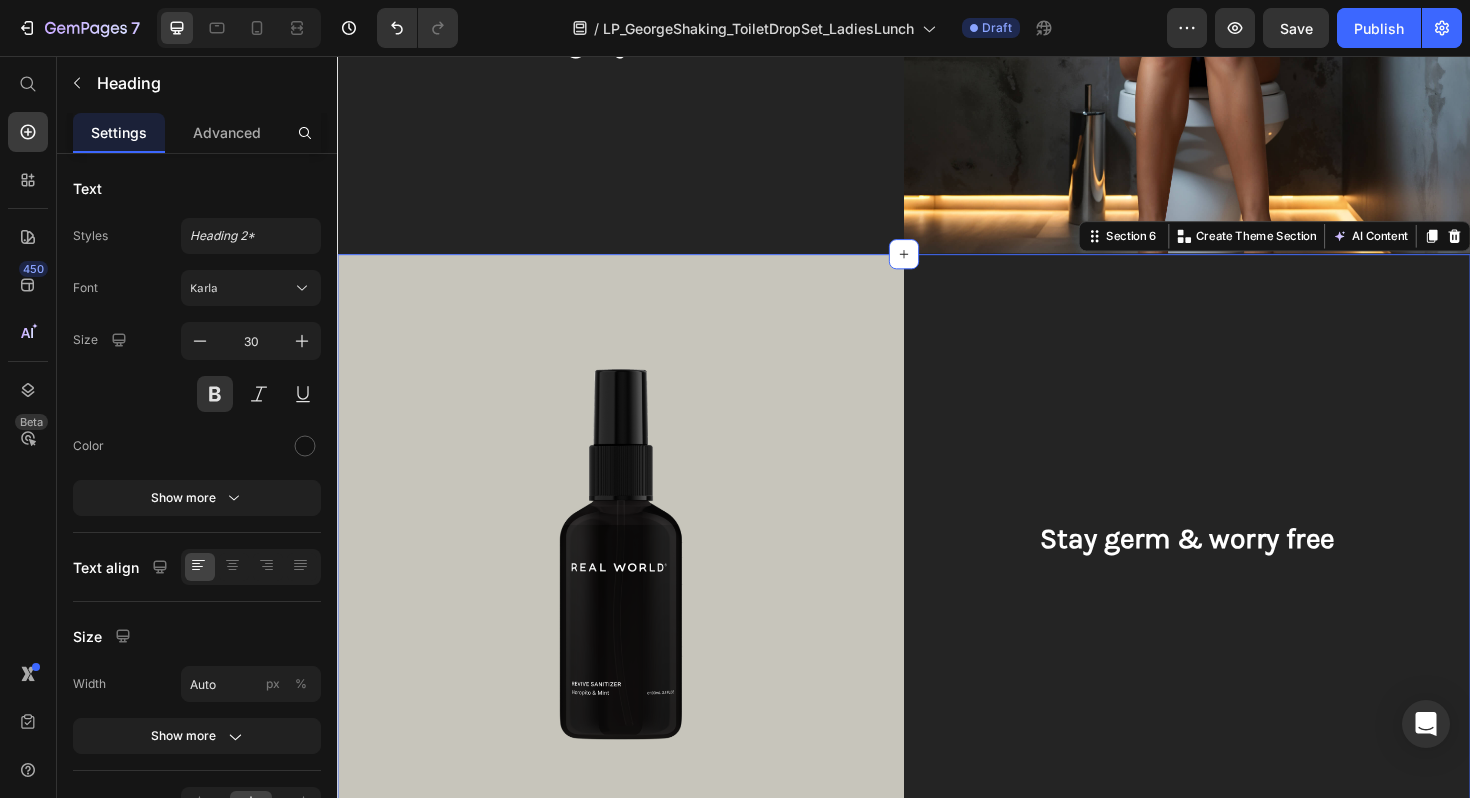 click on "Stay germ & worry free Heading" at bounding box center (1237, 566) 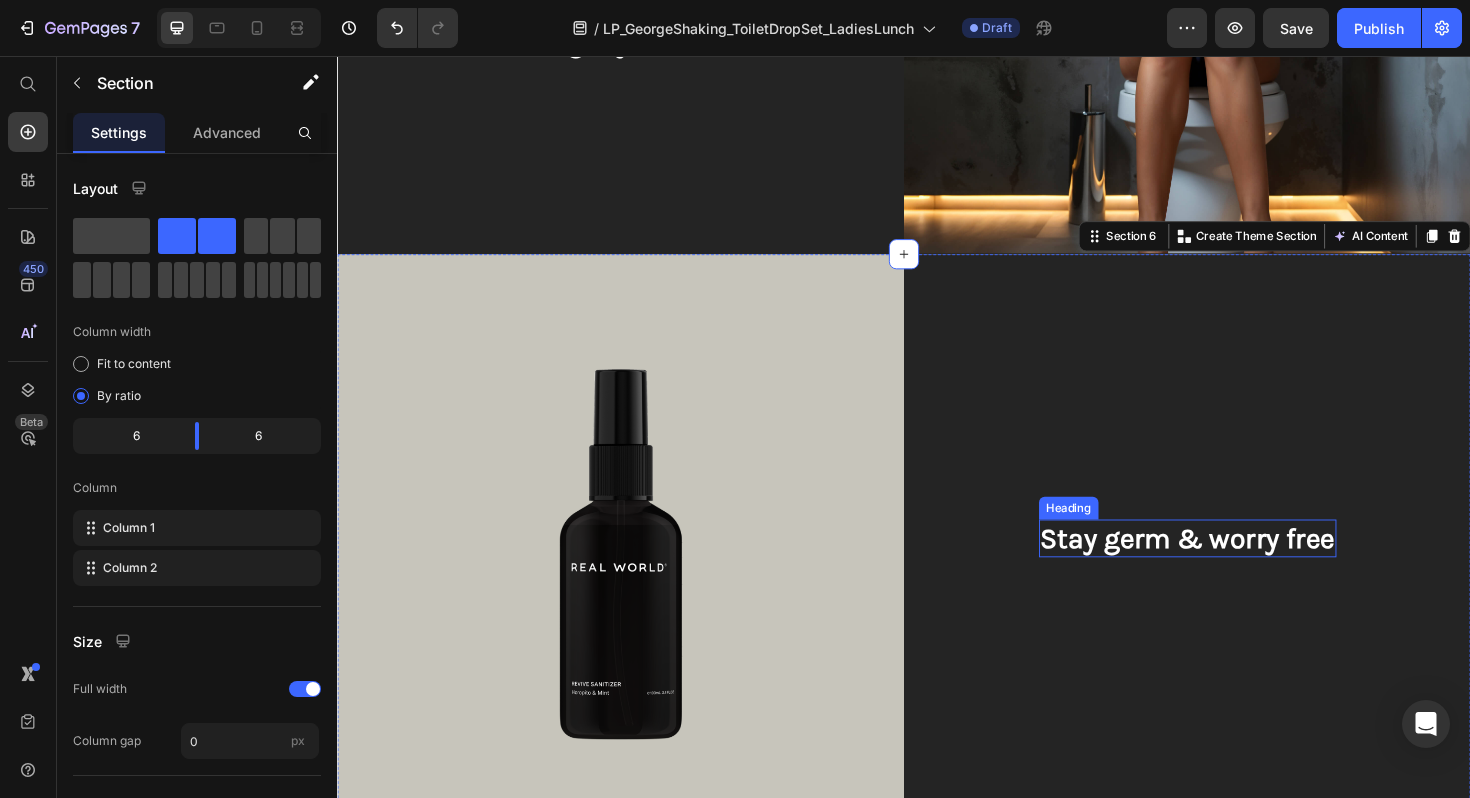 click on "Stay germ & worry free" at bounding box center [1237, 567] 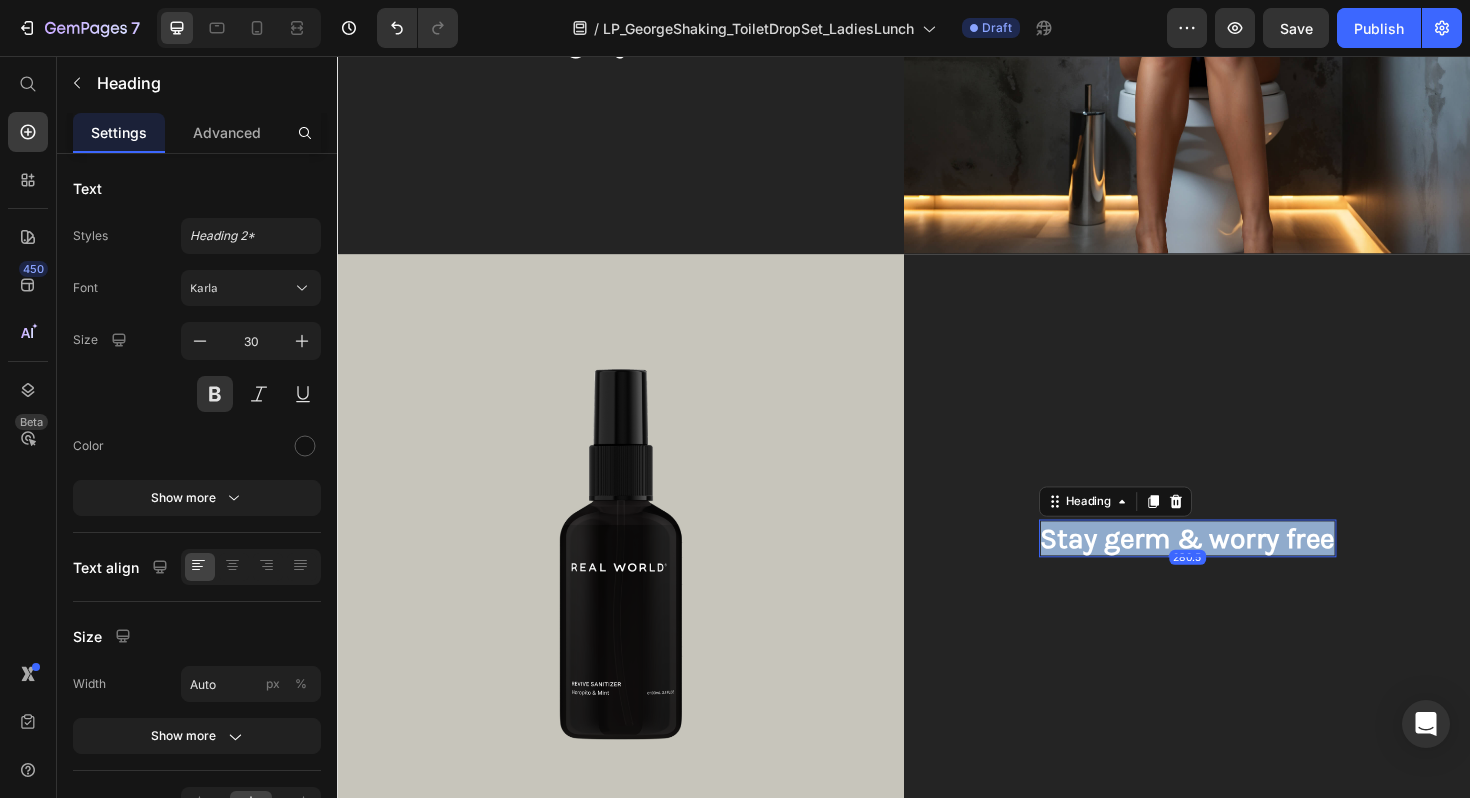 click on "Stay germ & worry free" at bounding box center (1237, 567) 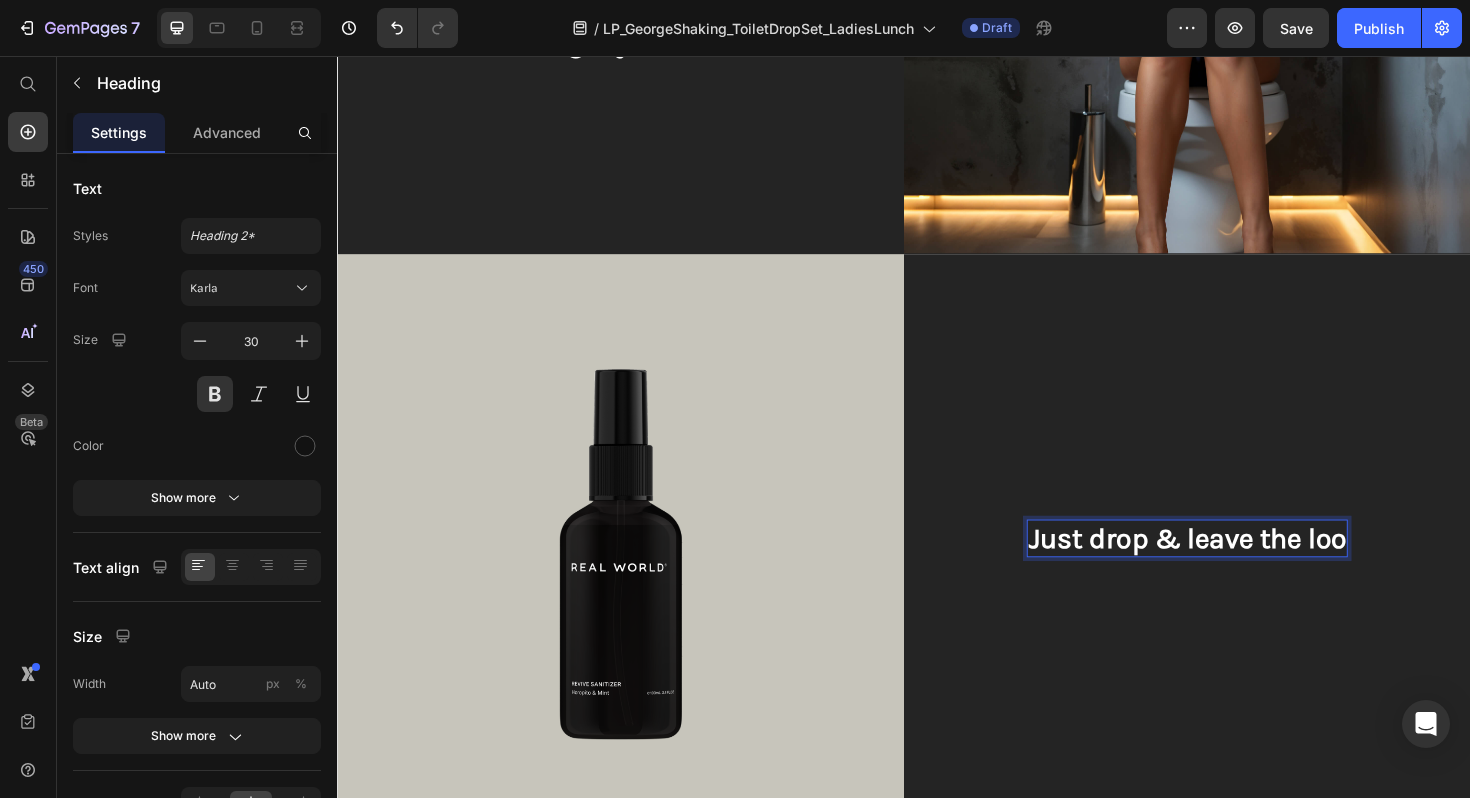 scroll, scrollTop: 2439, scrollLeft: 0, axis: vertical 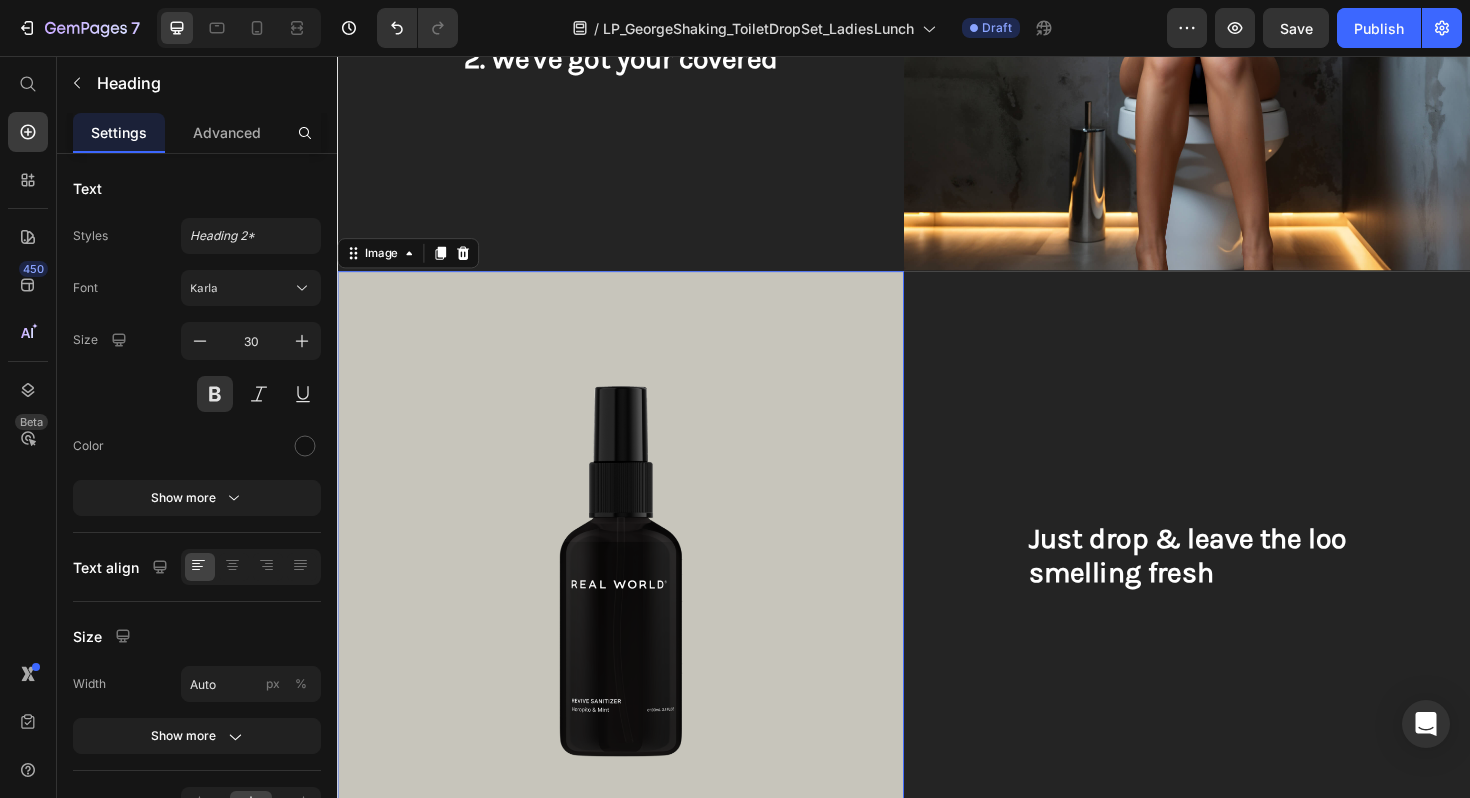 click at bounding box center (637, 584) 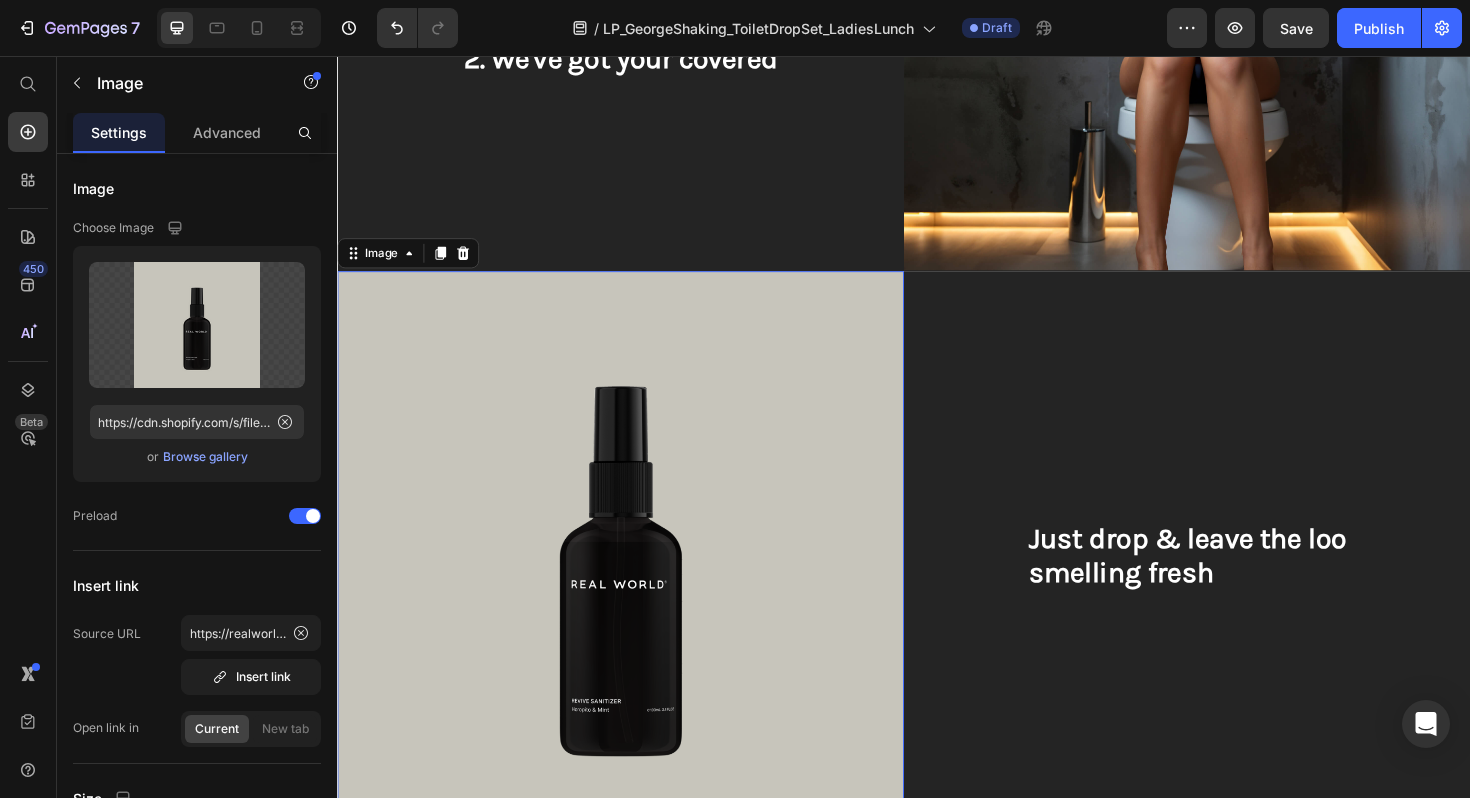 click at bounding box center [637, 584] 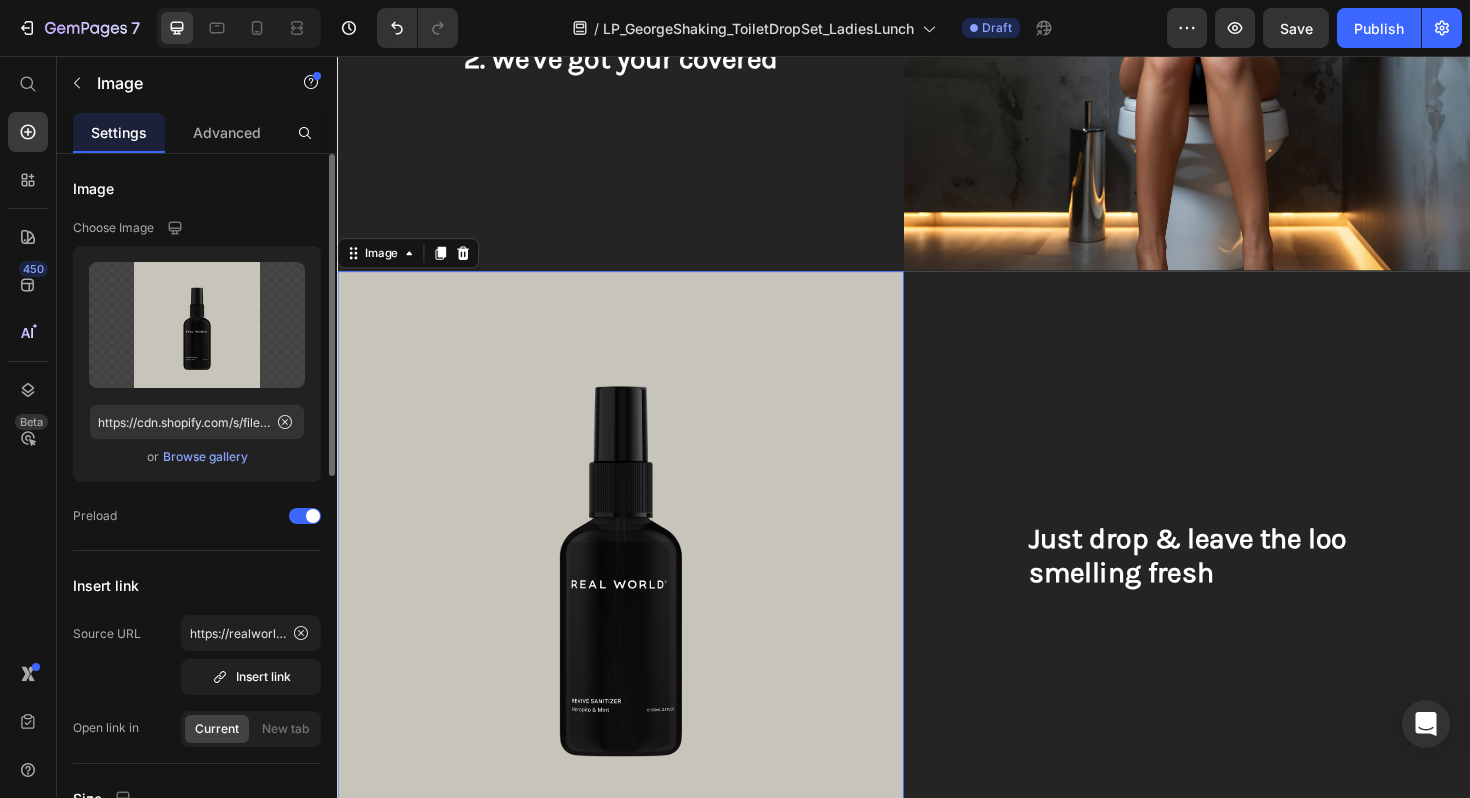 click on "Browse gallery" at bounding box center [205, 457] 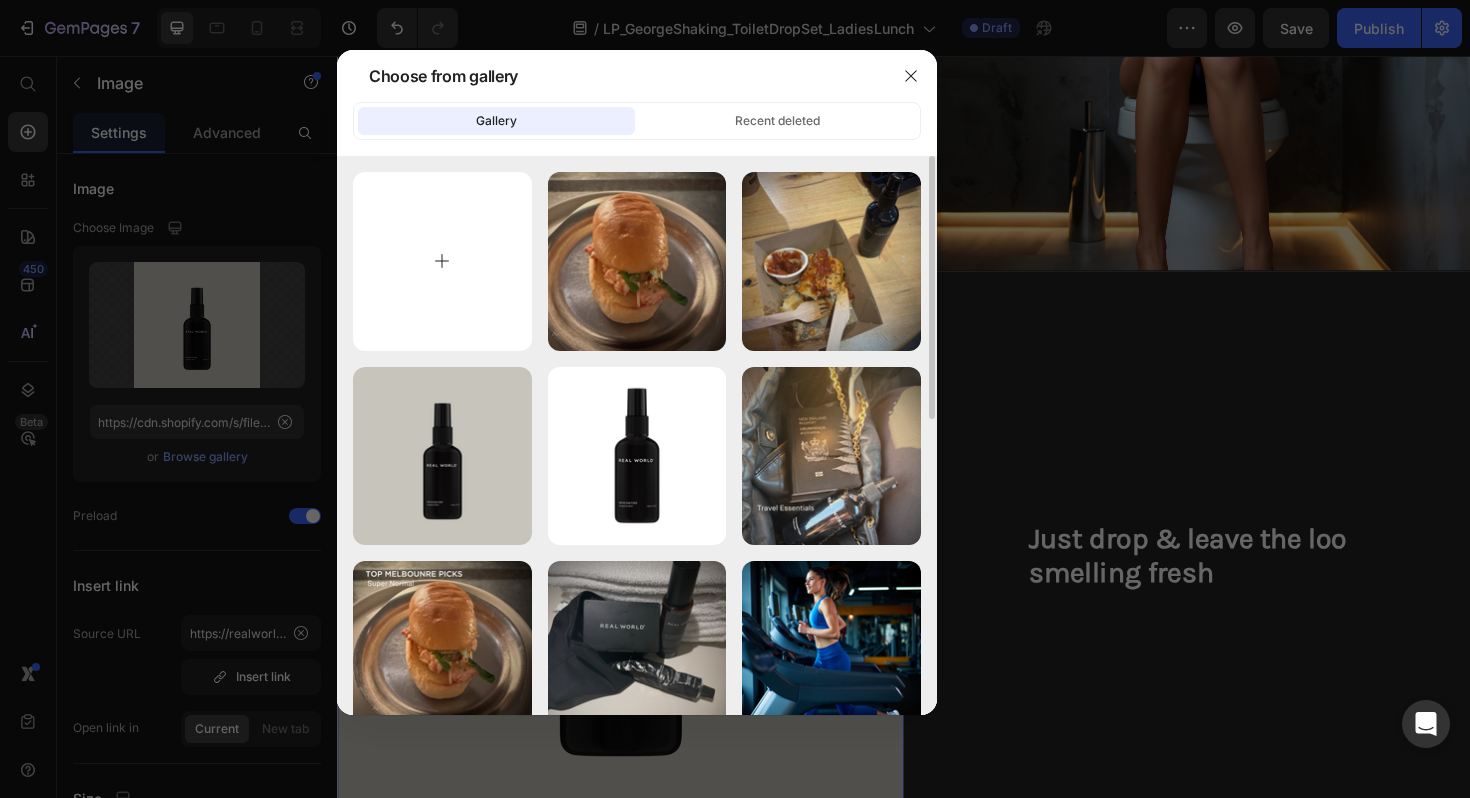 click at bounding box center [442, 261] 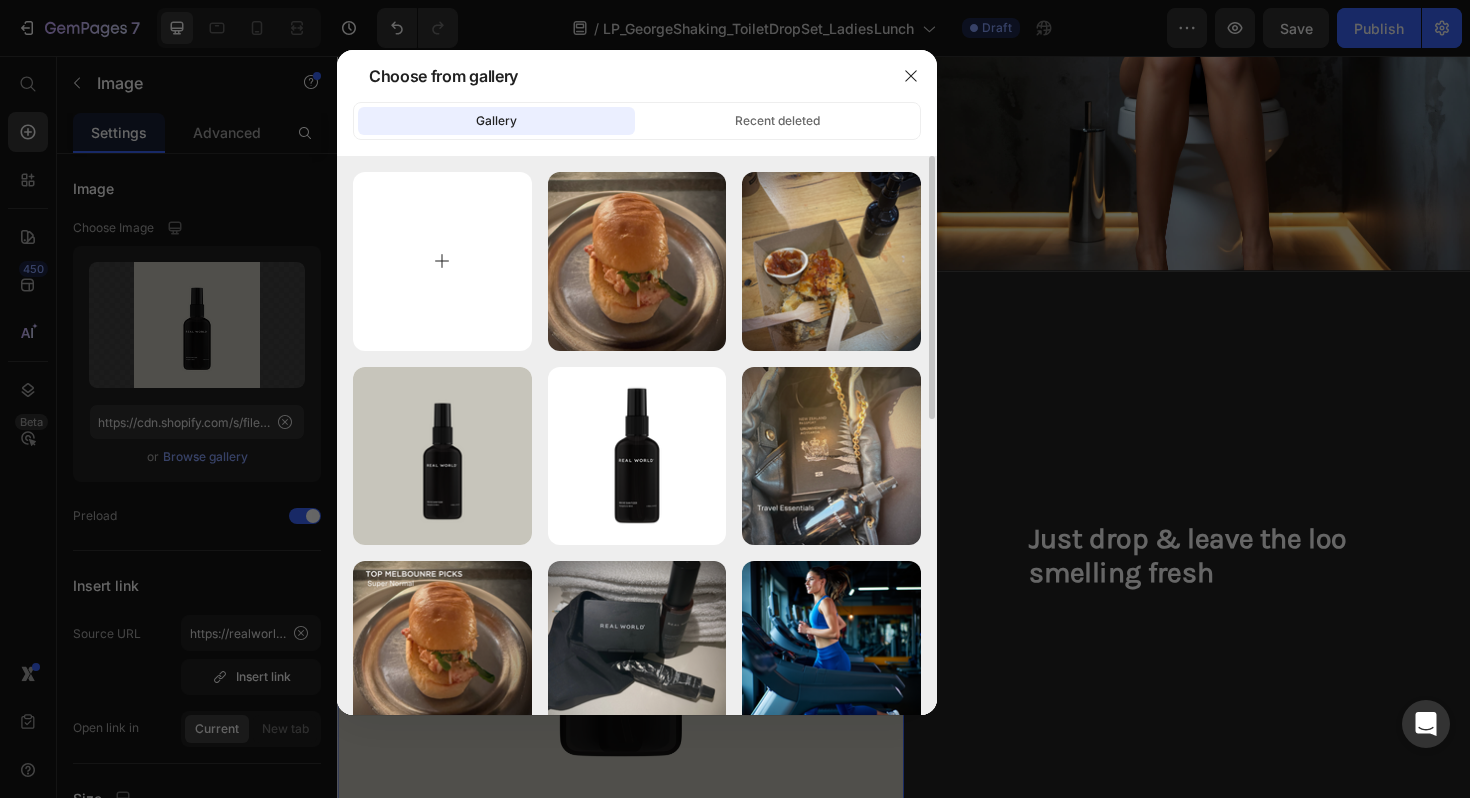 type on "C:\fakepath\Your paragraph text (5).png" 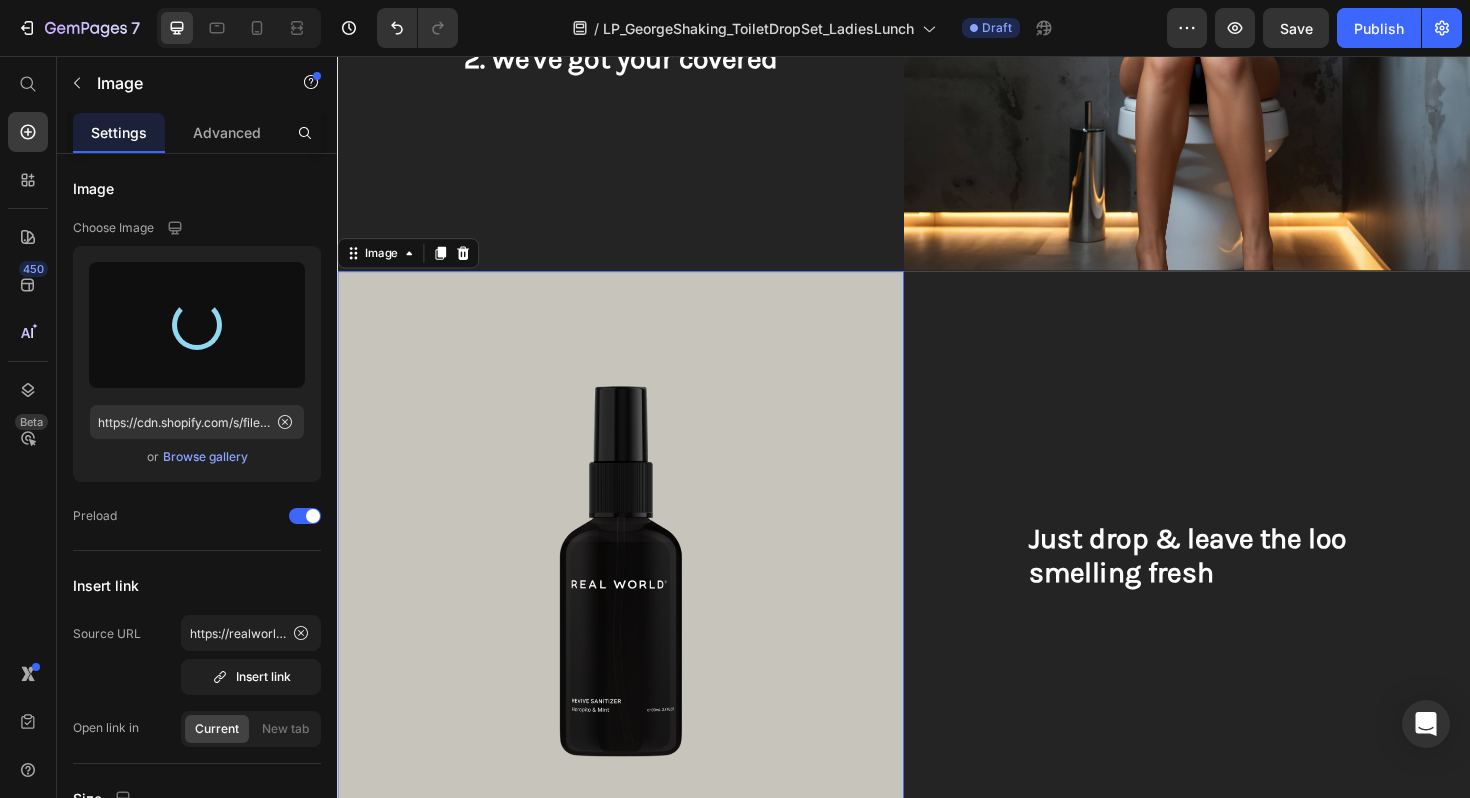 type on "https://cdn.shopify.com/s/files/1/0593/1506/0924/files/gempages_573891662921597774-fdd57902-d8c9-4b82-bea0-6ae1008e2e54.png" 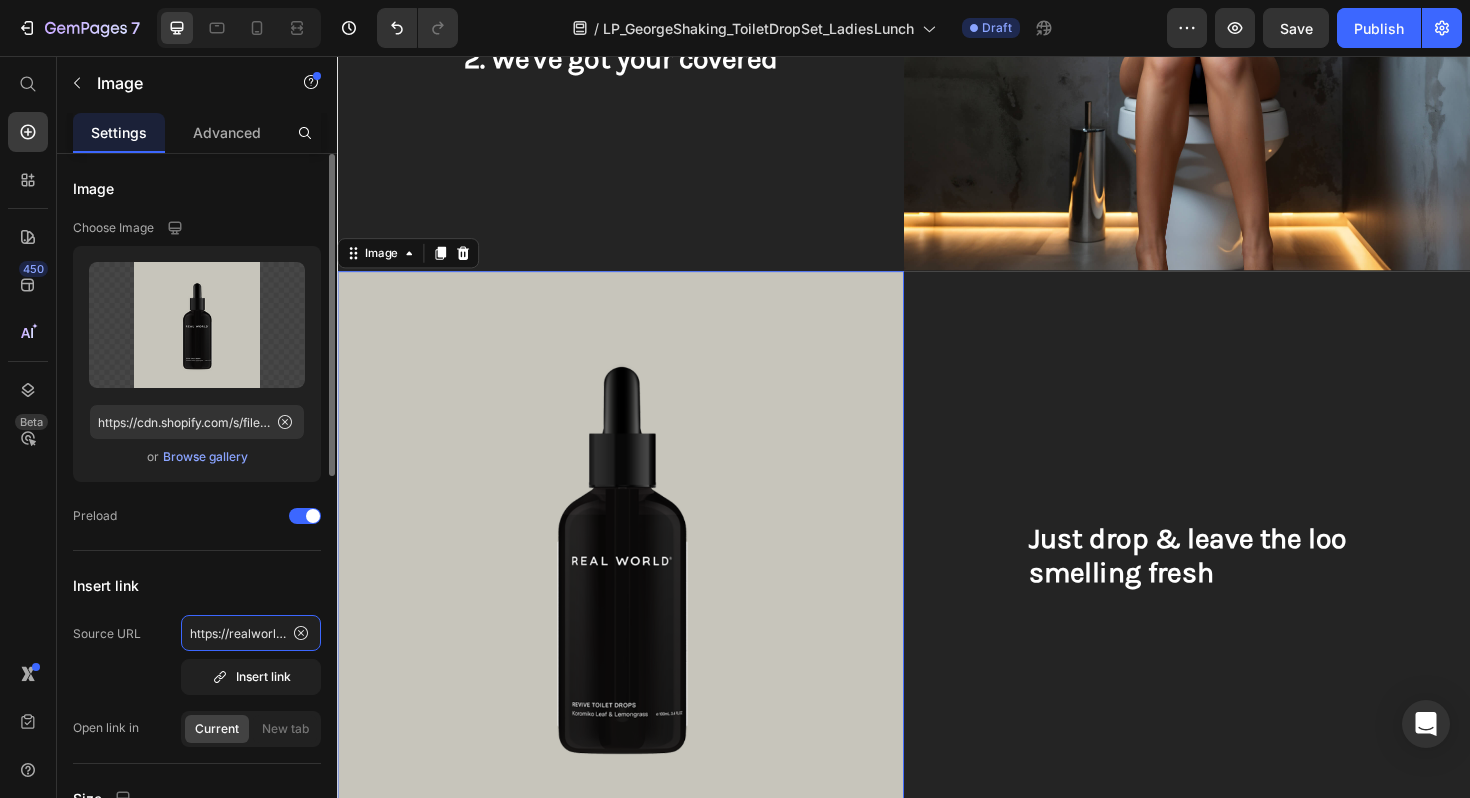 click on "https://realworldnz.com/products/horopito-mint-natural-hand-sanitiser" 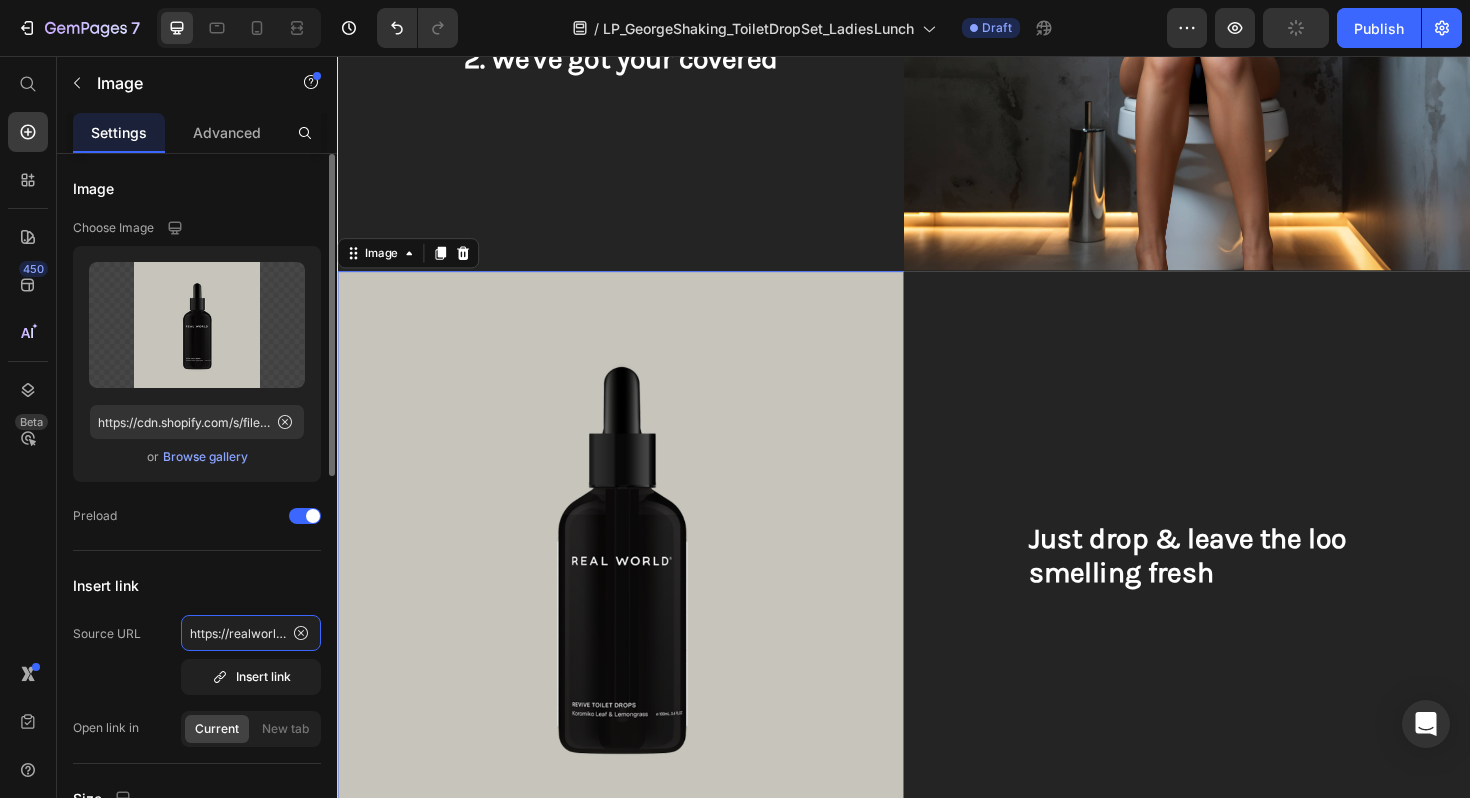 click on "https://realworldnz.com/products/horopito-mint-natural-hand-sanitiser" 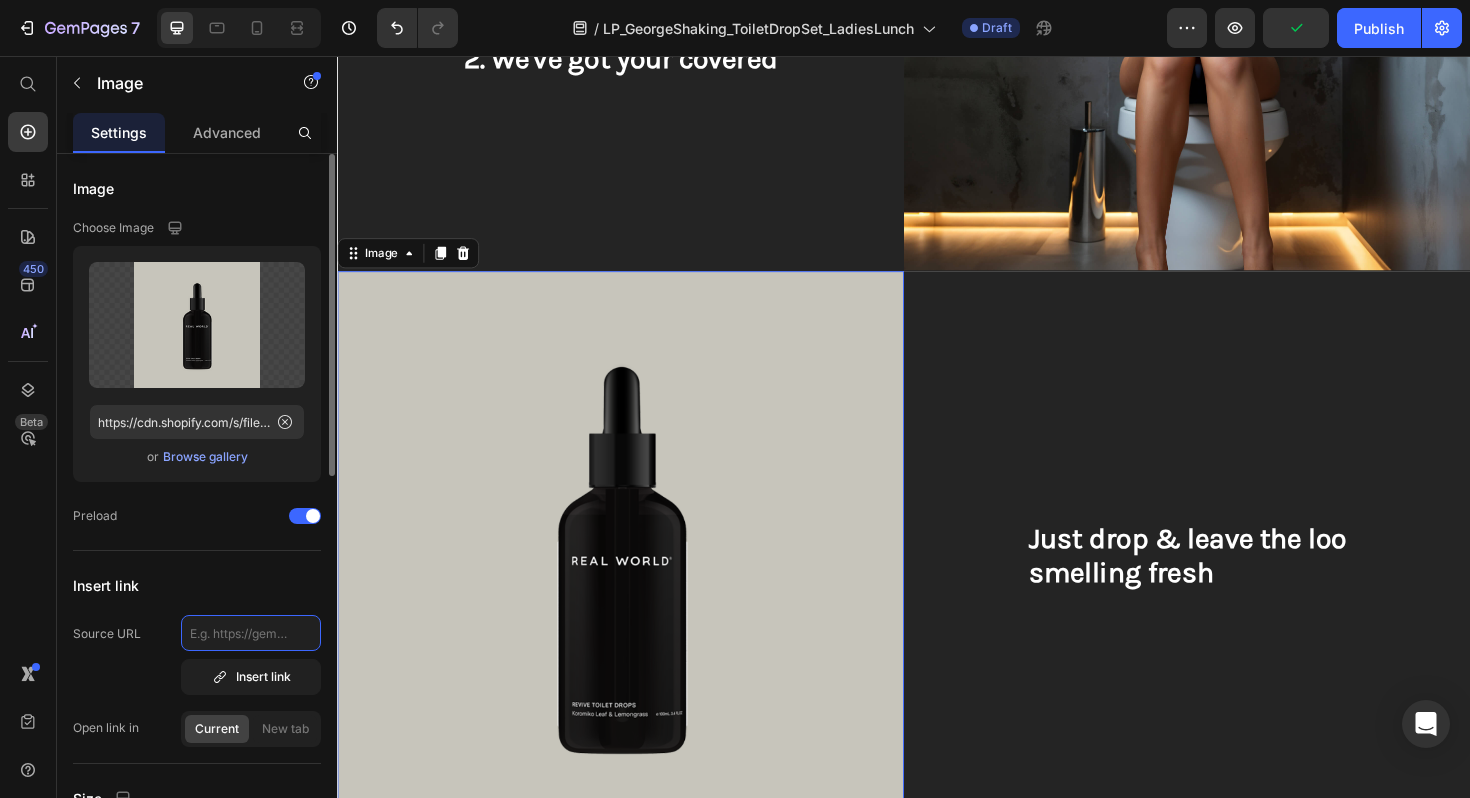 paste on "https://realworldnz.com/products/toilet-drop-set-1?variant=44708937728188" 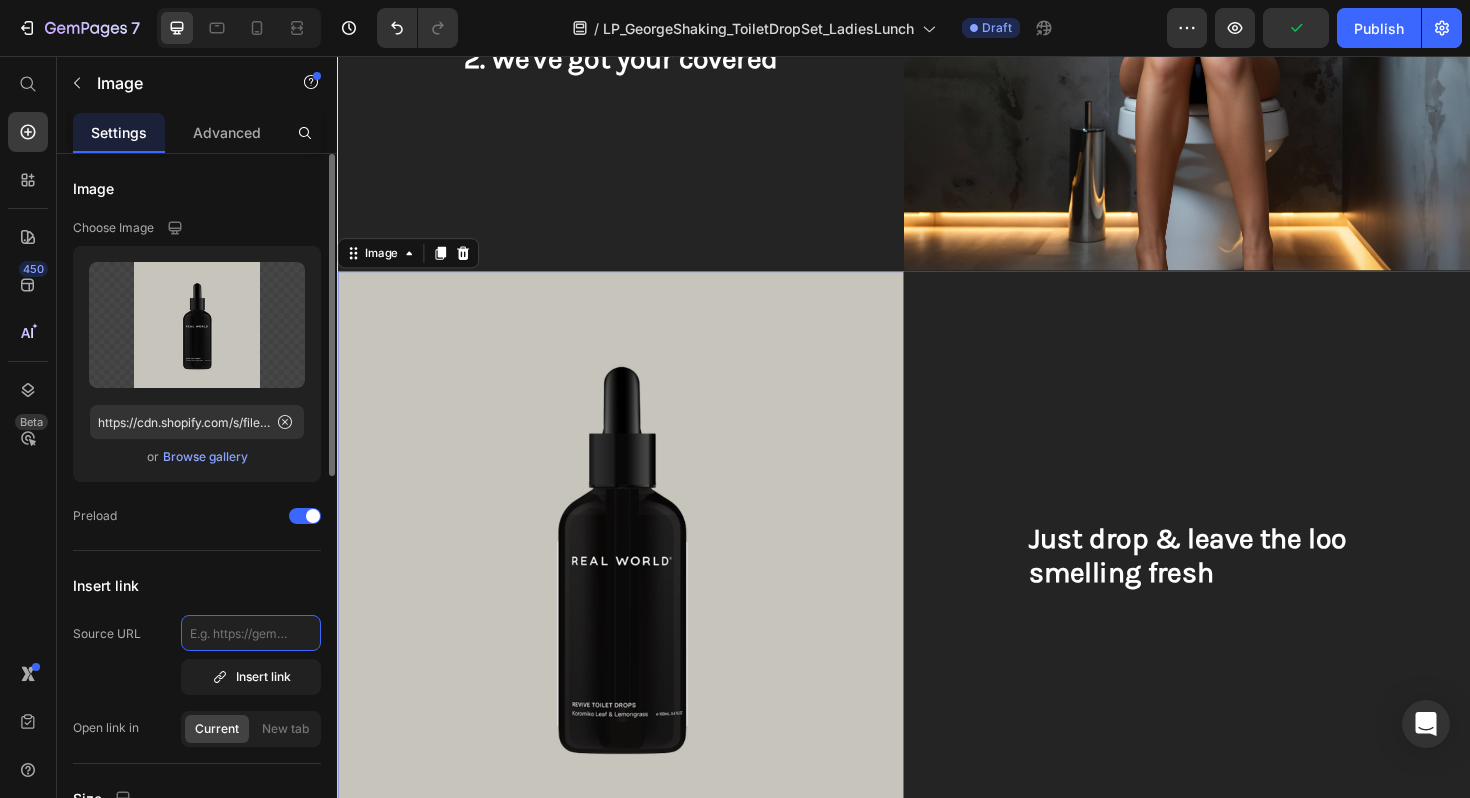 type on "https://realworldnz.com/products/toilet-drop-set-1?variant=44708937728188" 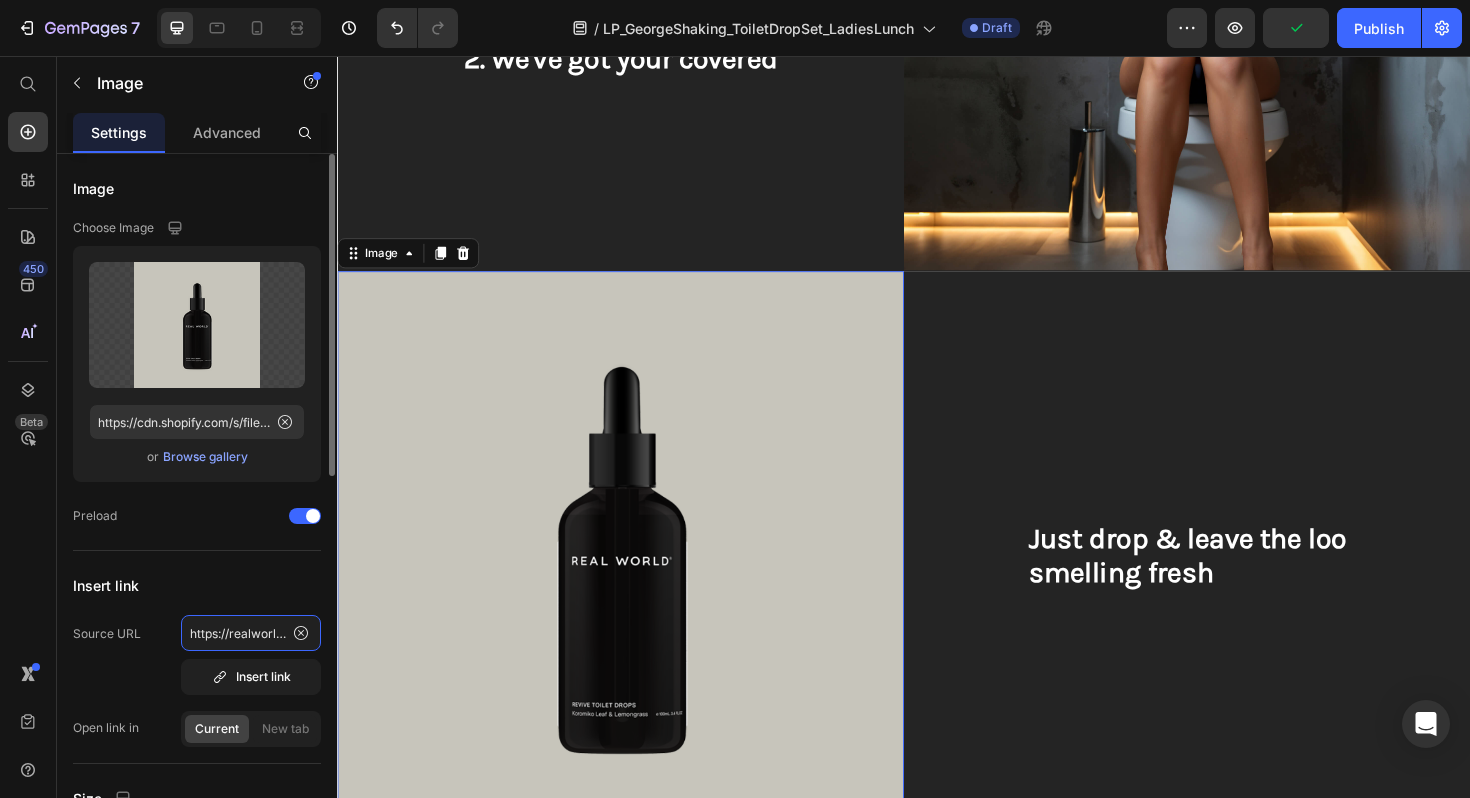 scroll, scrollTop: 0, scrollLeft: 341, axis: horizontal 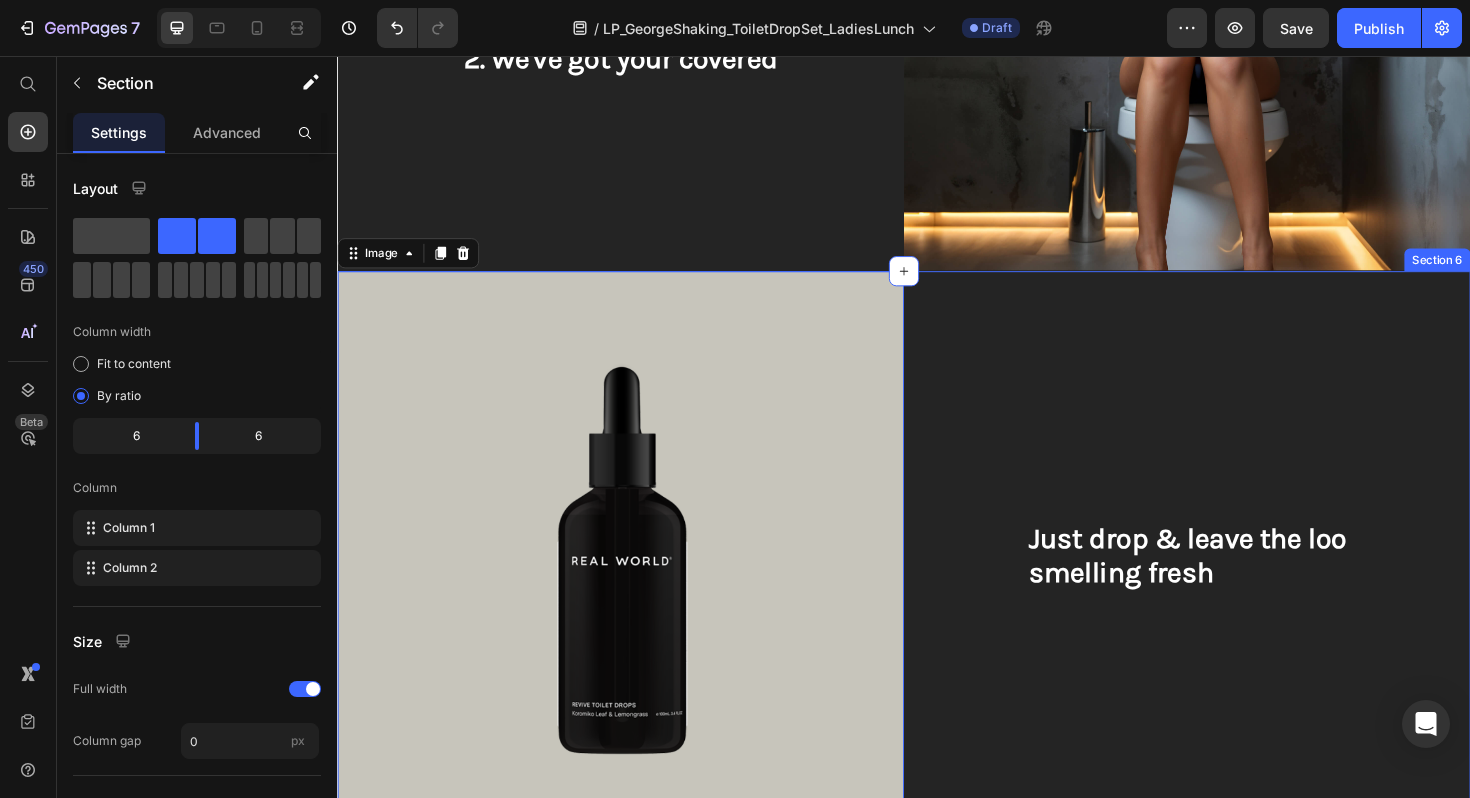 click on "⁠⁠⁠⁠⁠⁠⁠ Just drop & leave the loo smelling fresh Heading" at bounding box center [1237, 584] 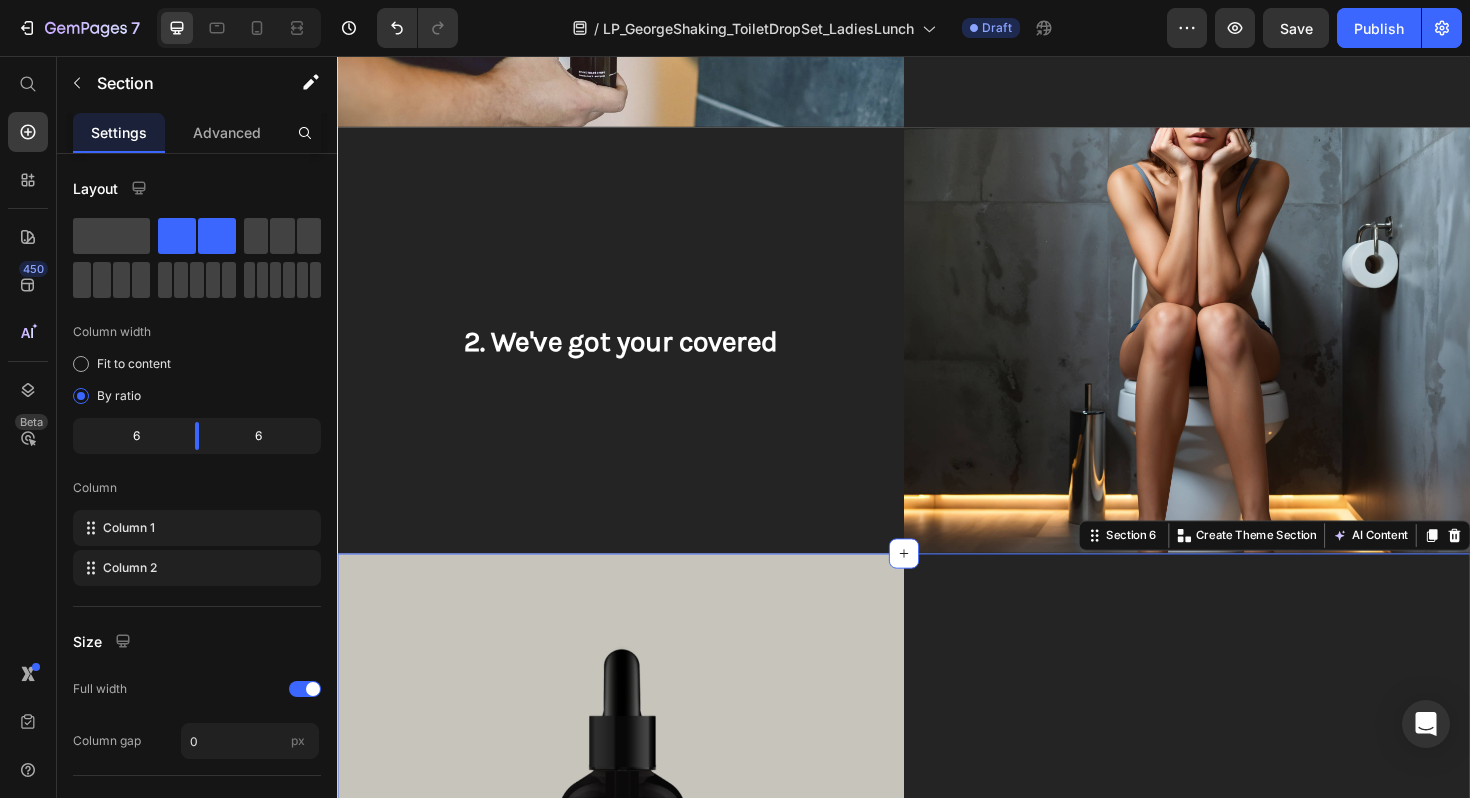 scroll, scrollTop: 2102, scrollLeft: 0, axis: vertical 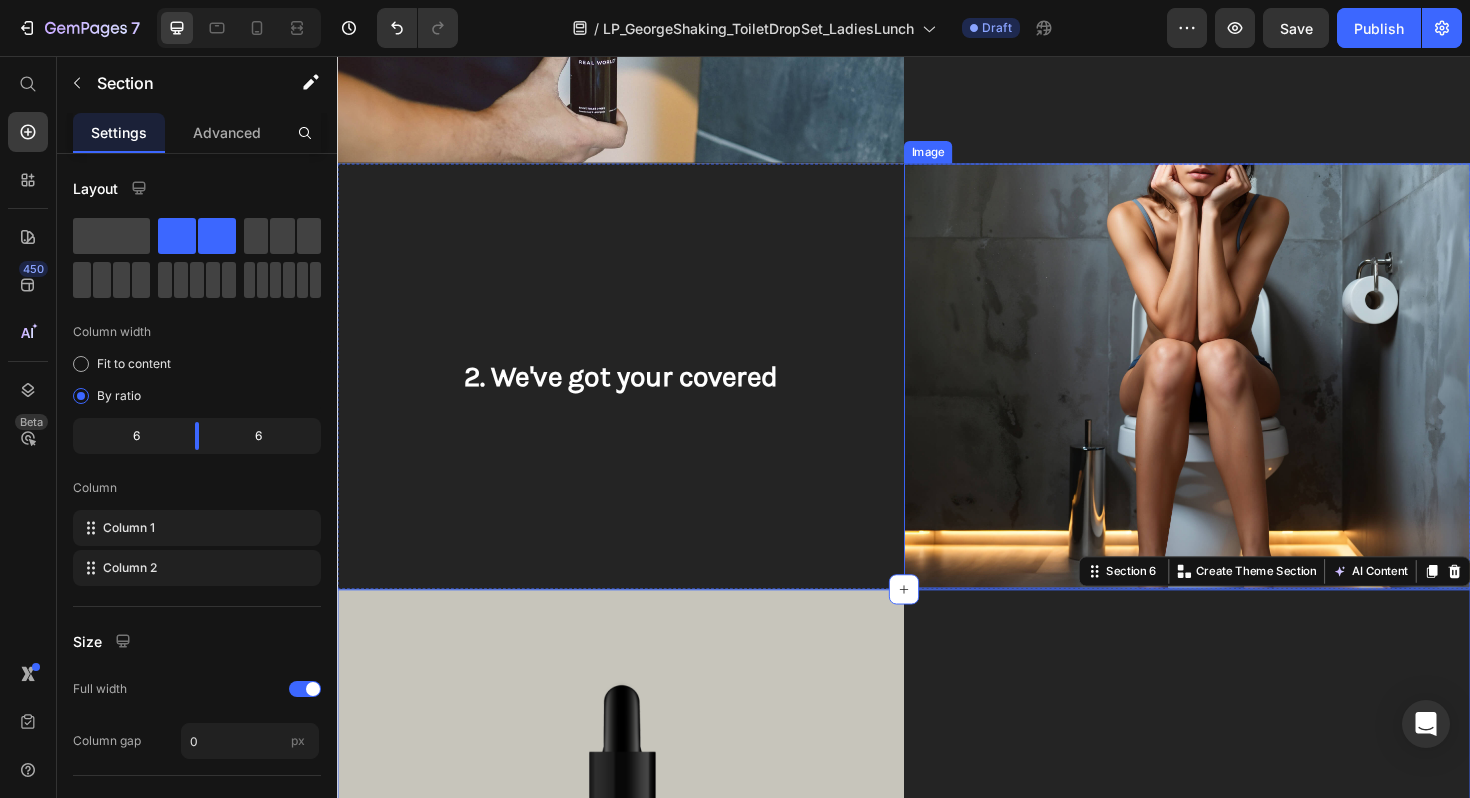 click at bounding box center [1237, 395] 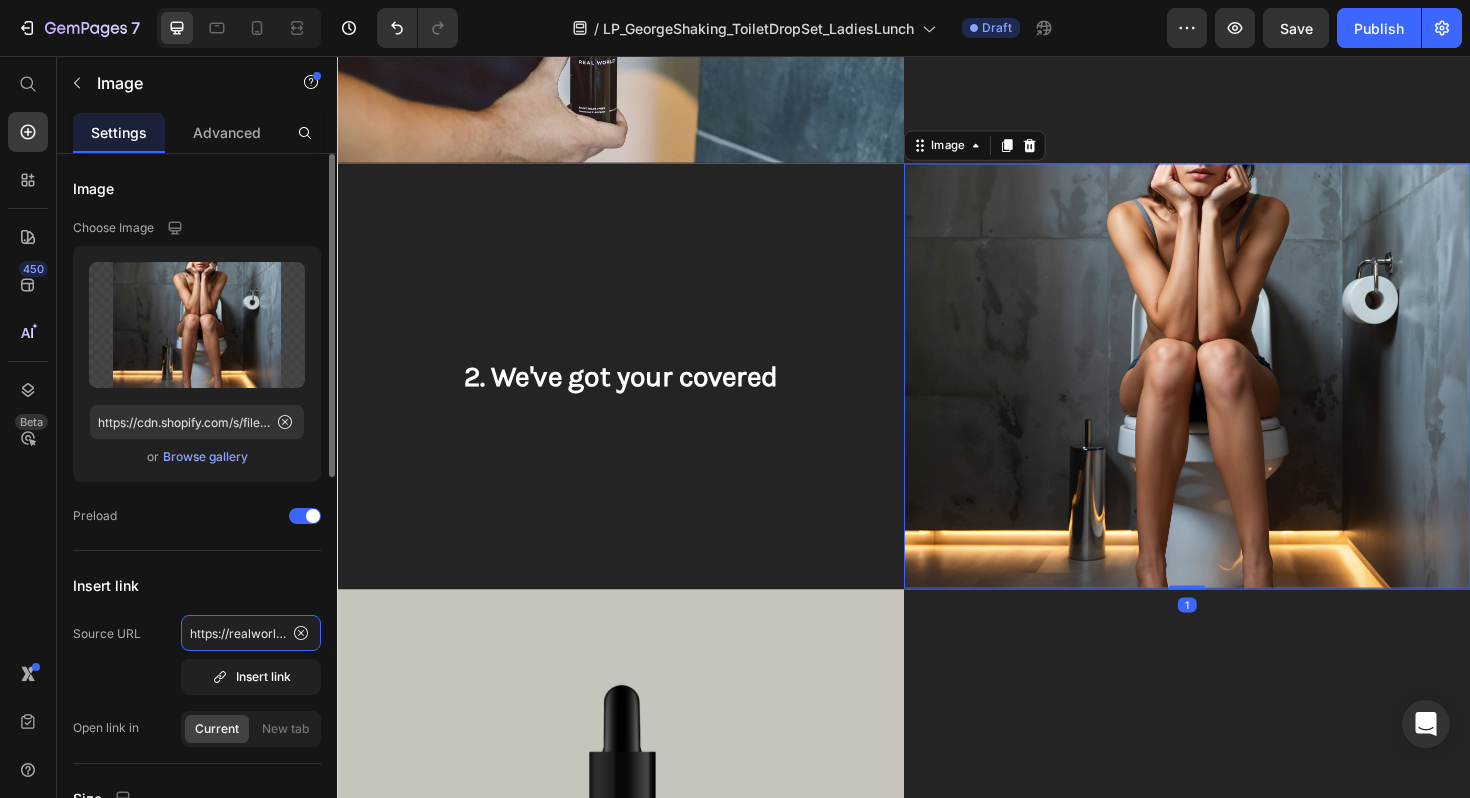click on "https://realworldnz.com/products/horopito-mint-natural-hand-sanitiser" 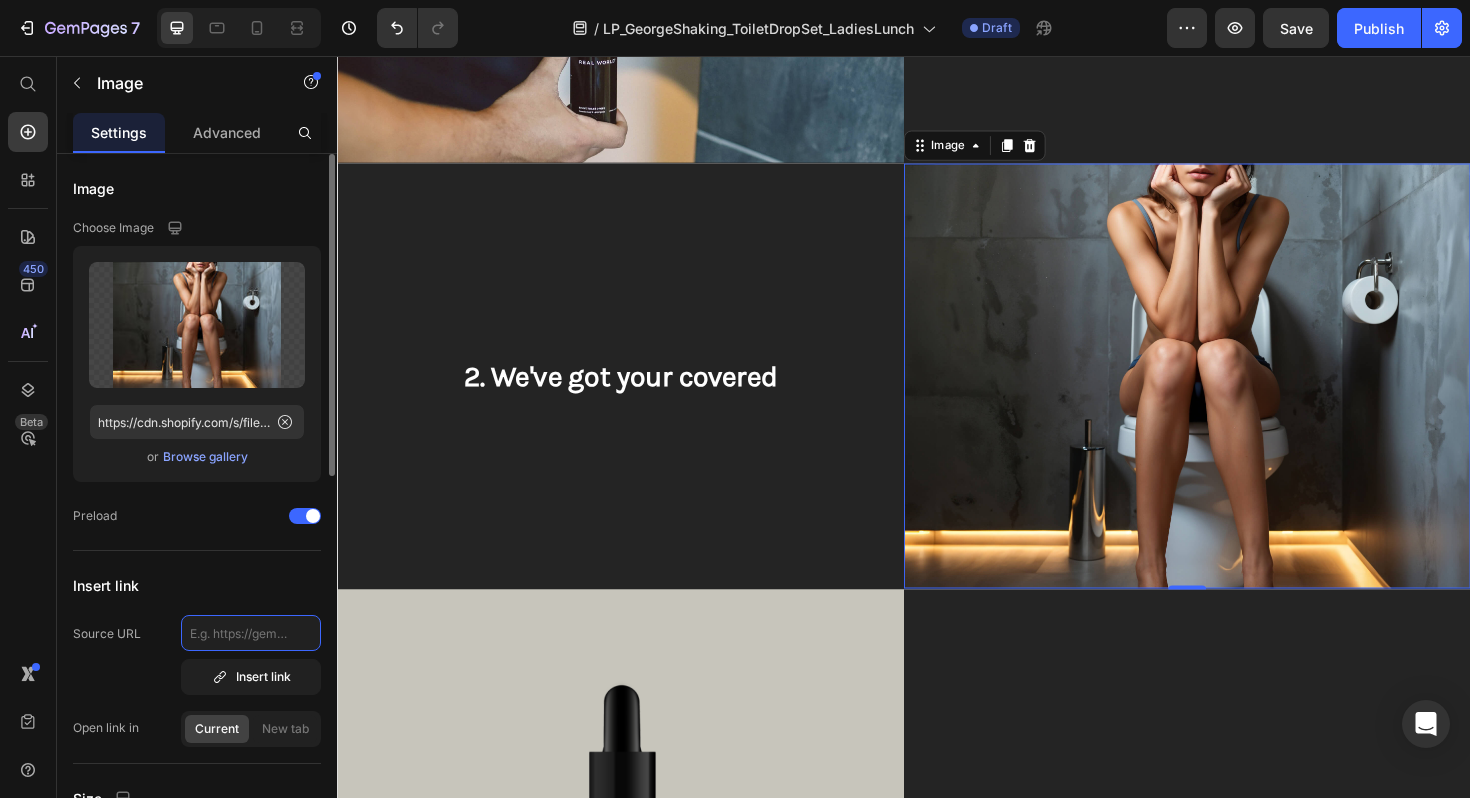 type on "https://realworldnz.com/products/toilet-drop-set-1?variant=44708937728188" 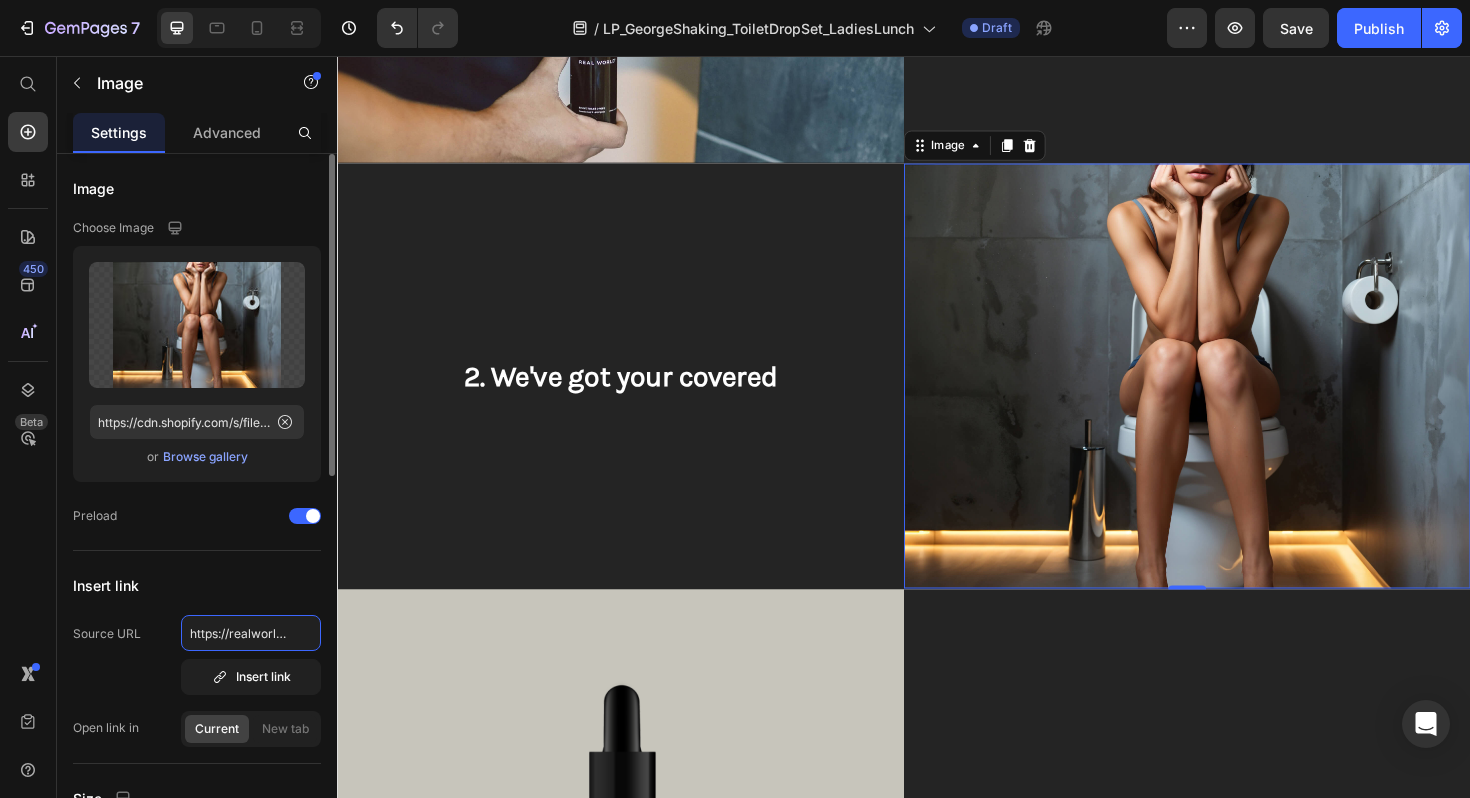 scroll, scrollTop: 0, scrollLeft: 341, axis: horizontal 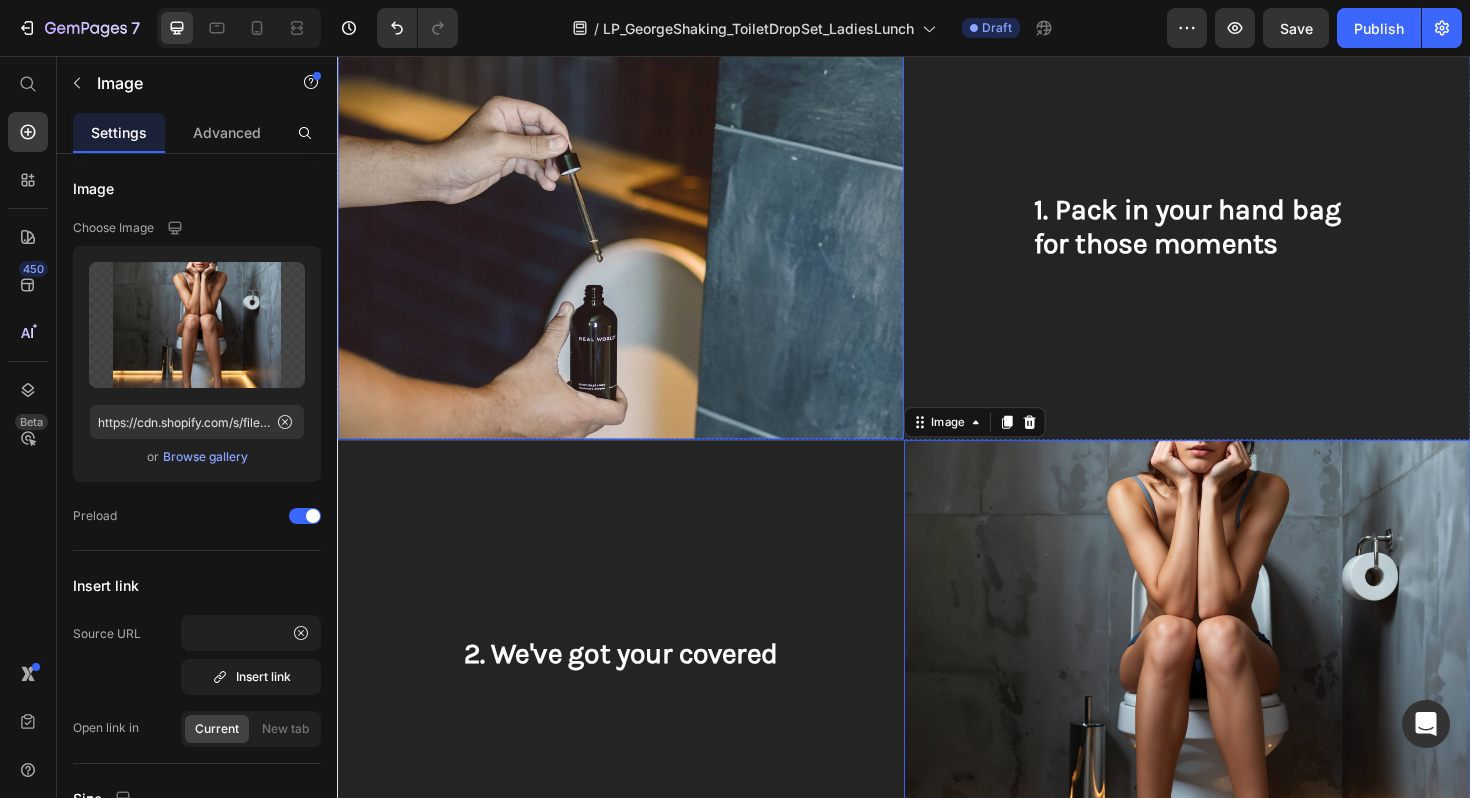 click at bounding box center (637, 237) 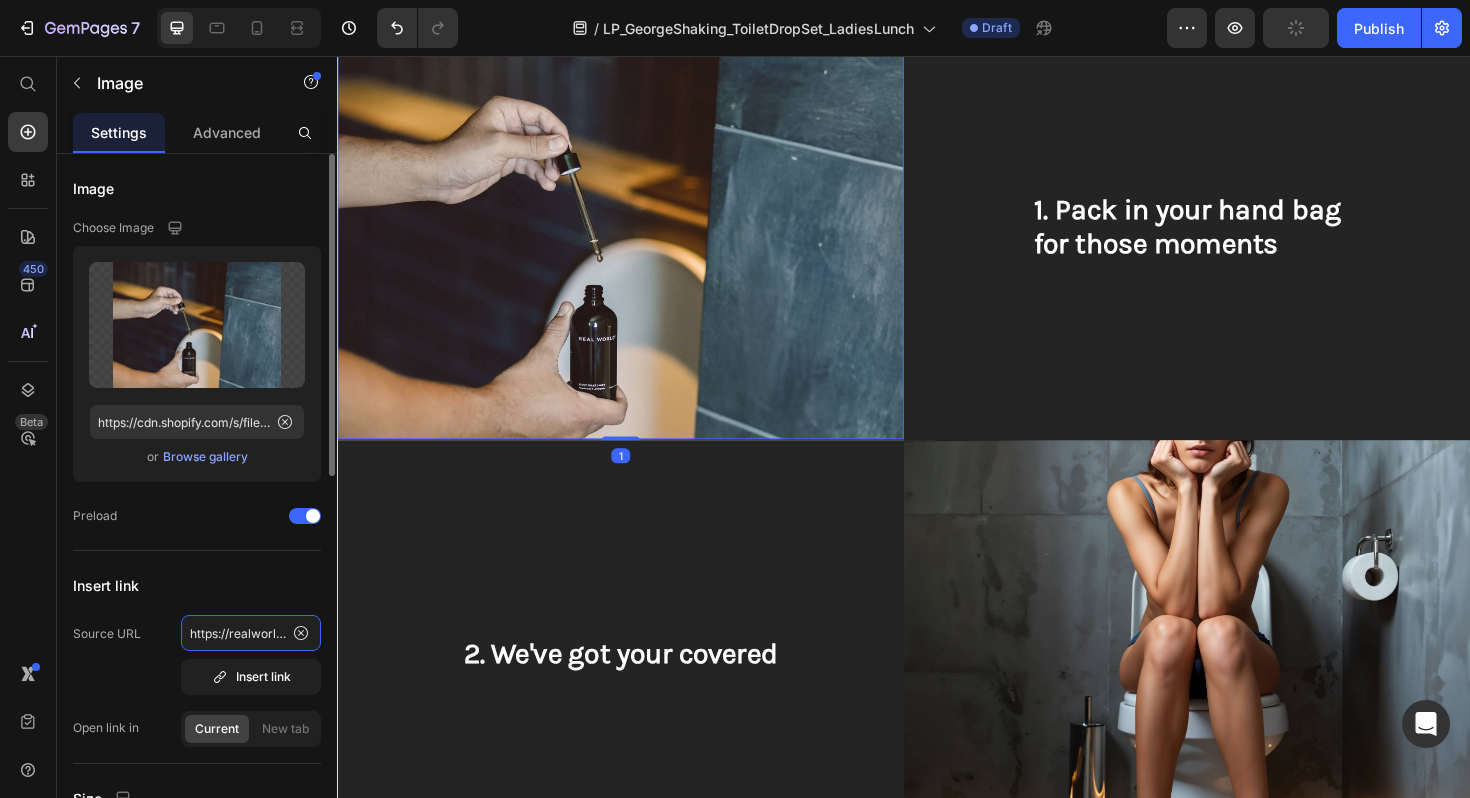 click on "https://realworldnz.com/products/horopito-mint-natural-hand-sanitiser" 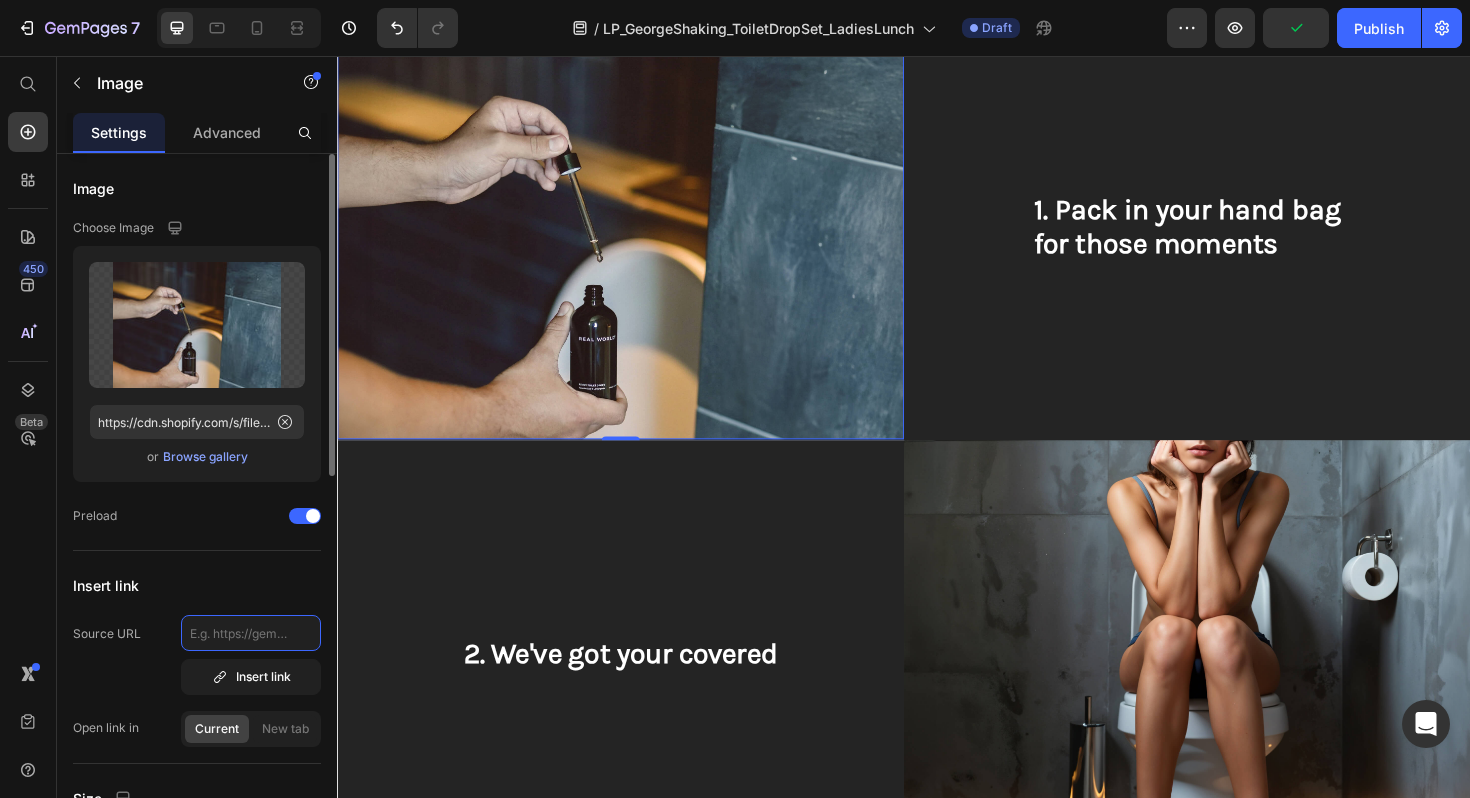 paste on "https://realworldnz.com/products/toilet-drop-set-1?variant=44708937728188" 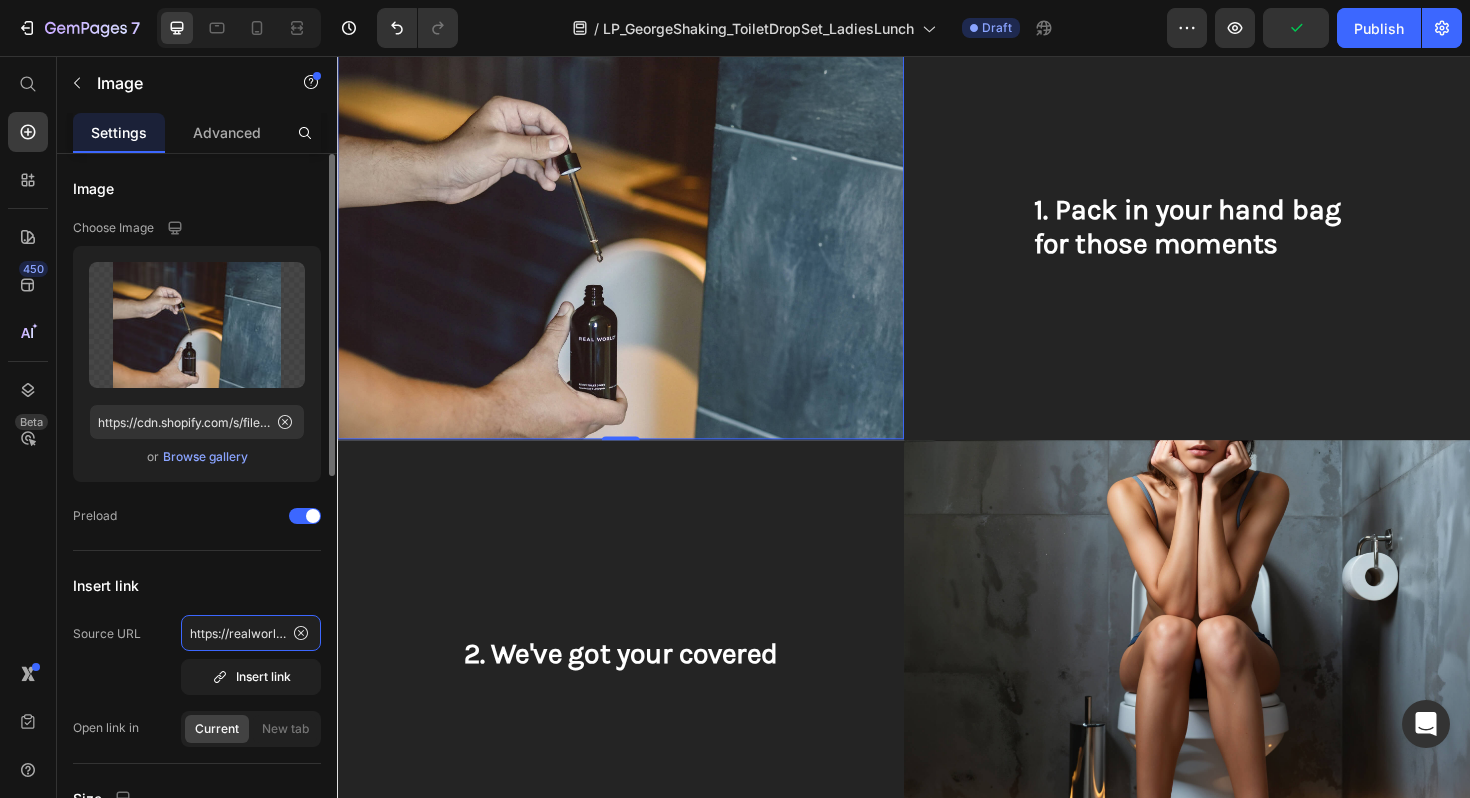 scroll, scrollTop: 0, scrollLeft: 341, axis: horizontal 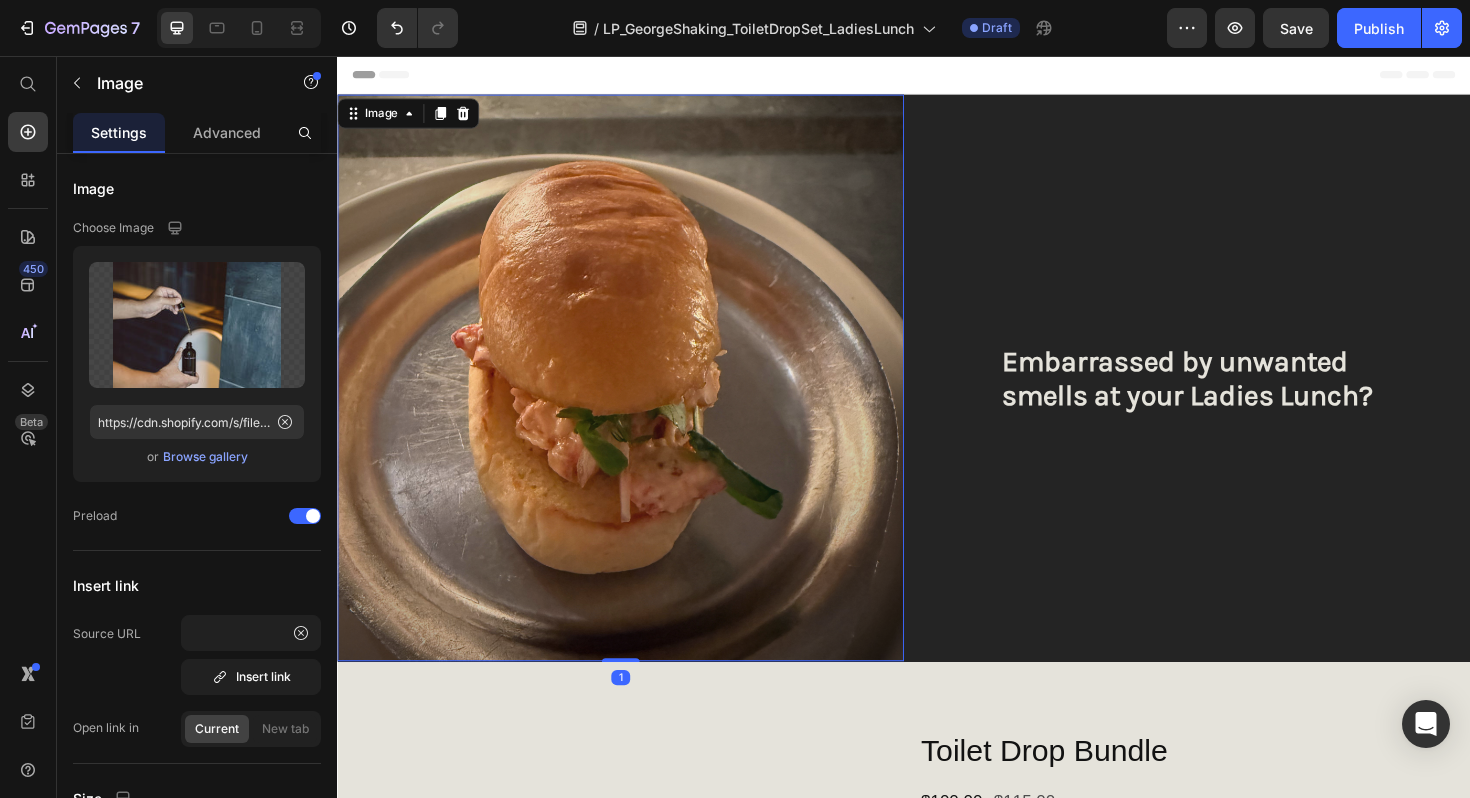 click at bounding box center [637, 397] 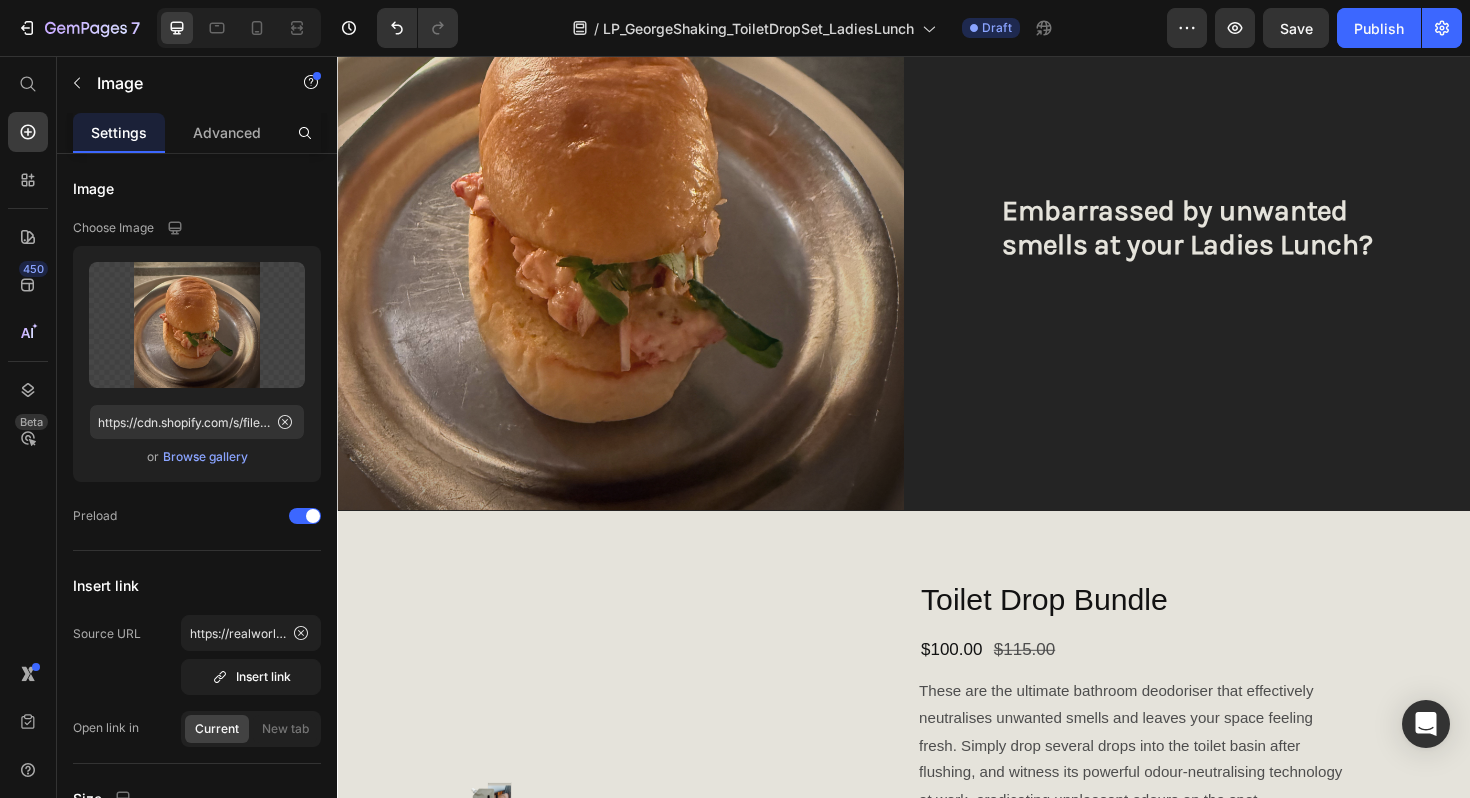 scroll, scrollTop: 0, scrollLeft: 0, axis: both 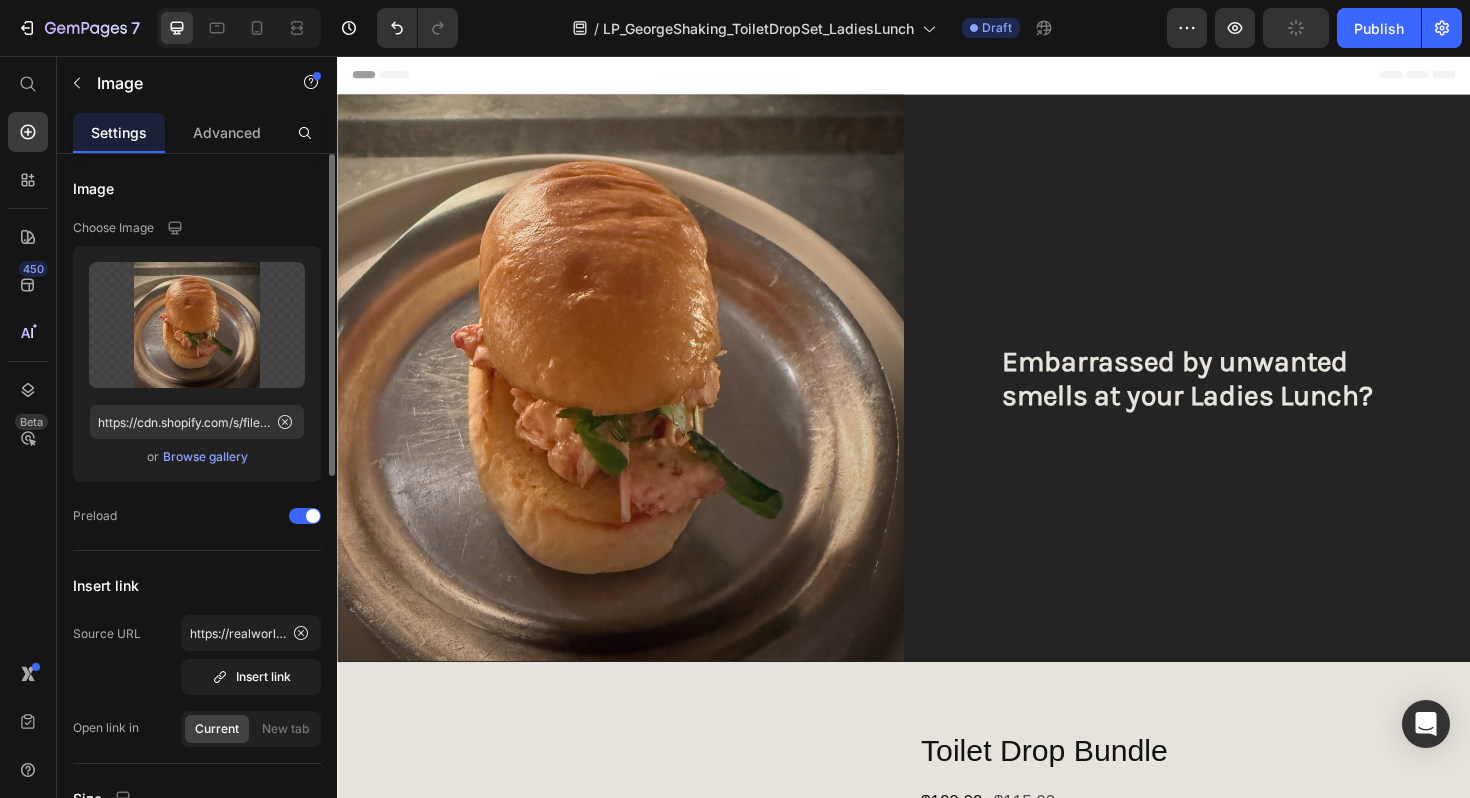 click on "Browse gallery" at bounding box center (205, 457) 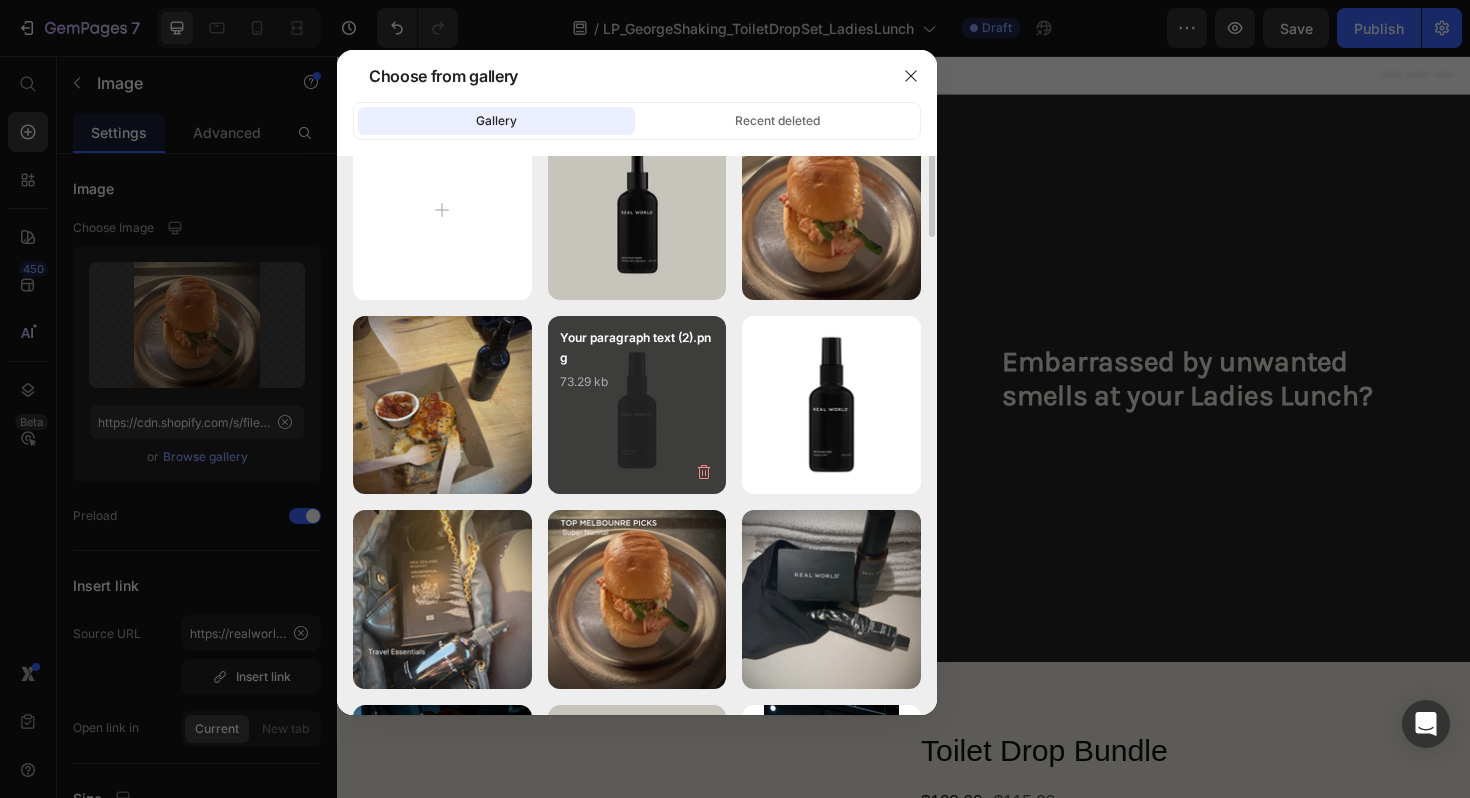 scroll, scrollTop: 0, scrollLeft: 0, axis: both 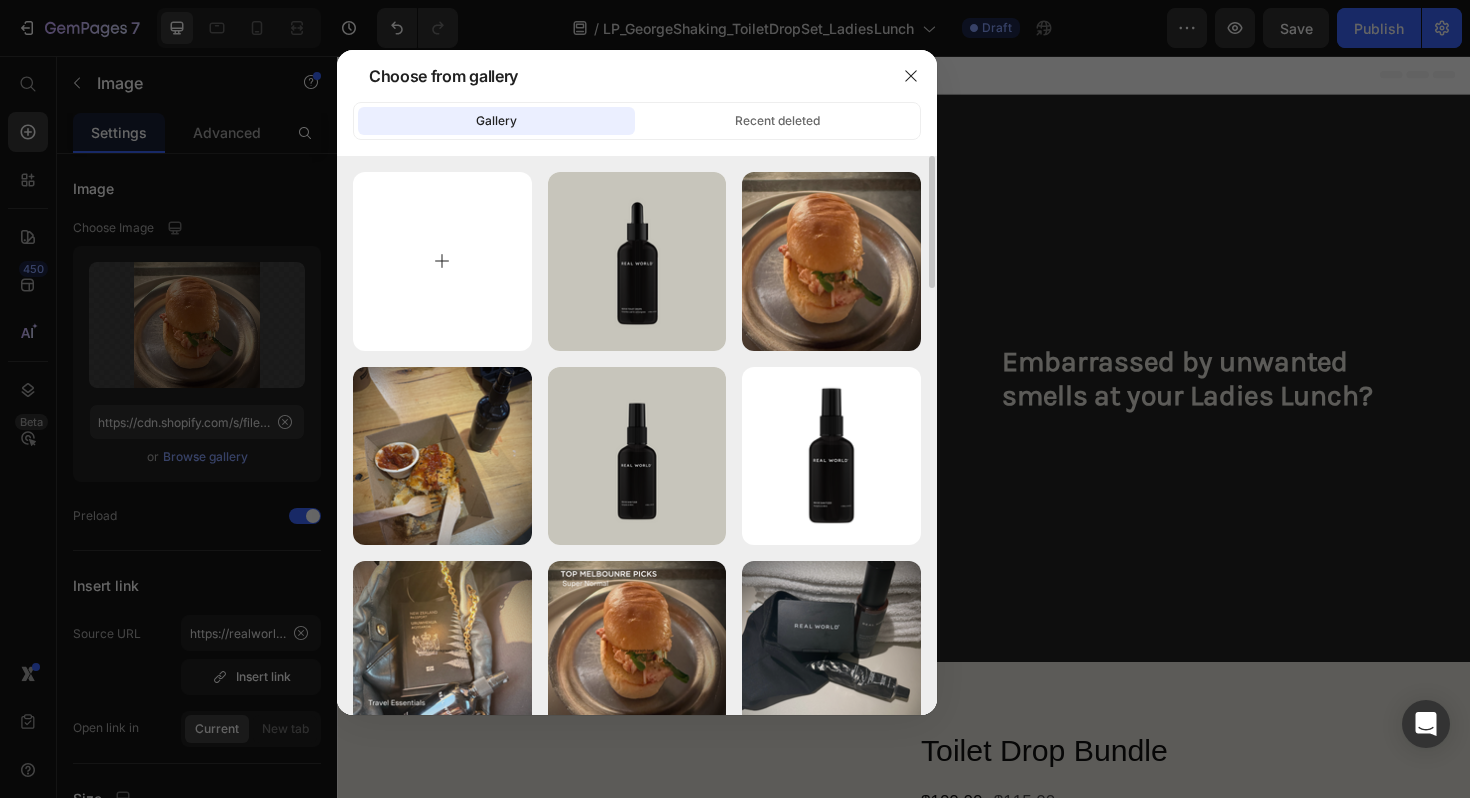 click at bounding box center [442, 261] 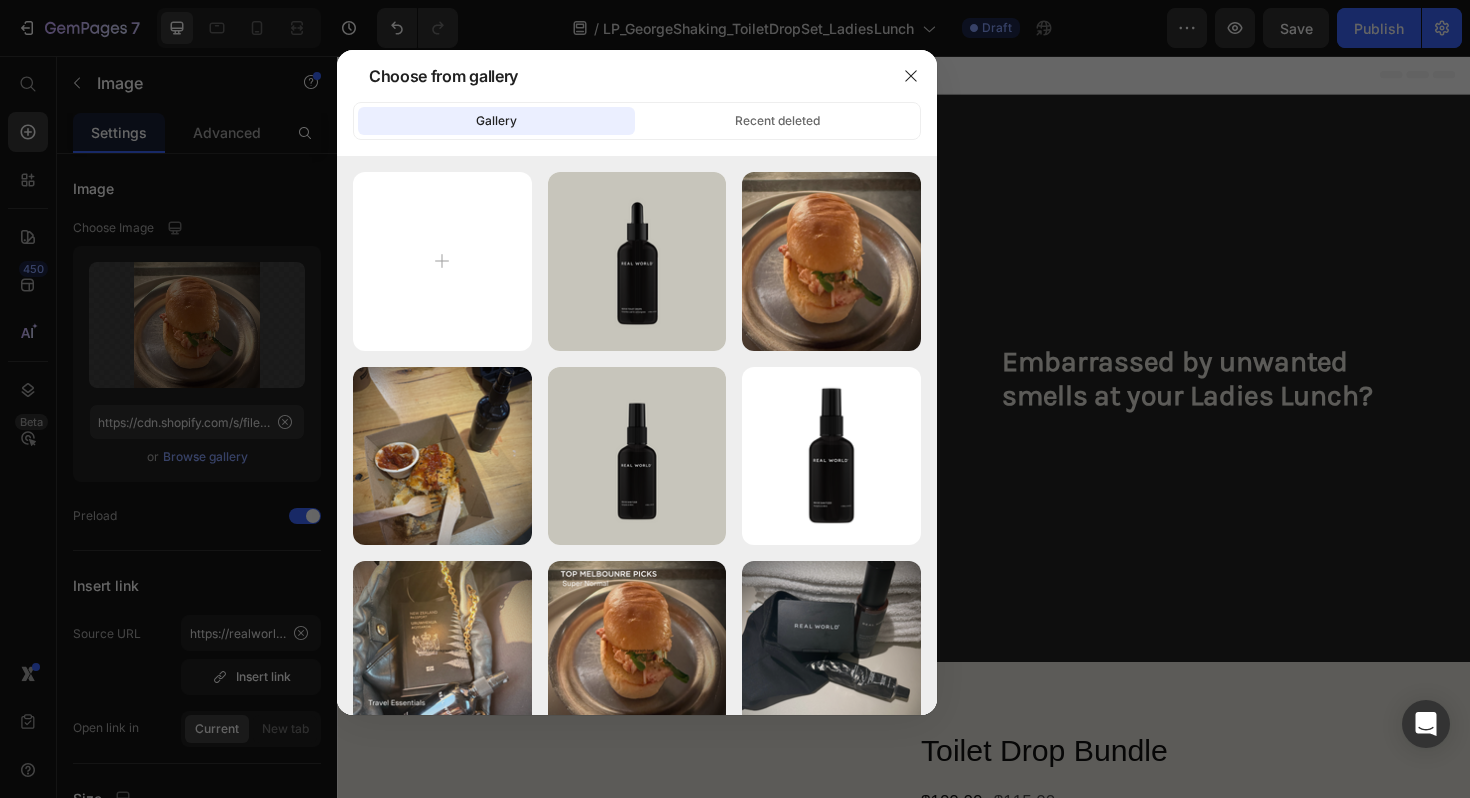 type on "C:\fakepath\HRP-4983.jpg" 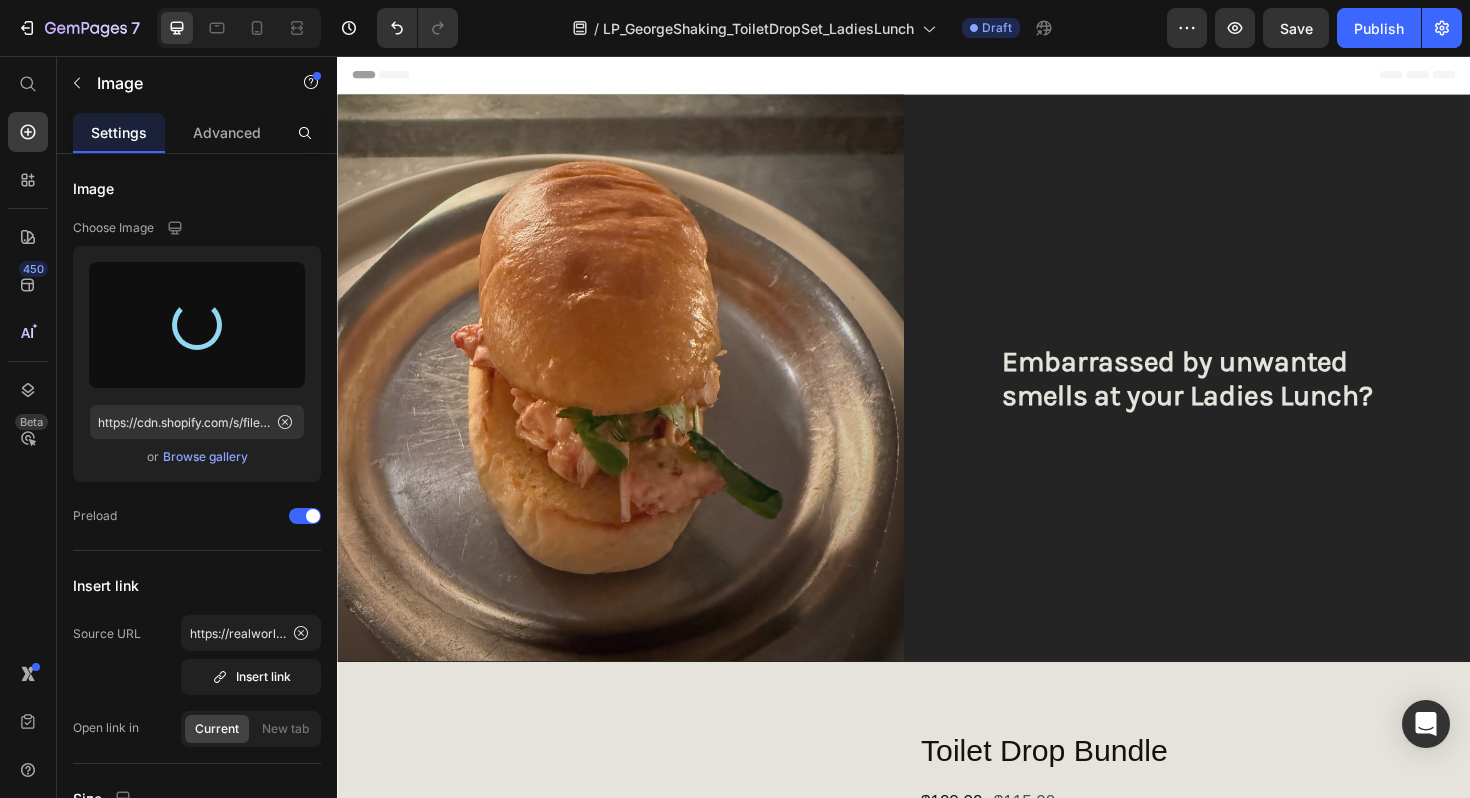 type on "https://cdn.shopify.com/s/files/1/0593/1506/0924/files/gempages_573891662921597774-29e0a9b0-3046-44dc-bccf-8934c1eb1d24.jpg" 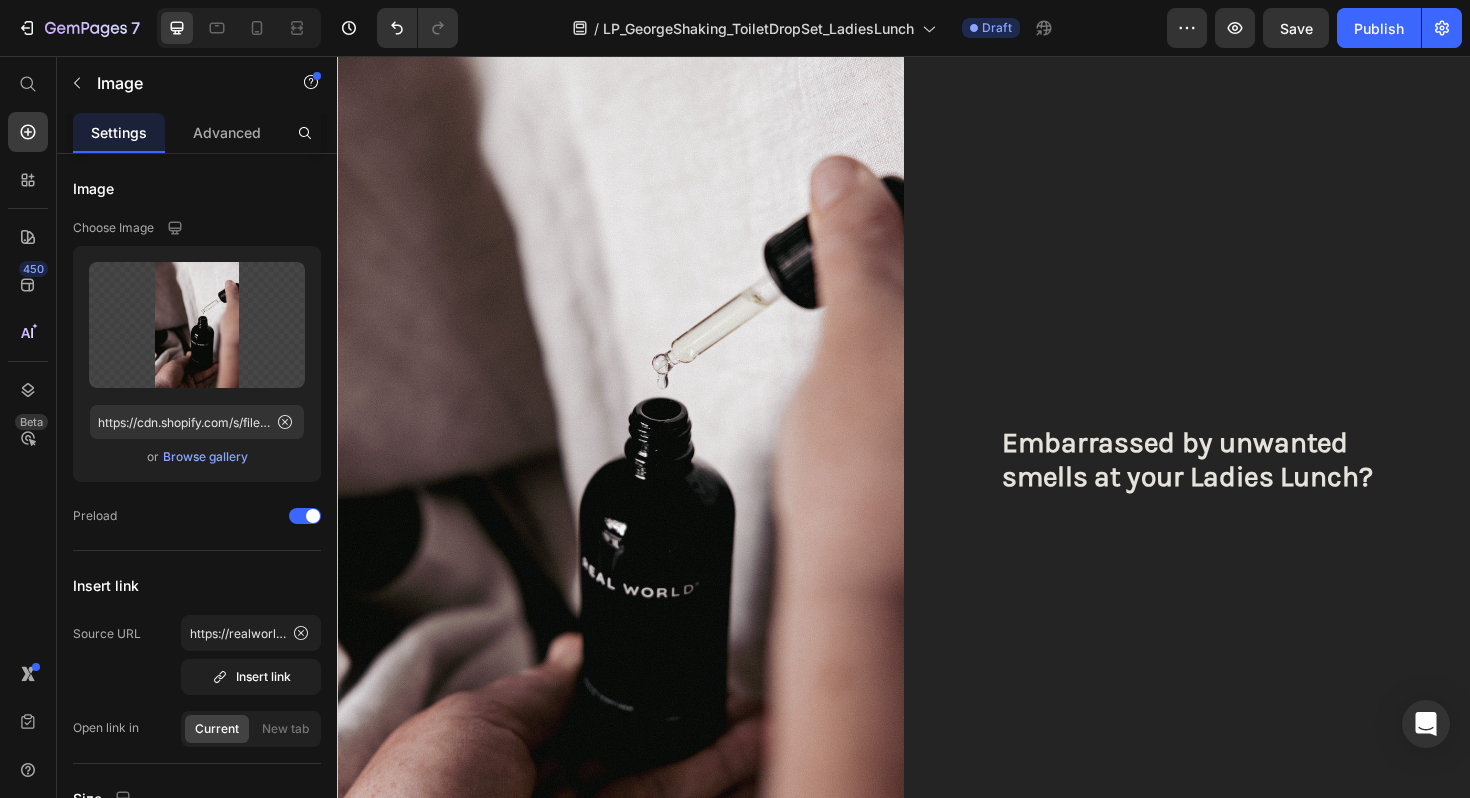 scroll, scrollTop: 0, scrollLeft: 0, axis: both 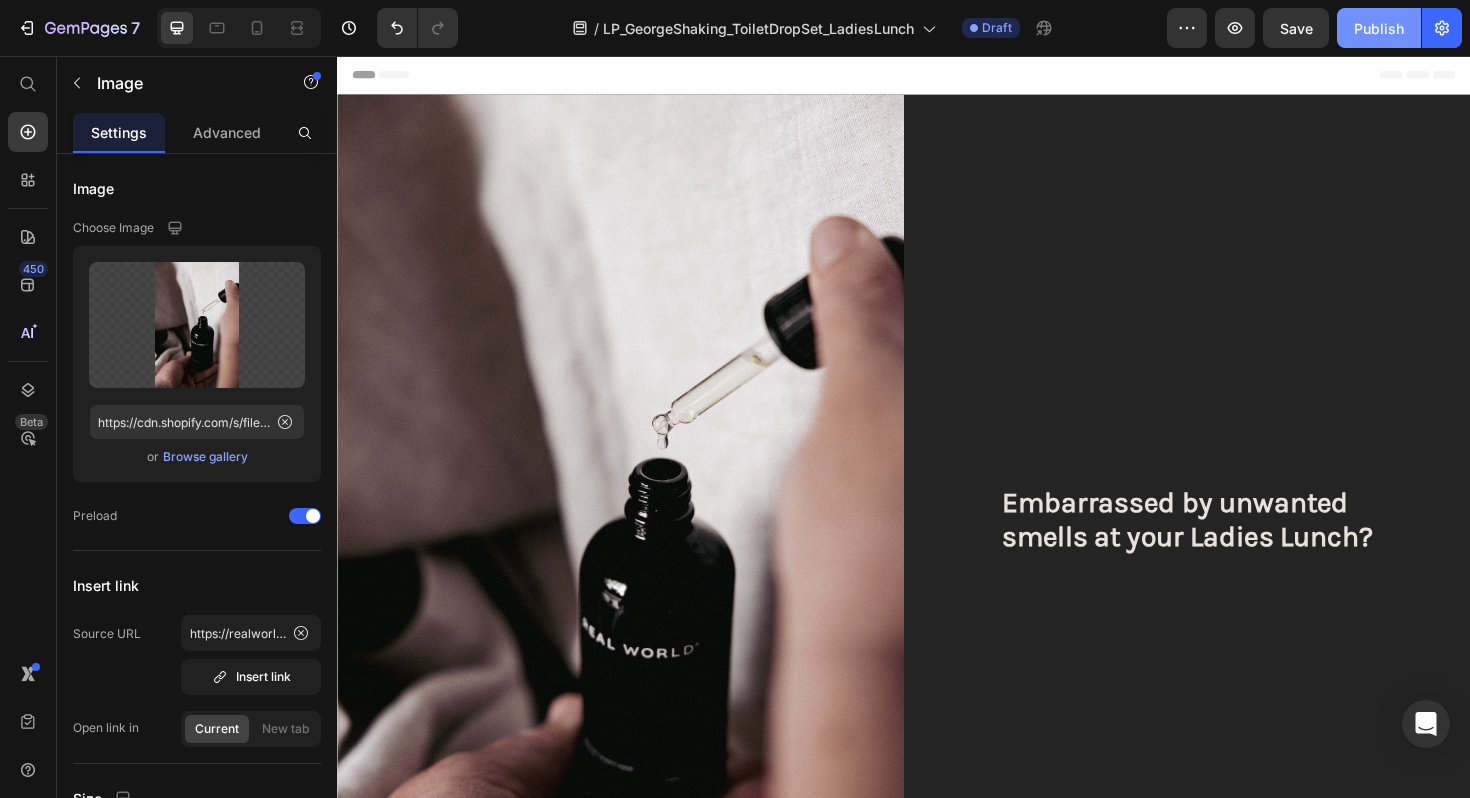 click on "Publish" at bounding box center [1379, 28] 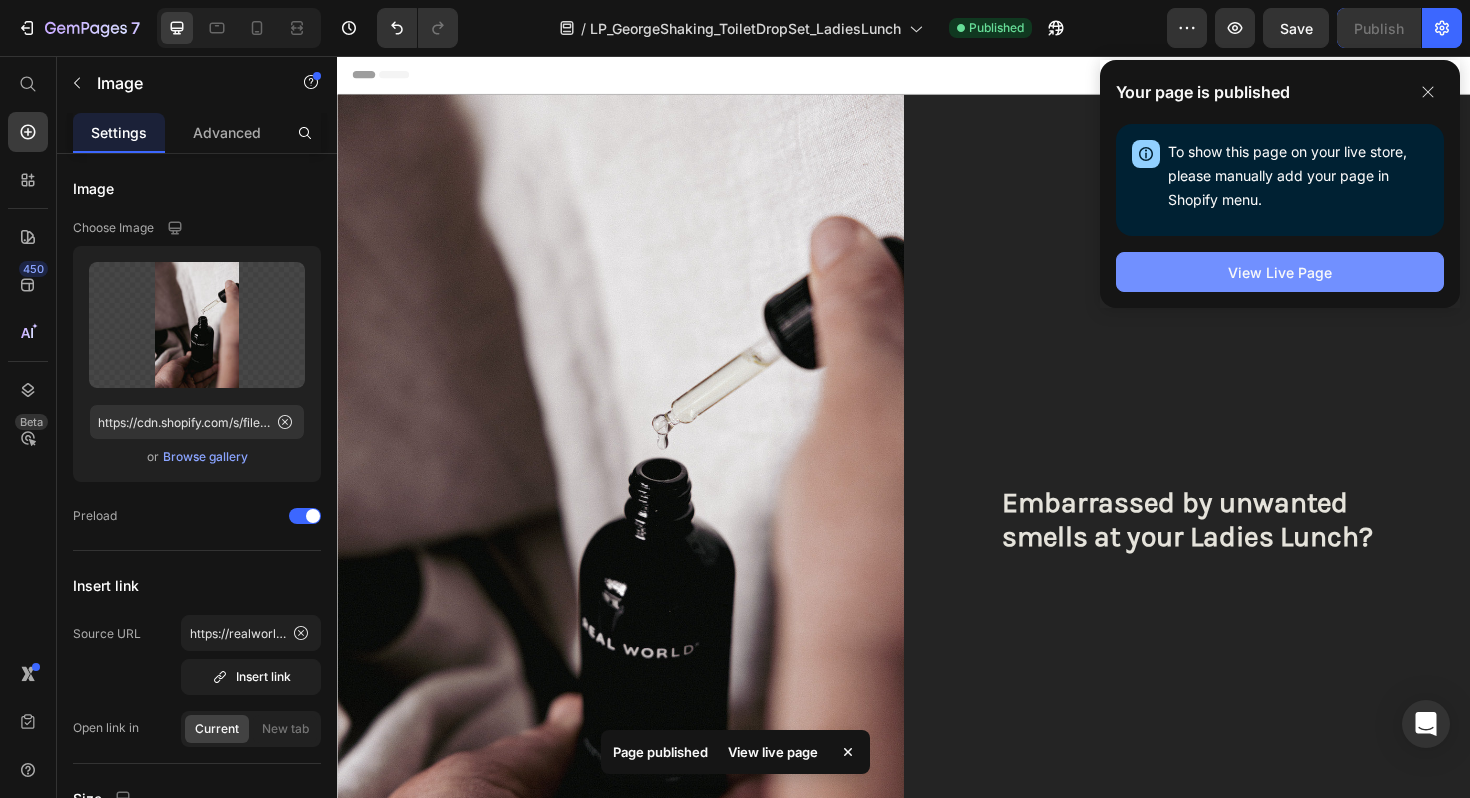 click on "View Live Page" at bounding box center [1280, 272] 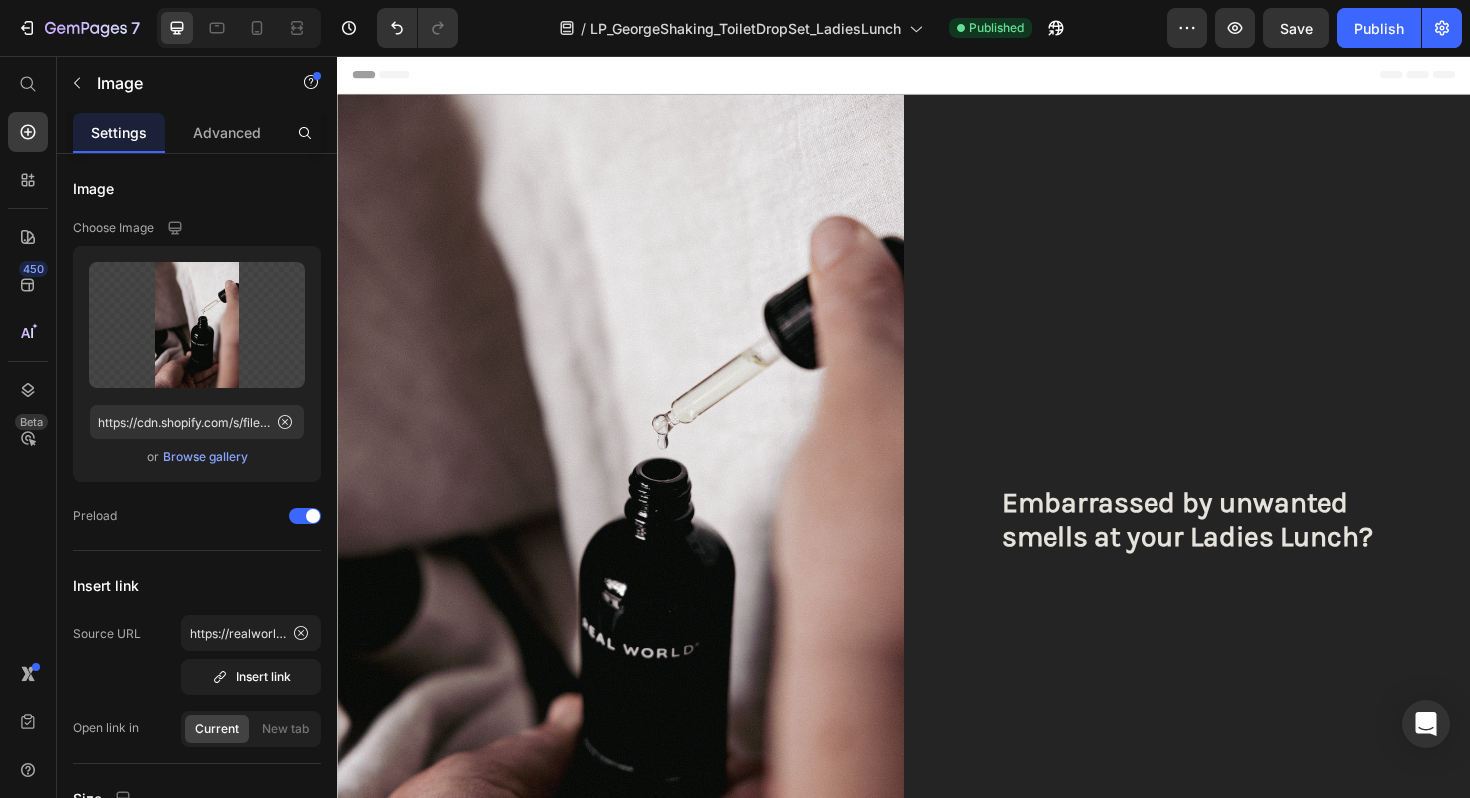 click at bounding box center [637, 546] 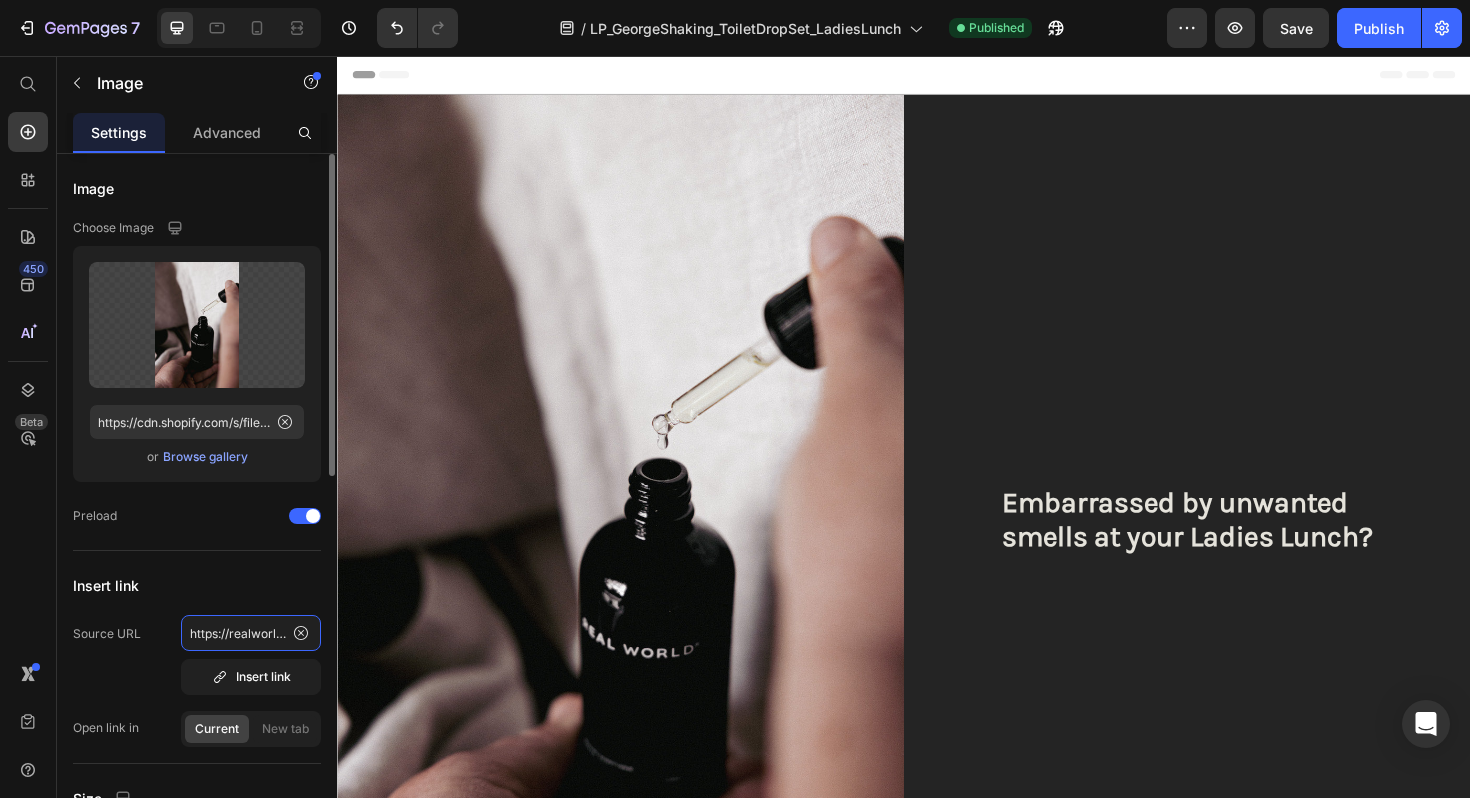 click on "https://realworldnz.com/collections/curated-bundles/products/adventurer-travel-set" 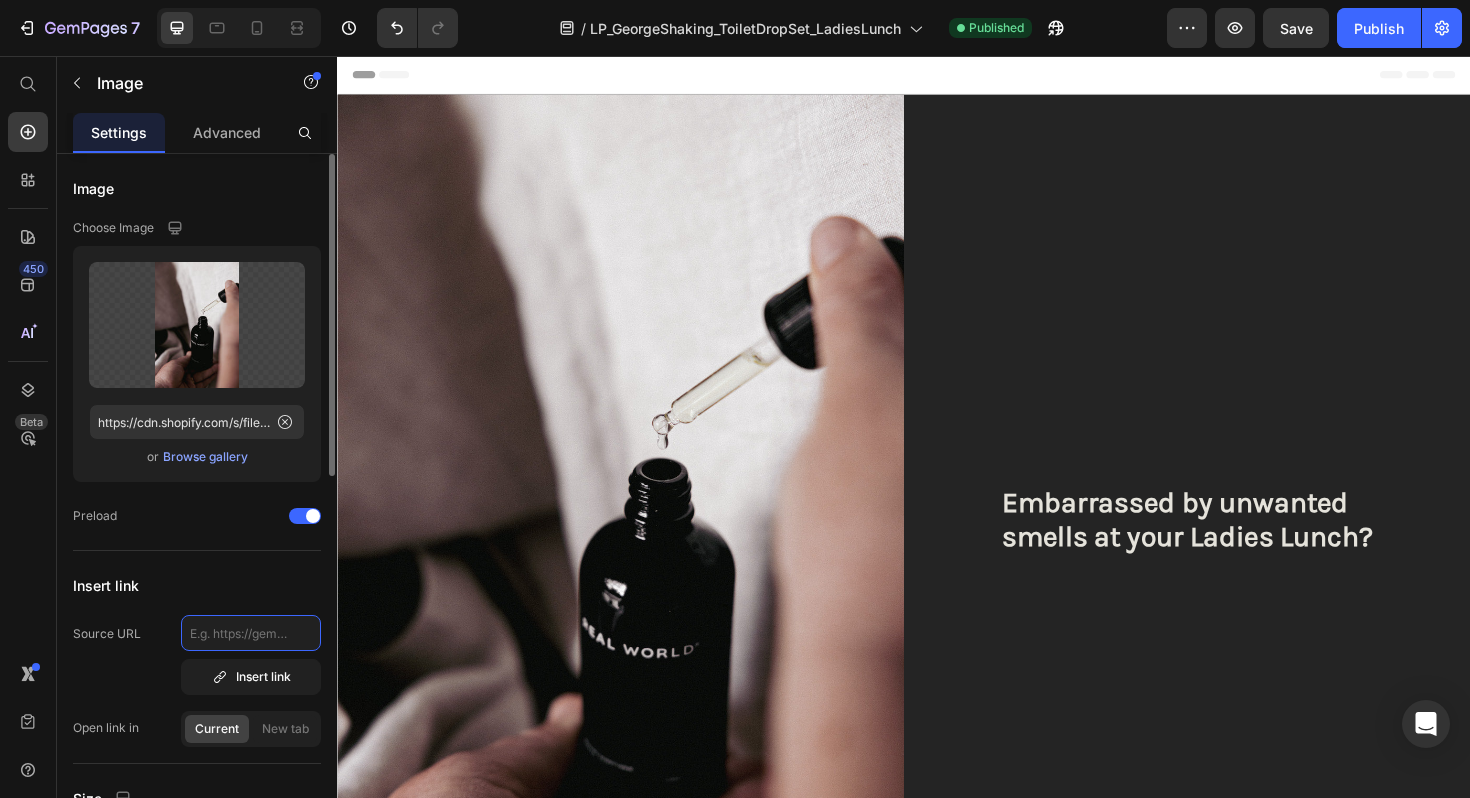 type on "https://realworldnz.com/products/toilet-drop-set-1?variant=44708937728188" 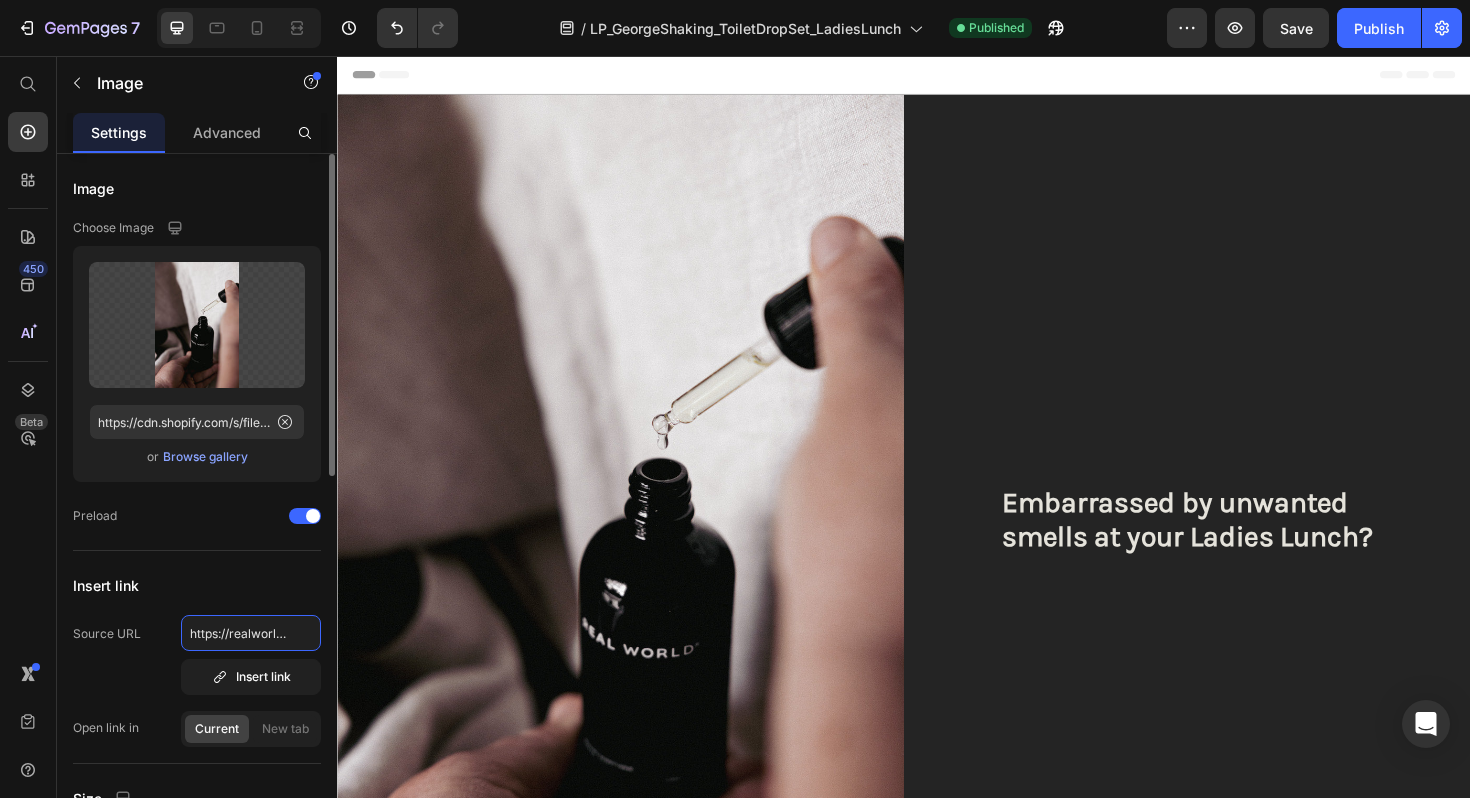 scroll, scrollTop: 0, scrollLeft: 341, axis: horizontal 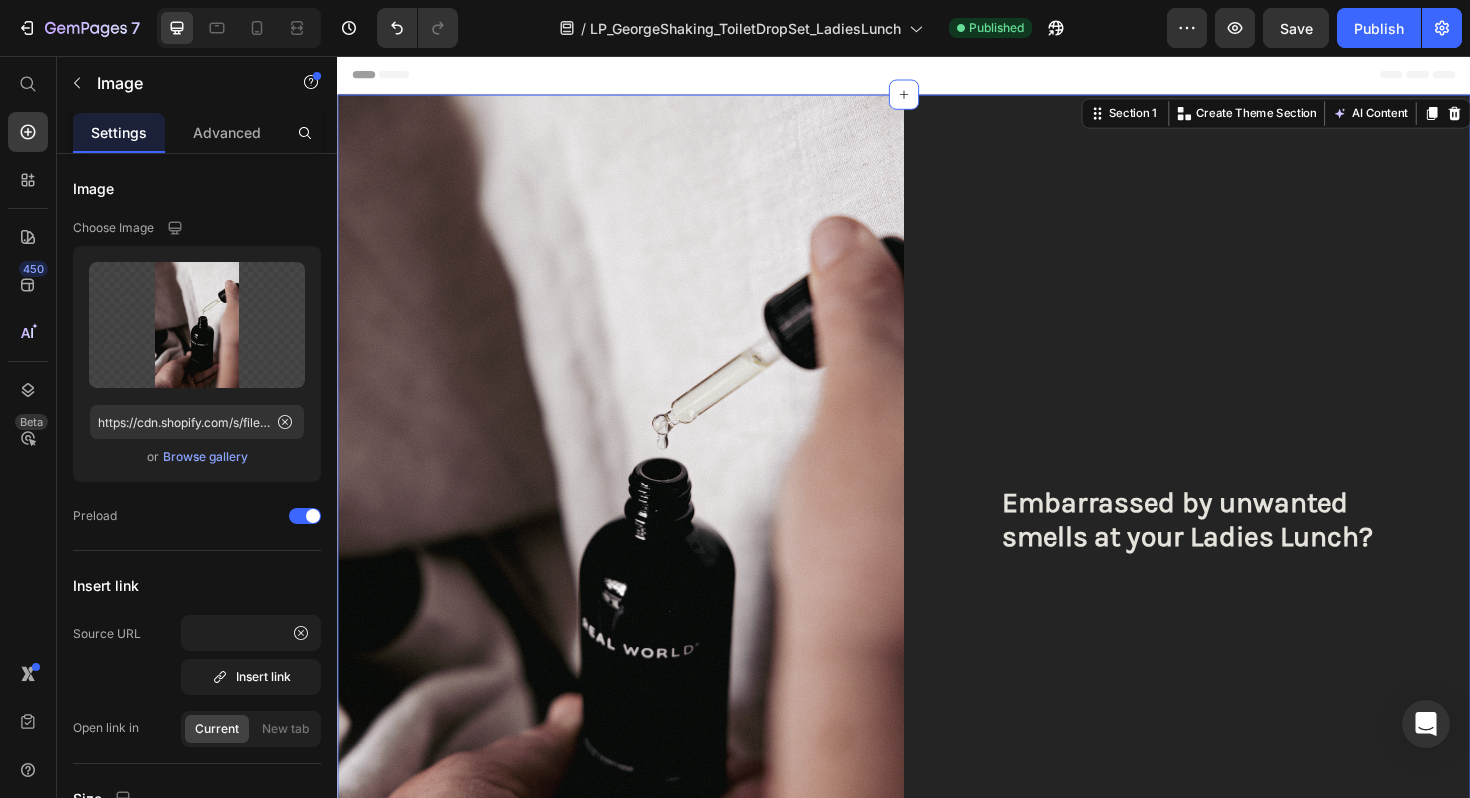 click on "Embarrassed by unwanted  smells at your Ladies Lunch? Heading" at bounding box center (1237, 547) 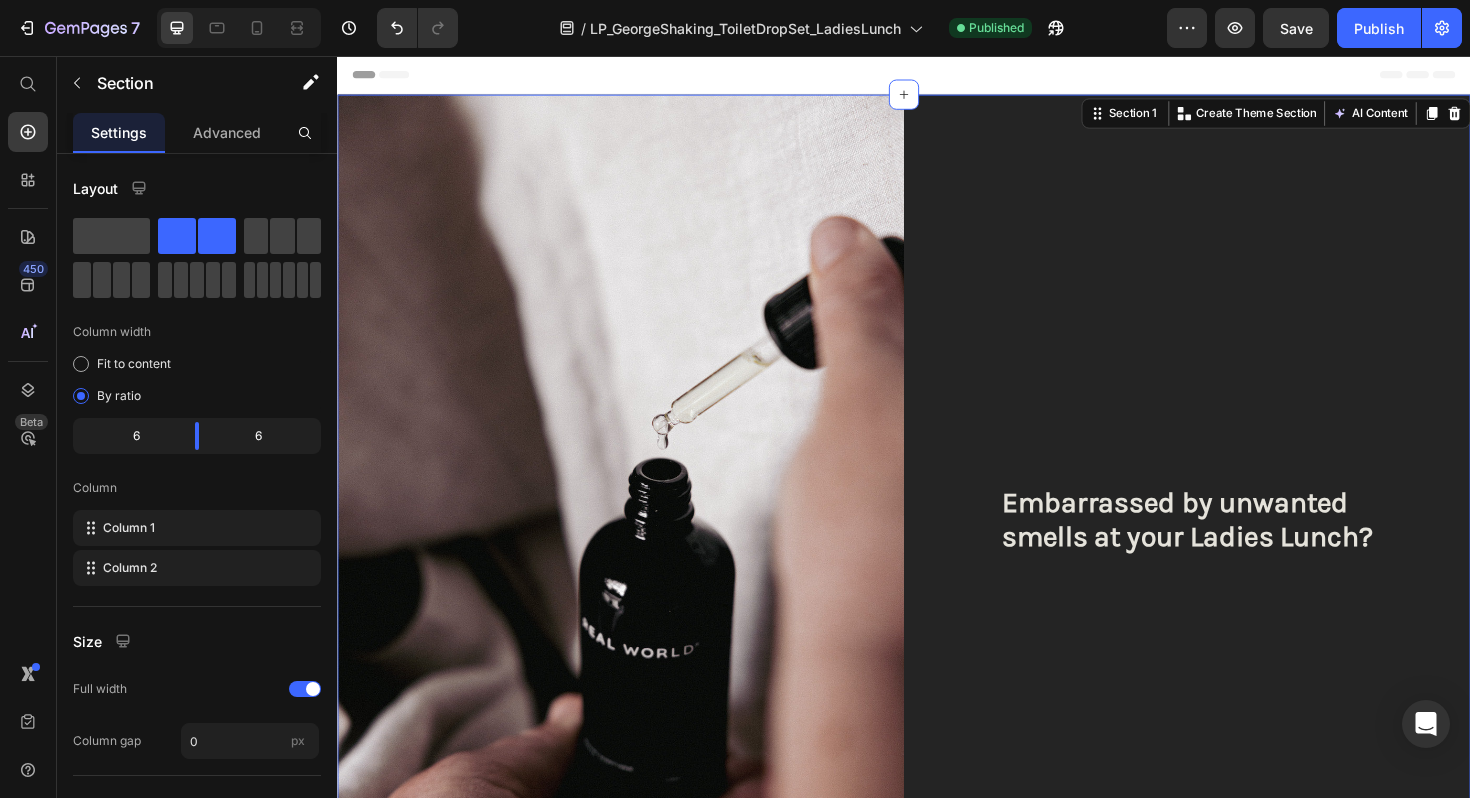 click on "Embarrassed by unwanted  smells at your Ladies Lunch? Heading" at bounding box center [1237, 547] 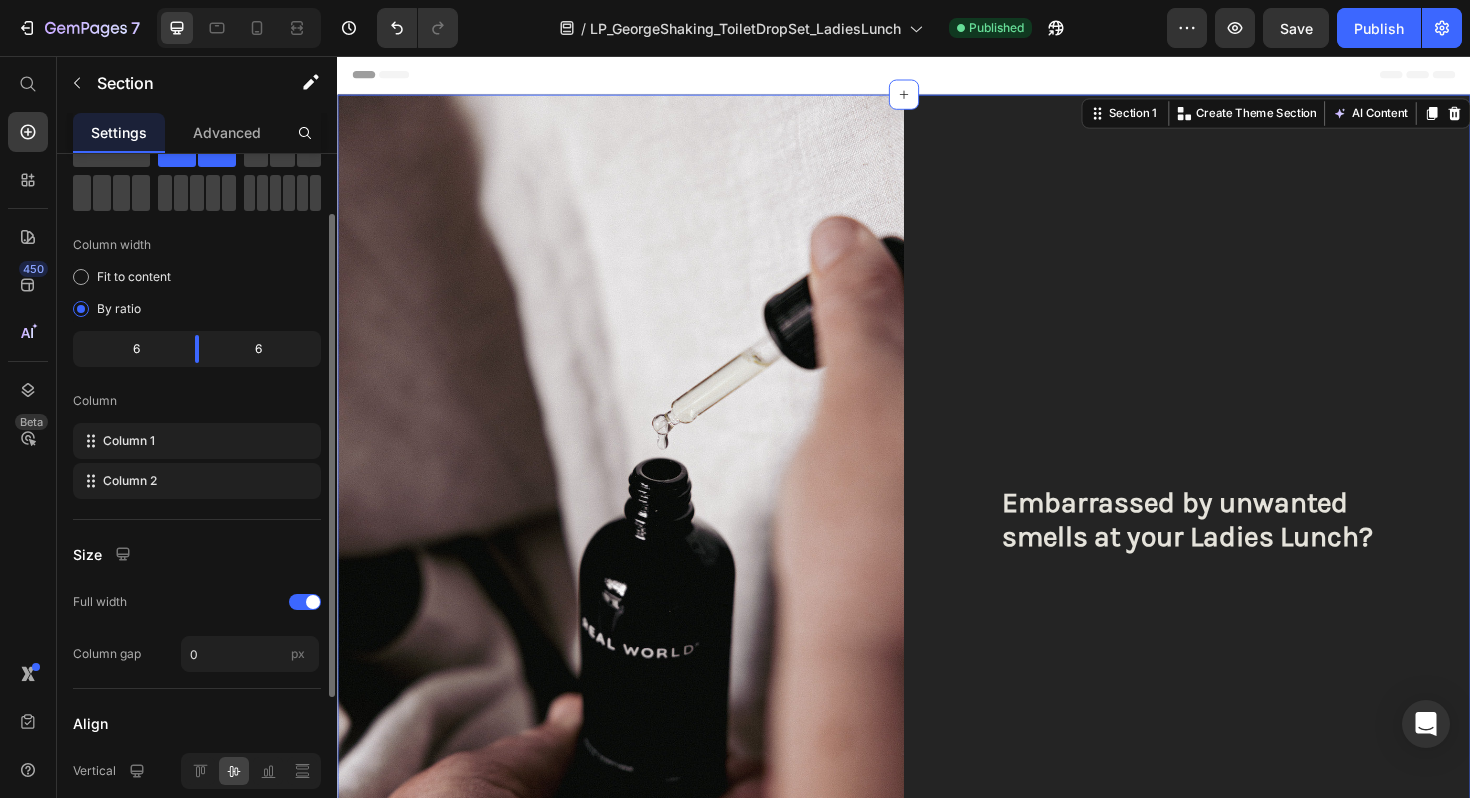 scroll, scrollTop: 0, scrollLeft: 0, axis: both 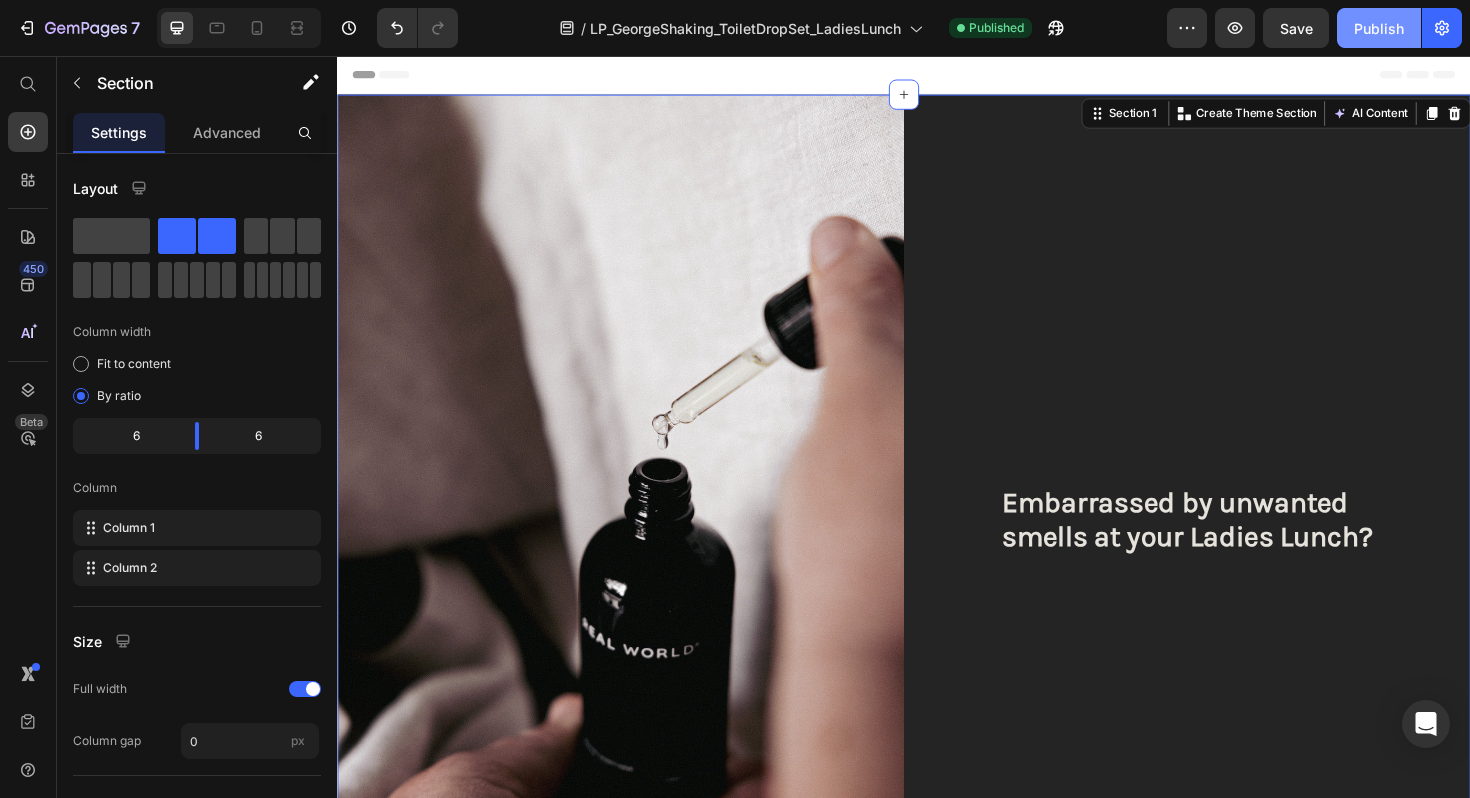 click on "Publish" at bounding box center [1379, 28] 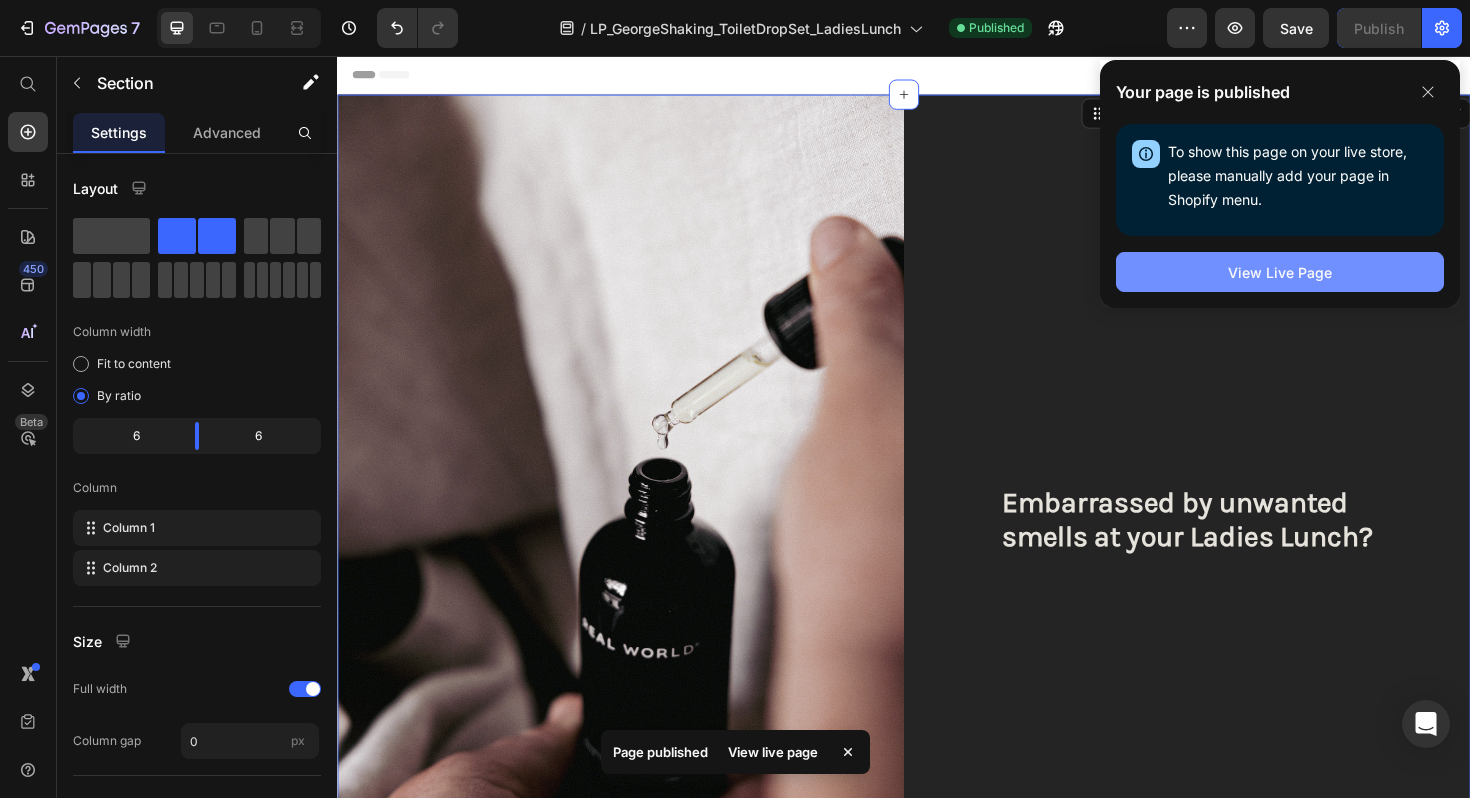 click on "View Live Page" at bounding box center [1280, 272] 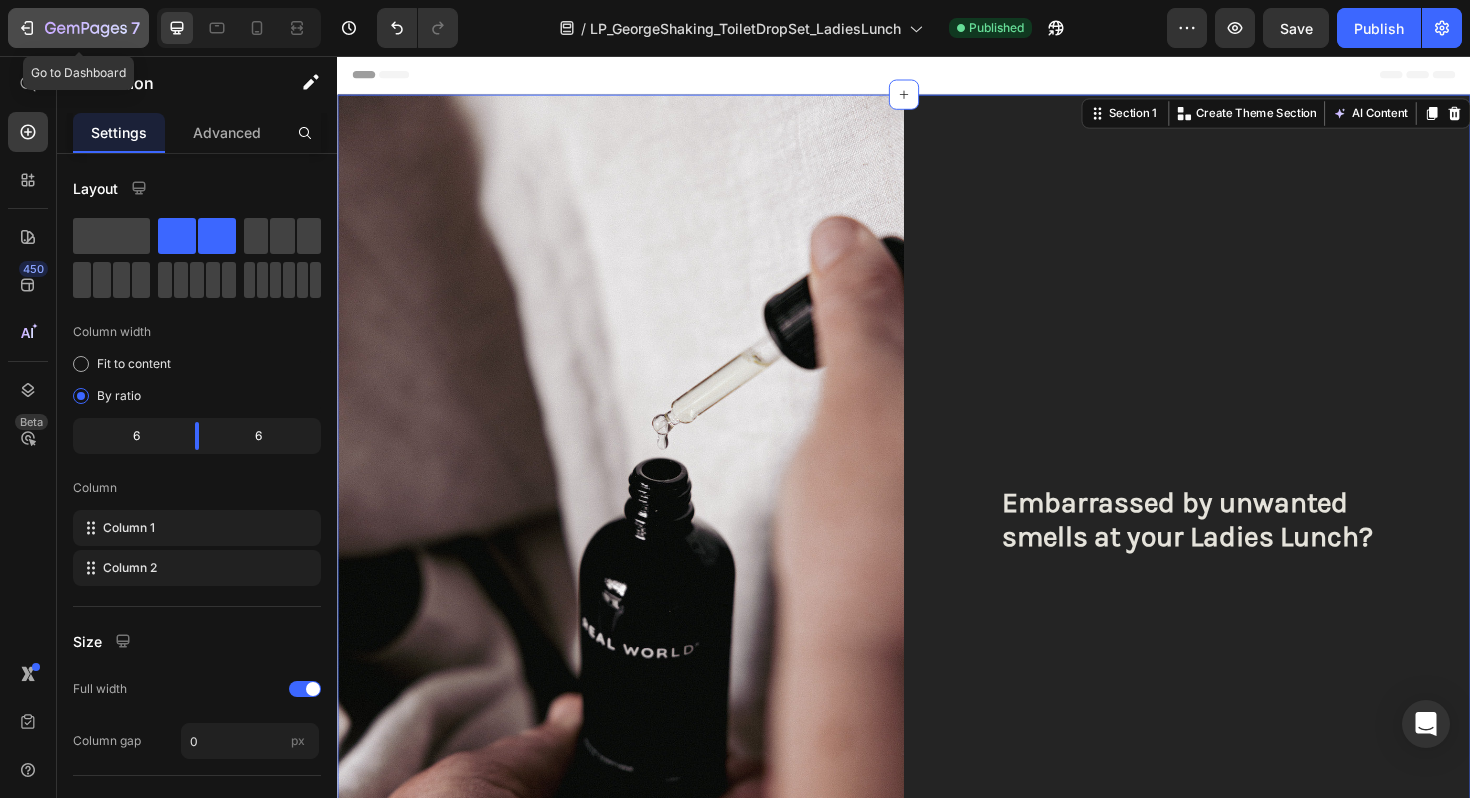 click on "7" 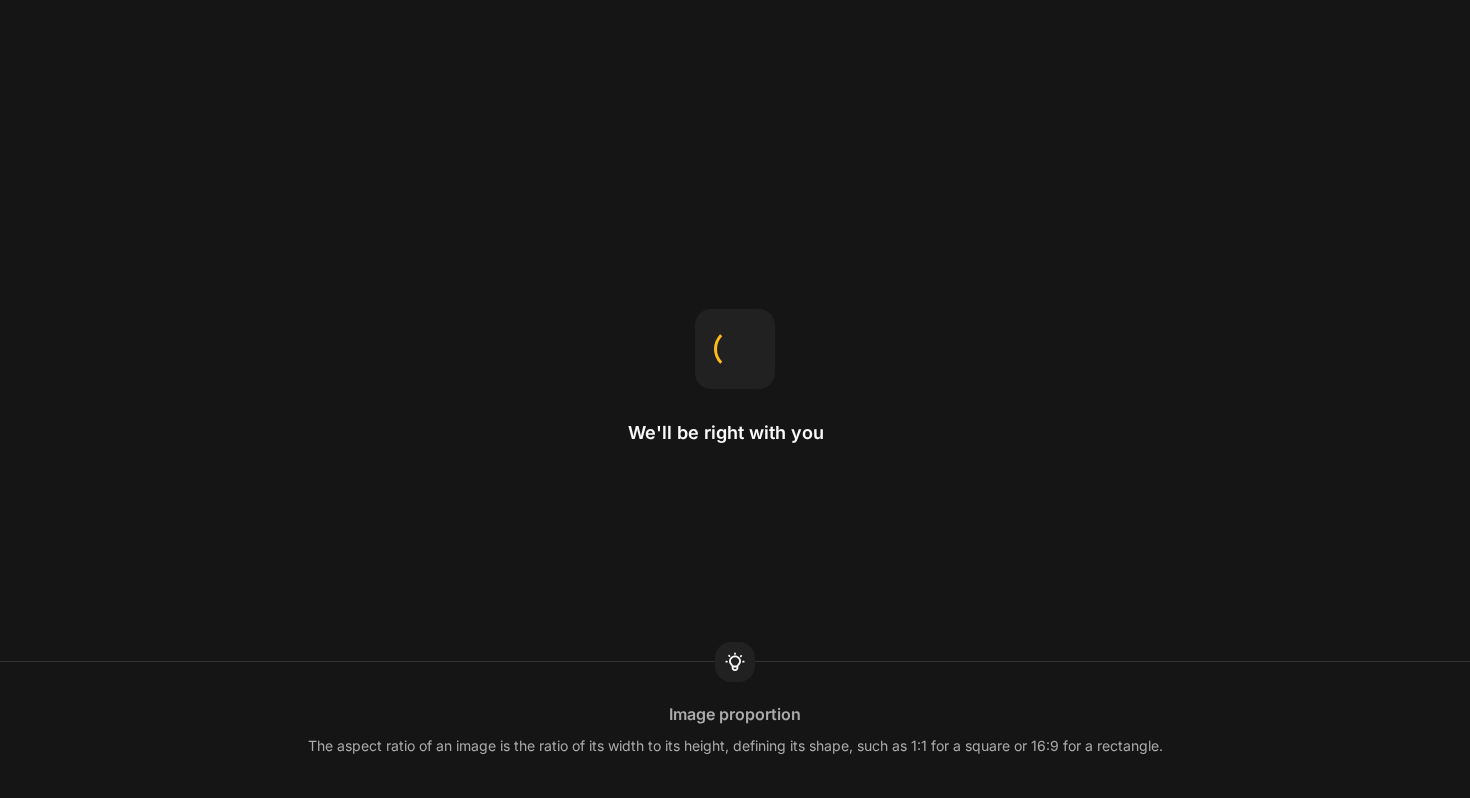 scroll, scrollTop: 0, scrollLeft: 0, axis: both 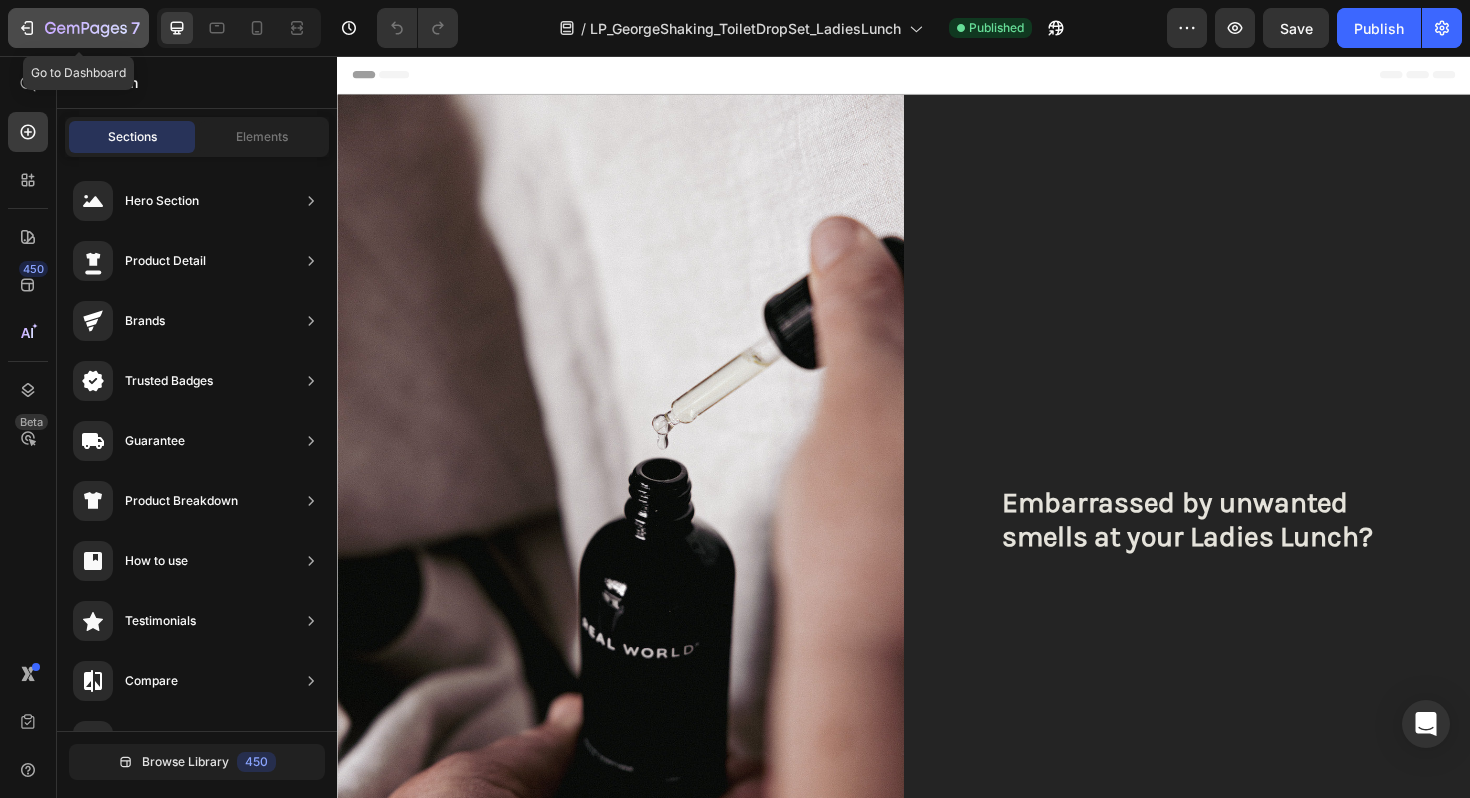 click 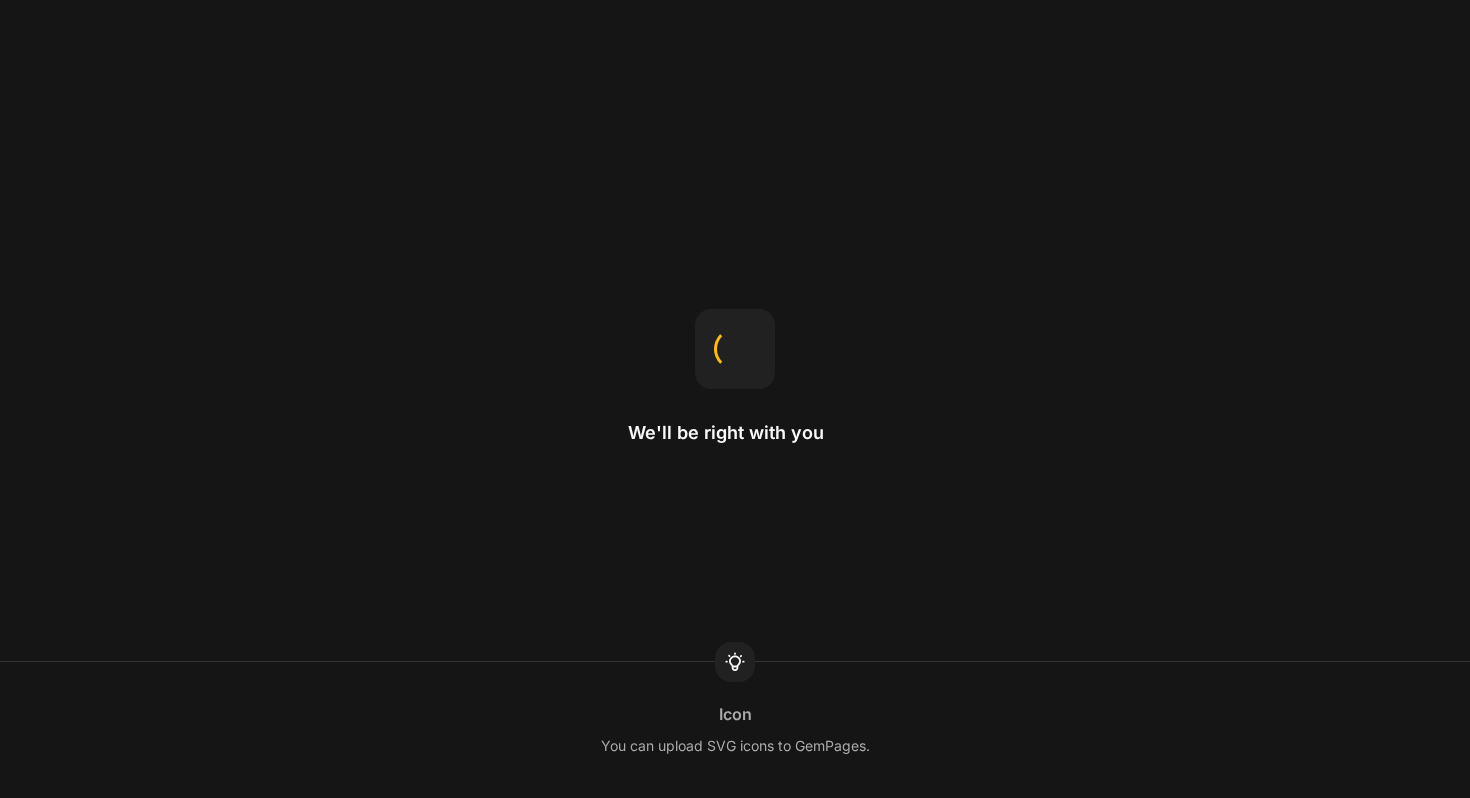 scroll, scrollTop: 0, scrollLeft: 0, axis: both 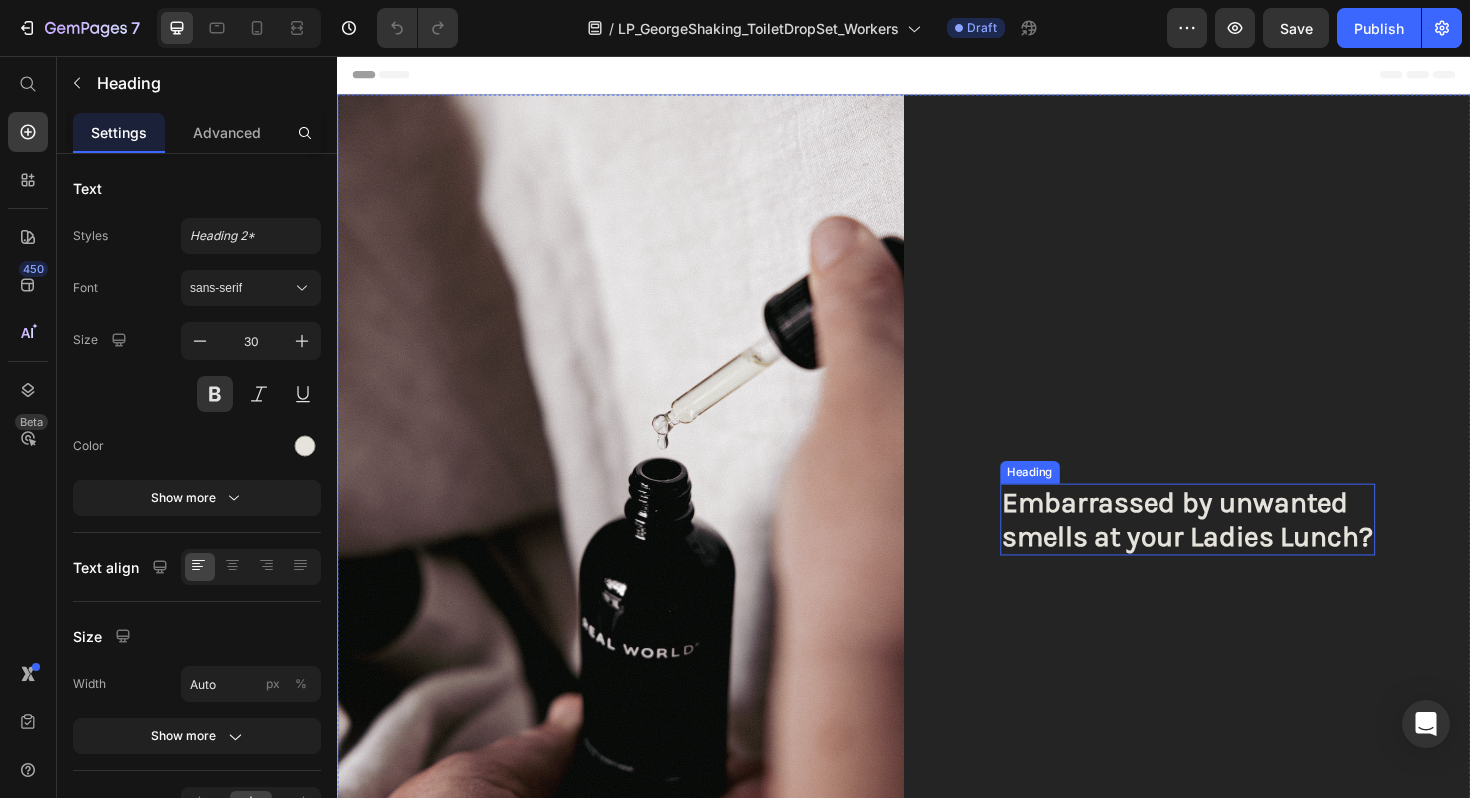 click on "Embarrassed by unwanted  smells at your Ladies Lunch?" at bounding box center [1237, 547] 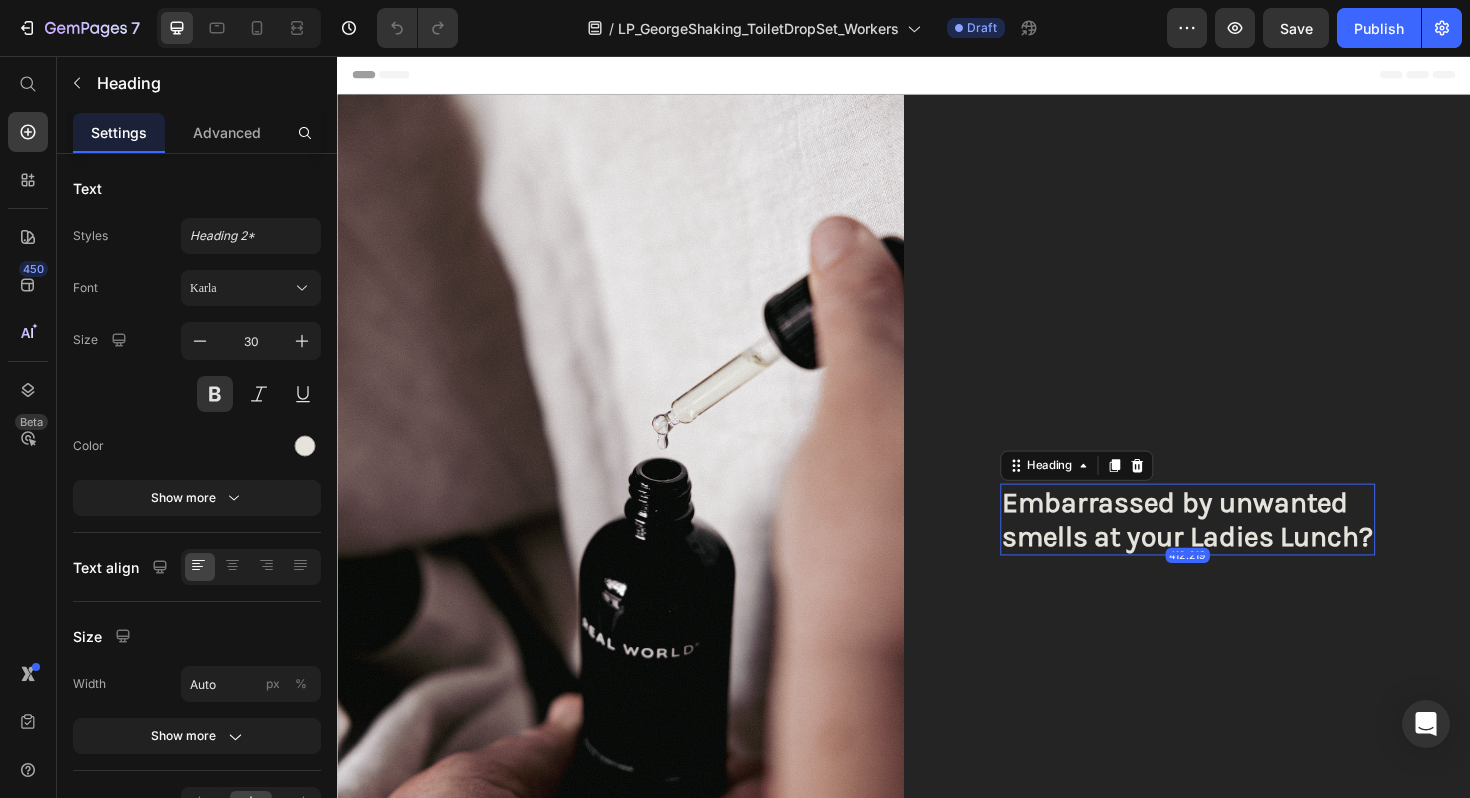 click on "Embarrassed by unwanted  smells at your Ladies Lunch?" at bounding box center (1237, 547) 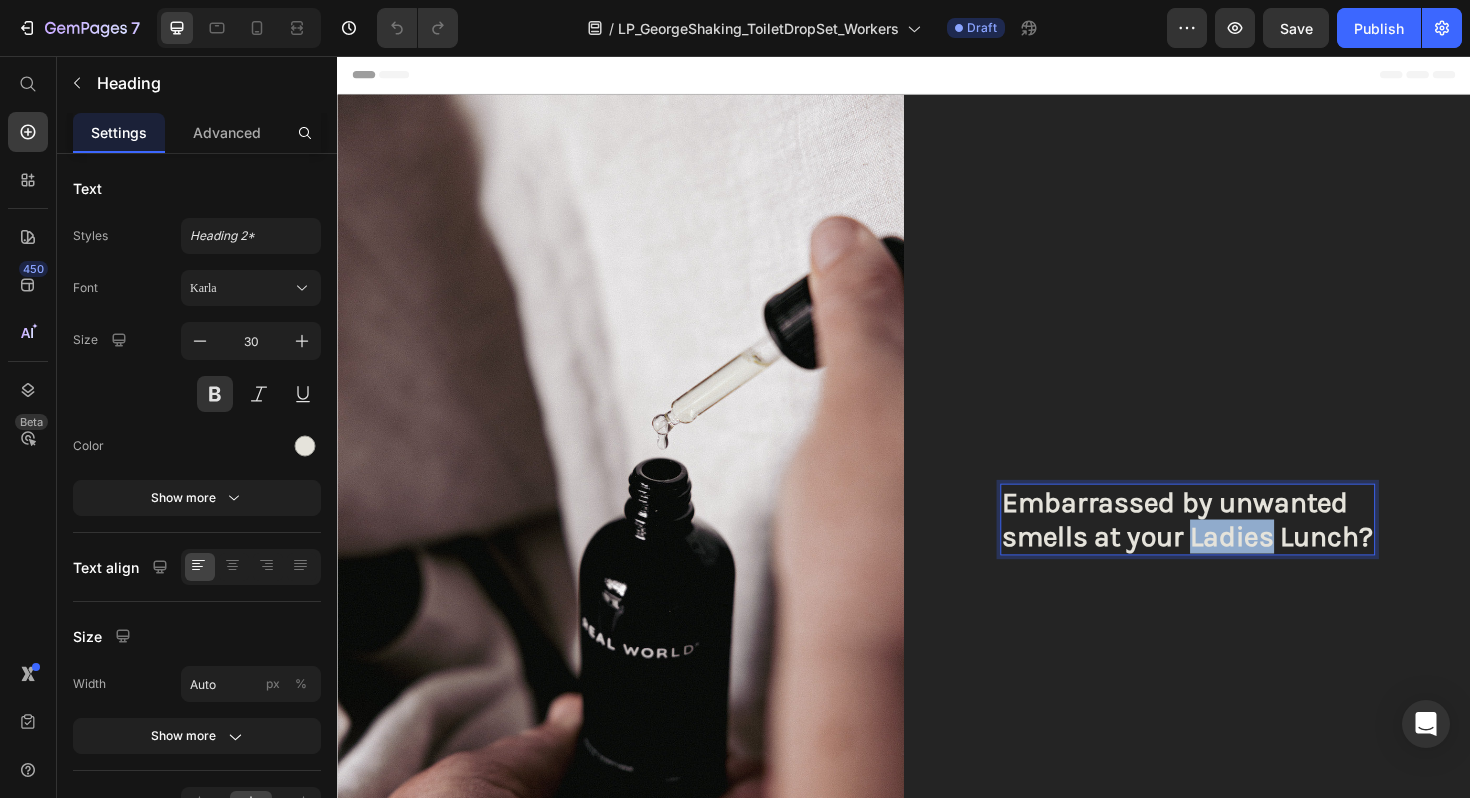 click on "Embarrassed by unwanted  smells at your Ladies Lunch?" at bounding box center [1237, 547] 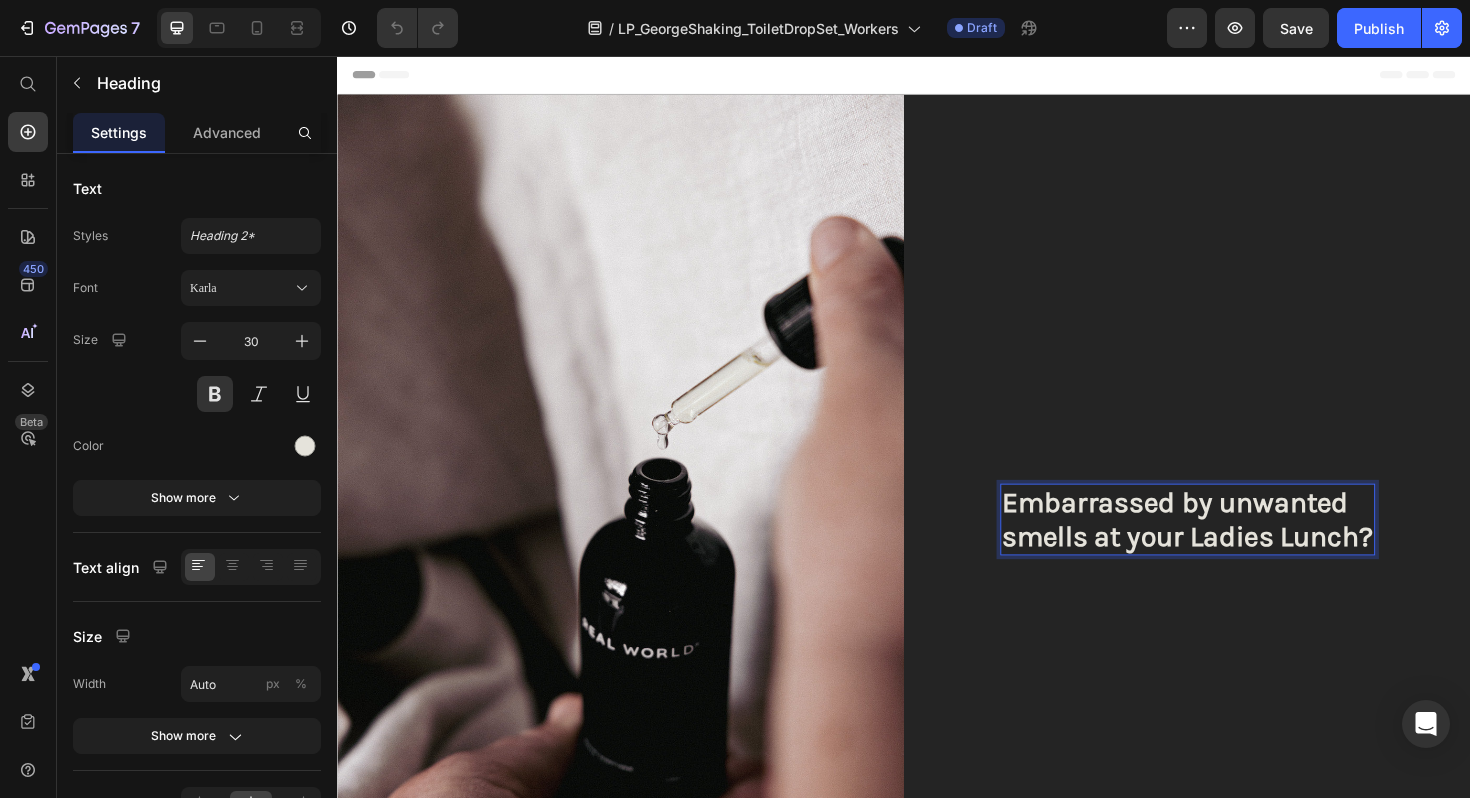 click on "Embarrassed by unwanted  smells at your Ladies Lunch?" at bounding box center (1237, 547) 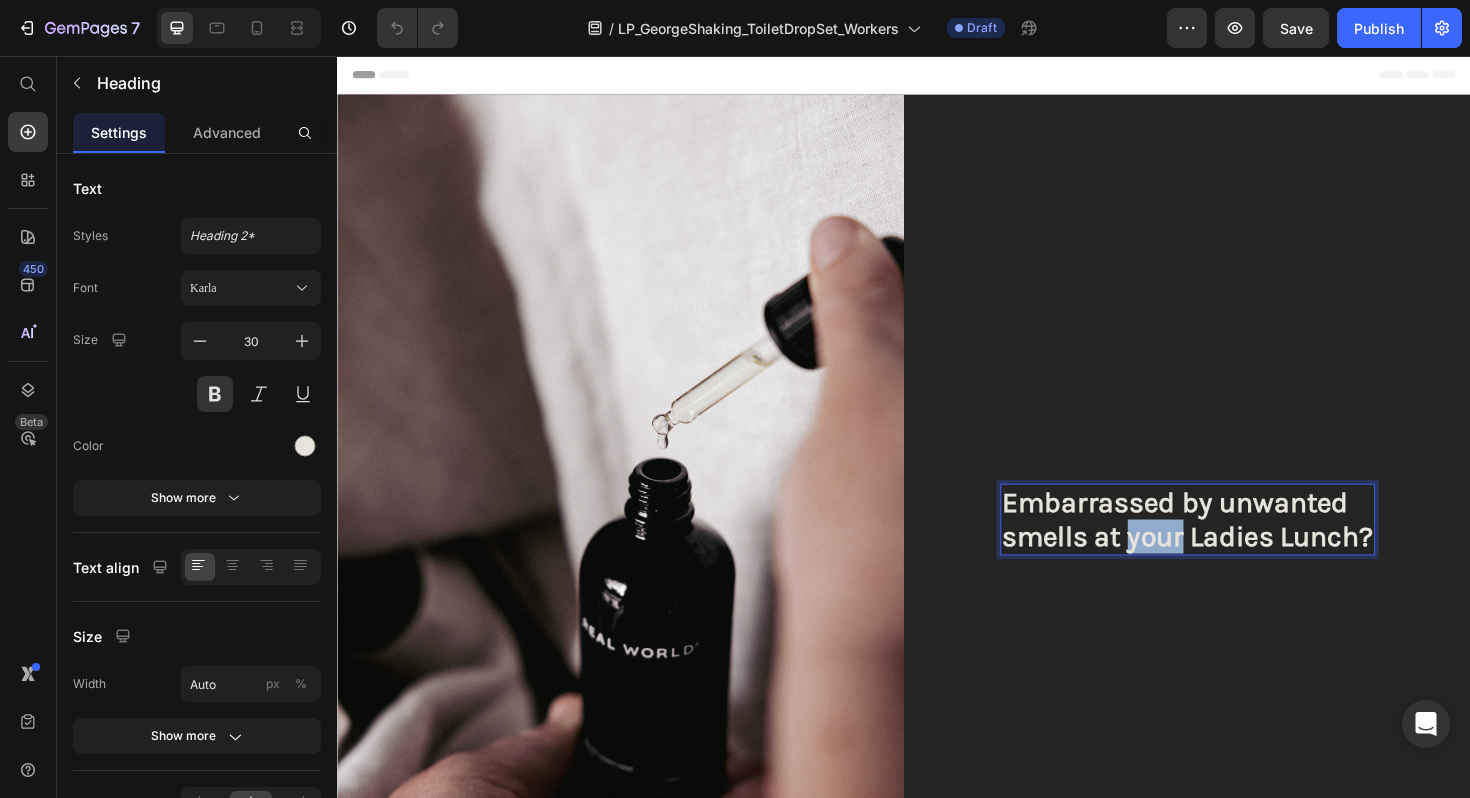 click on "Embarrassed by unwanted  smells at your Ladies Lunch?" at bounding box center [1237, 547] 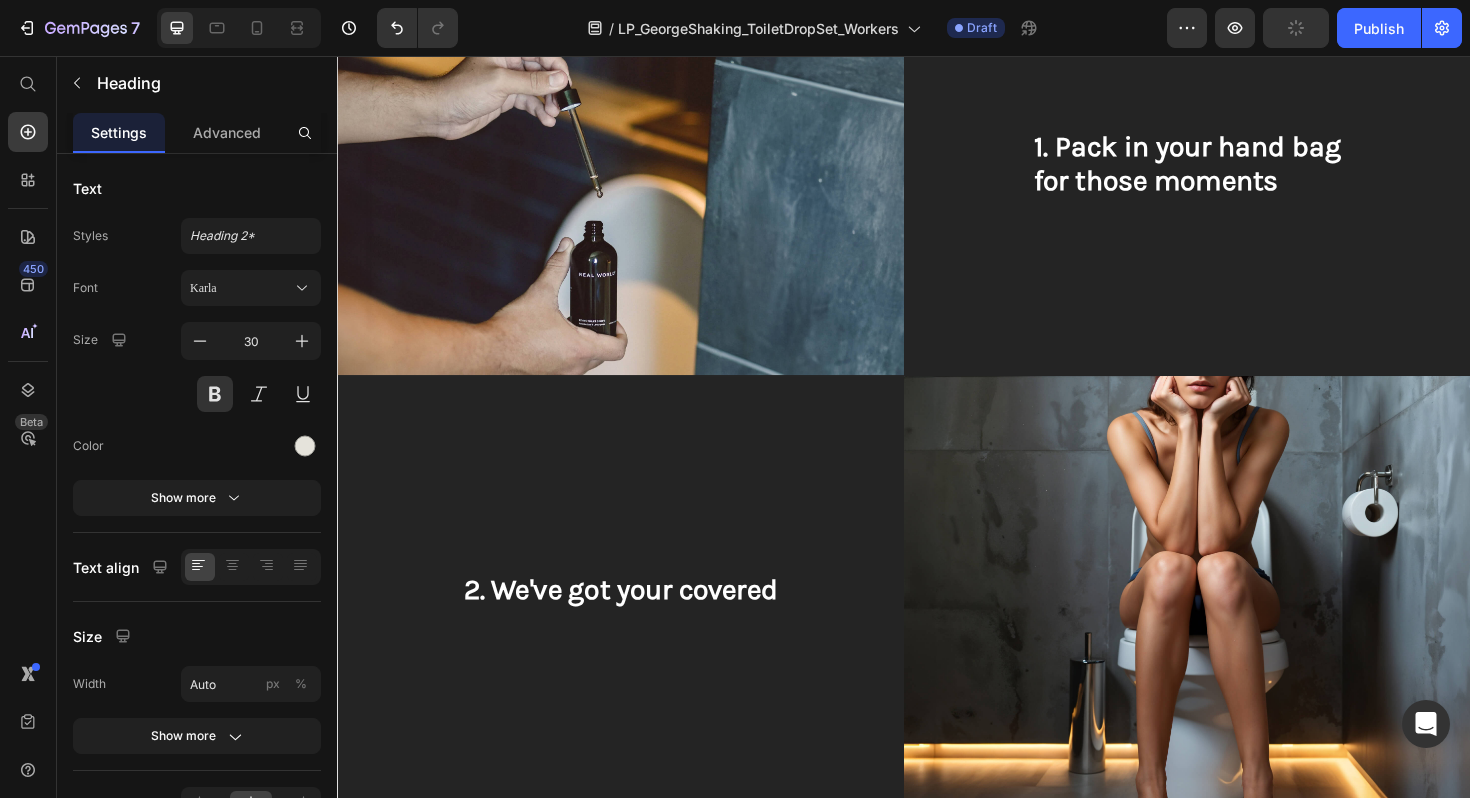 scroll, scrollTop: 2175, scrollLeft: 0, axis: vertical 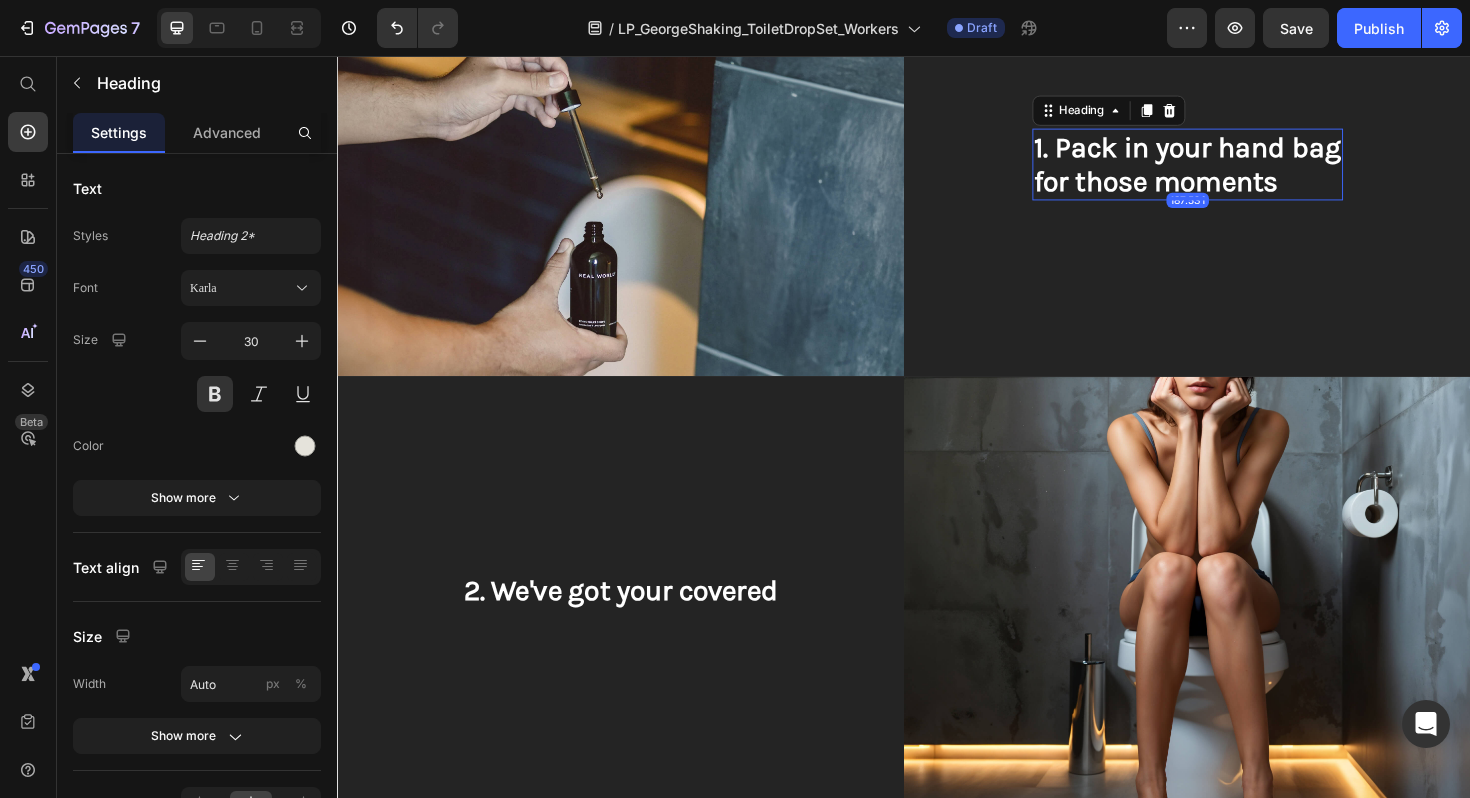 click on "for those moments" at bounding box center (1204, 189) 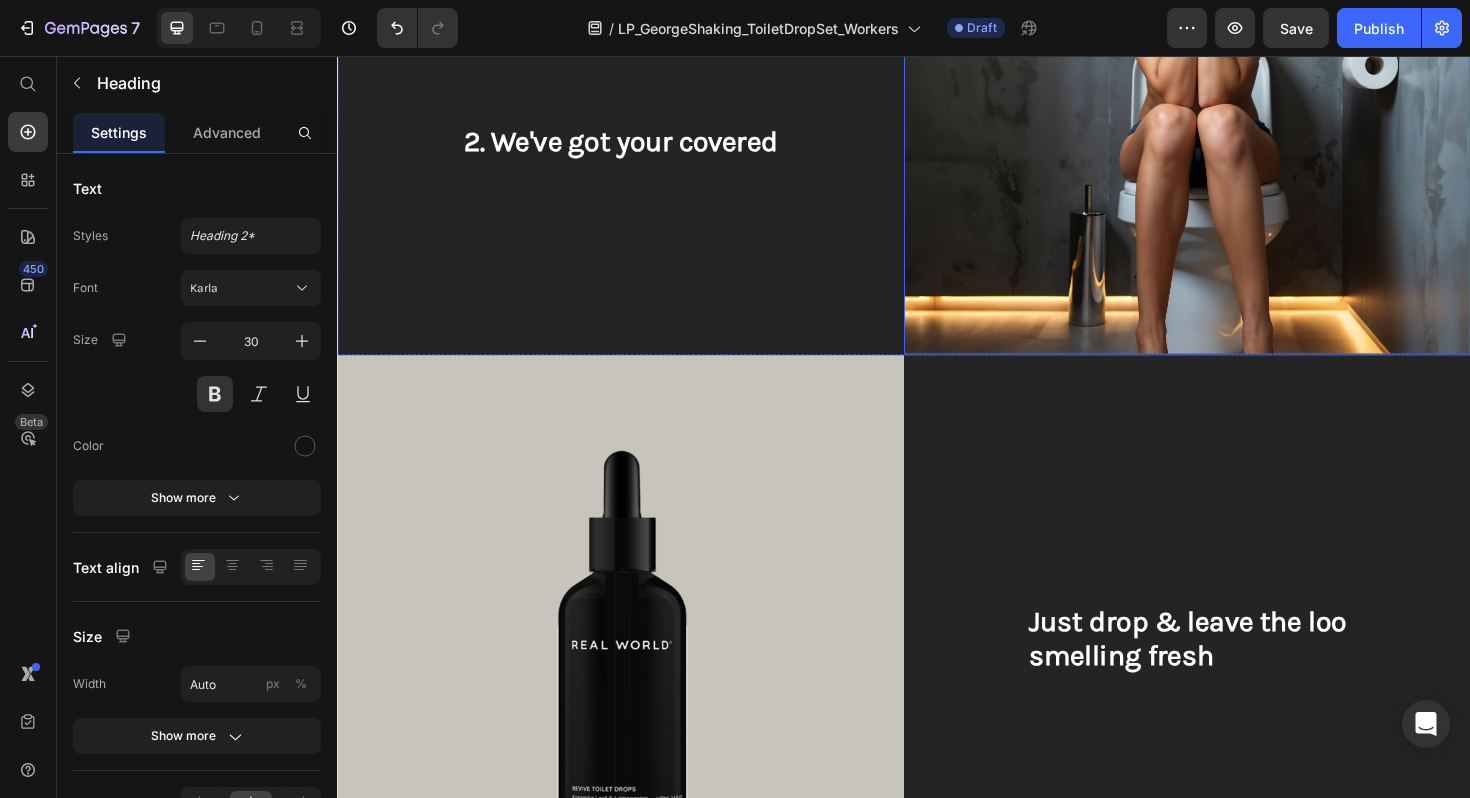 scroll, scrollTop: 2545, scrollLeft: 0, axis: vertical 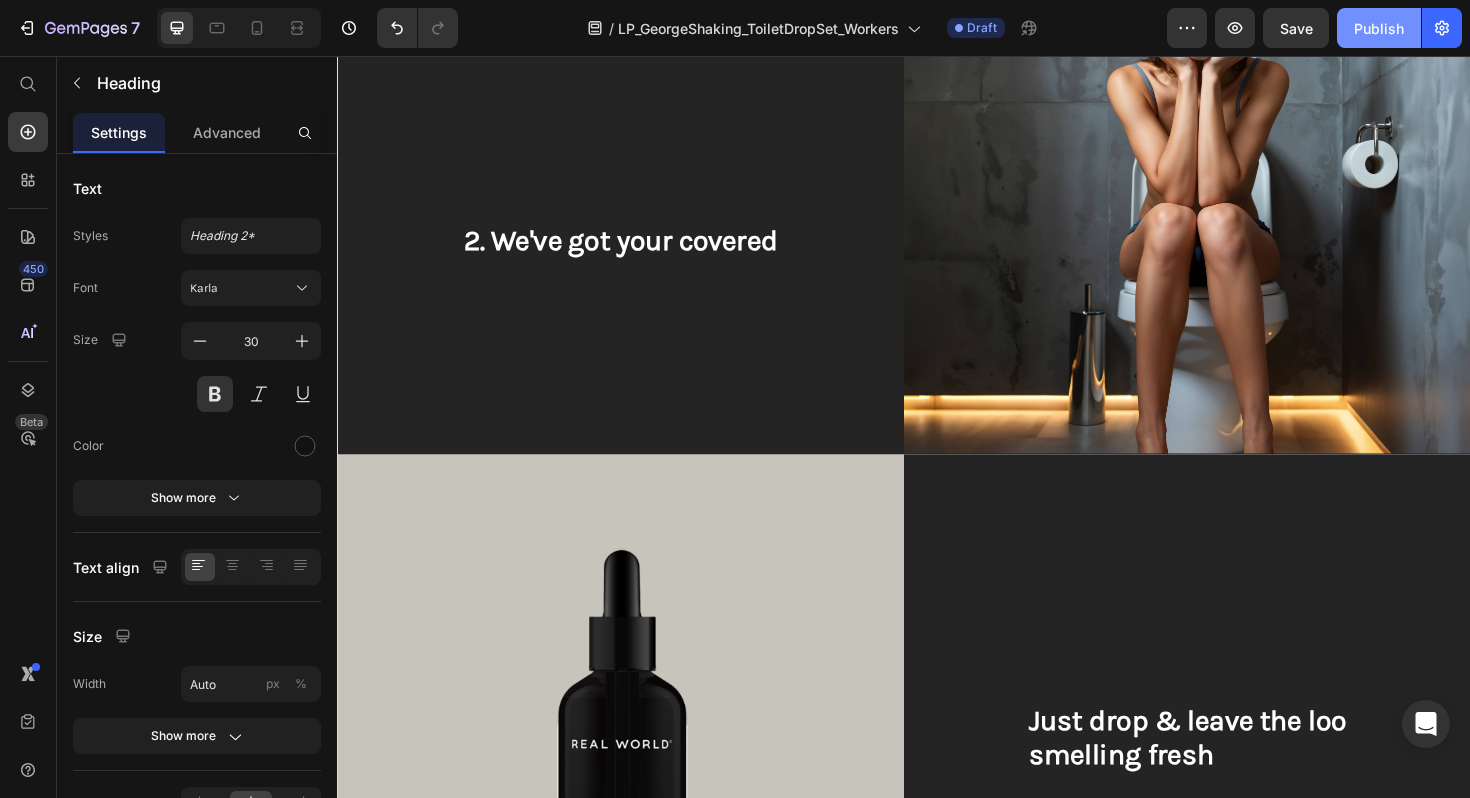 click on "Publish" 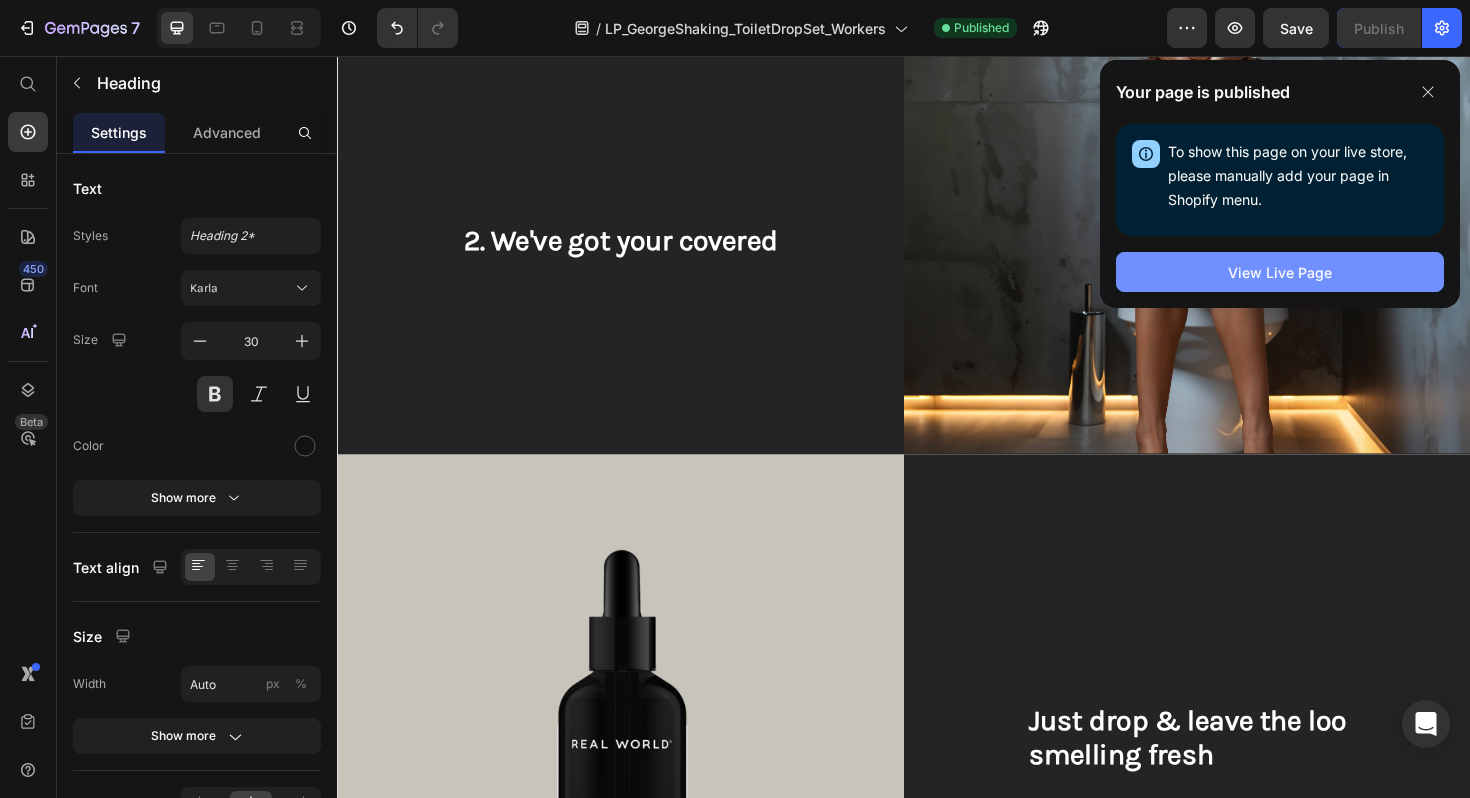 click on "View Live Page" at bounding box center (1280, 272) 